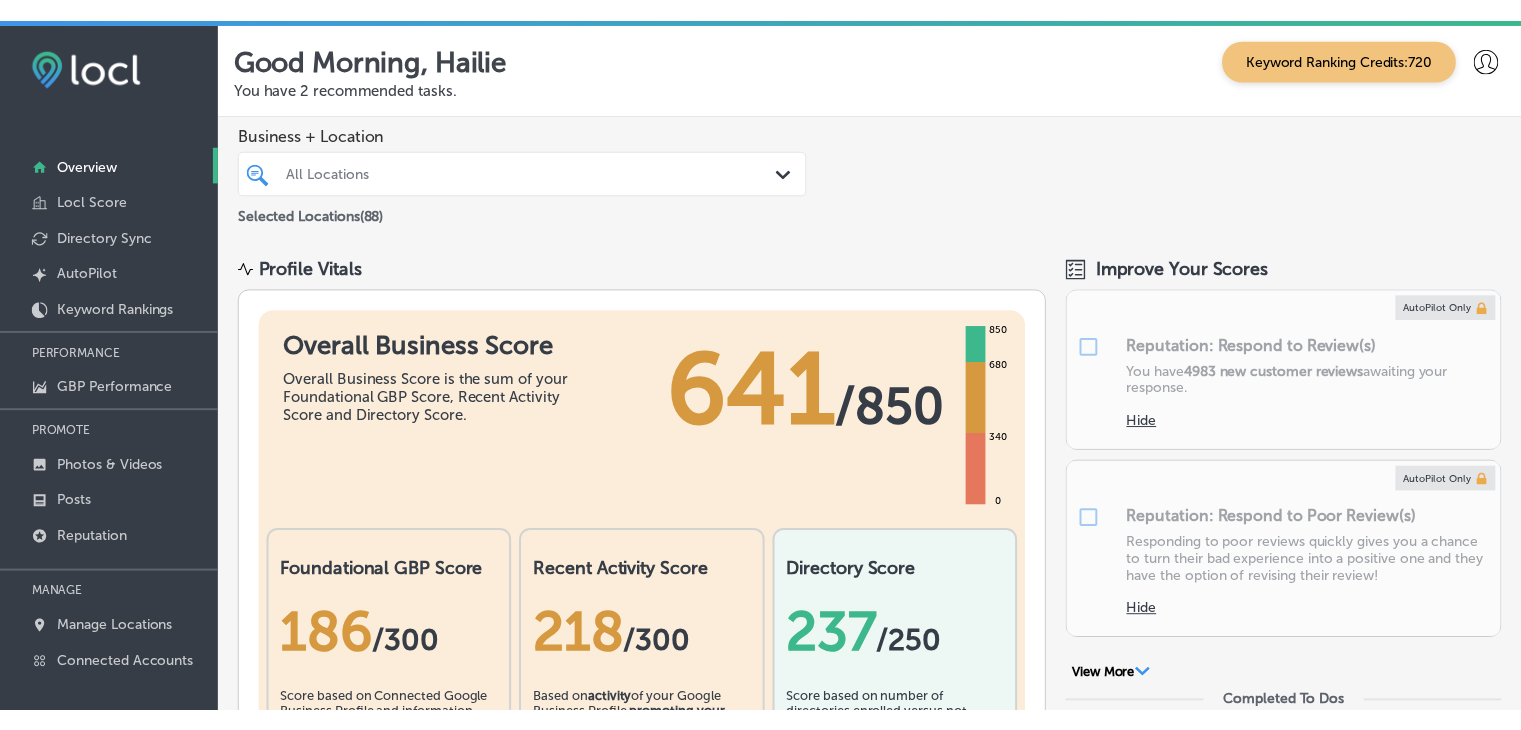 scroll, scrollTop: 0, scrollLeft: 0, axis: both 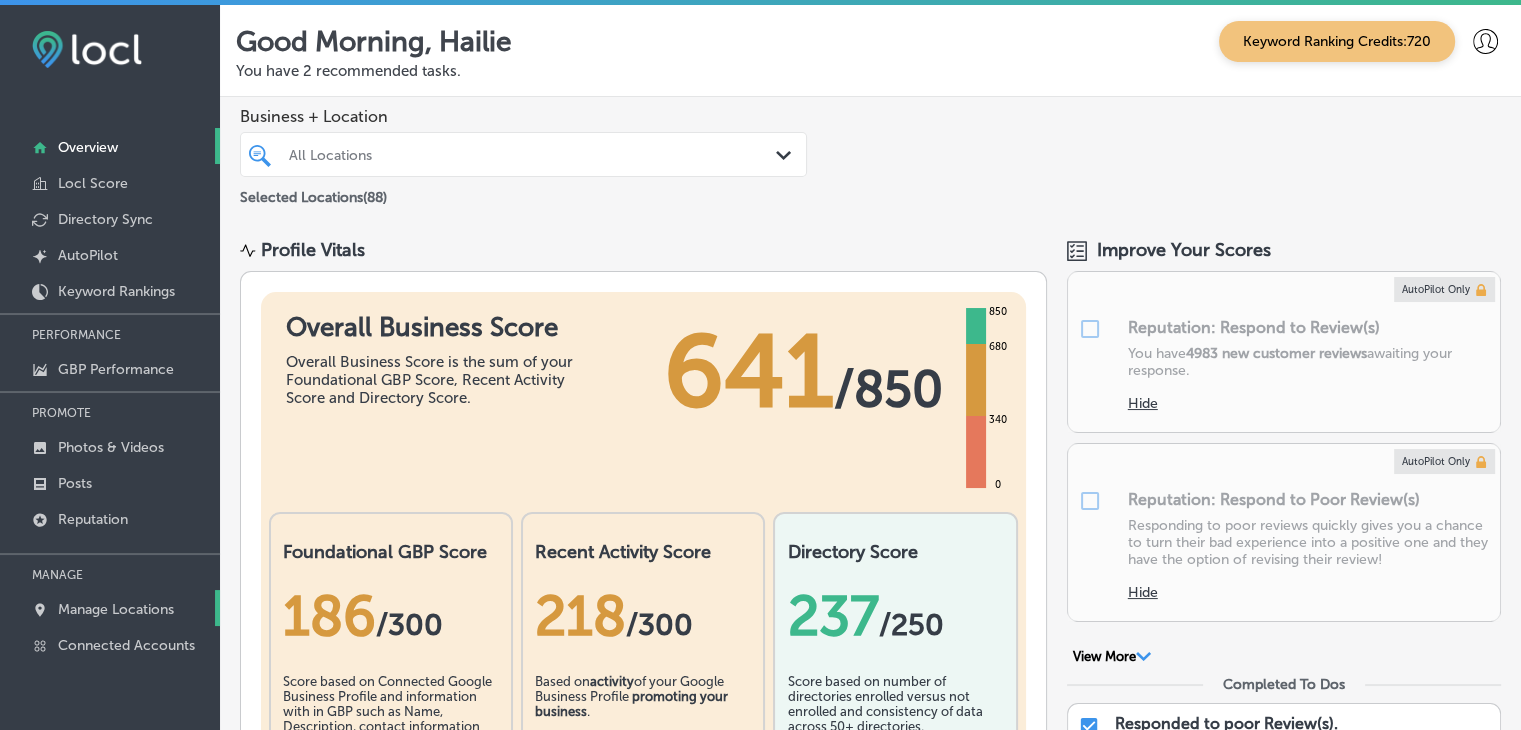 click on "Manage Locations" at bounding box center (110, 608) 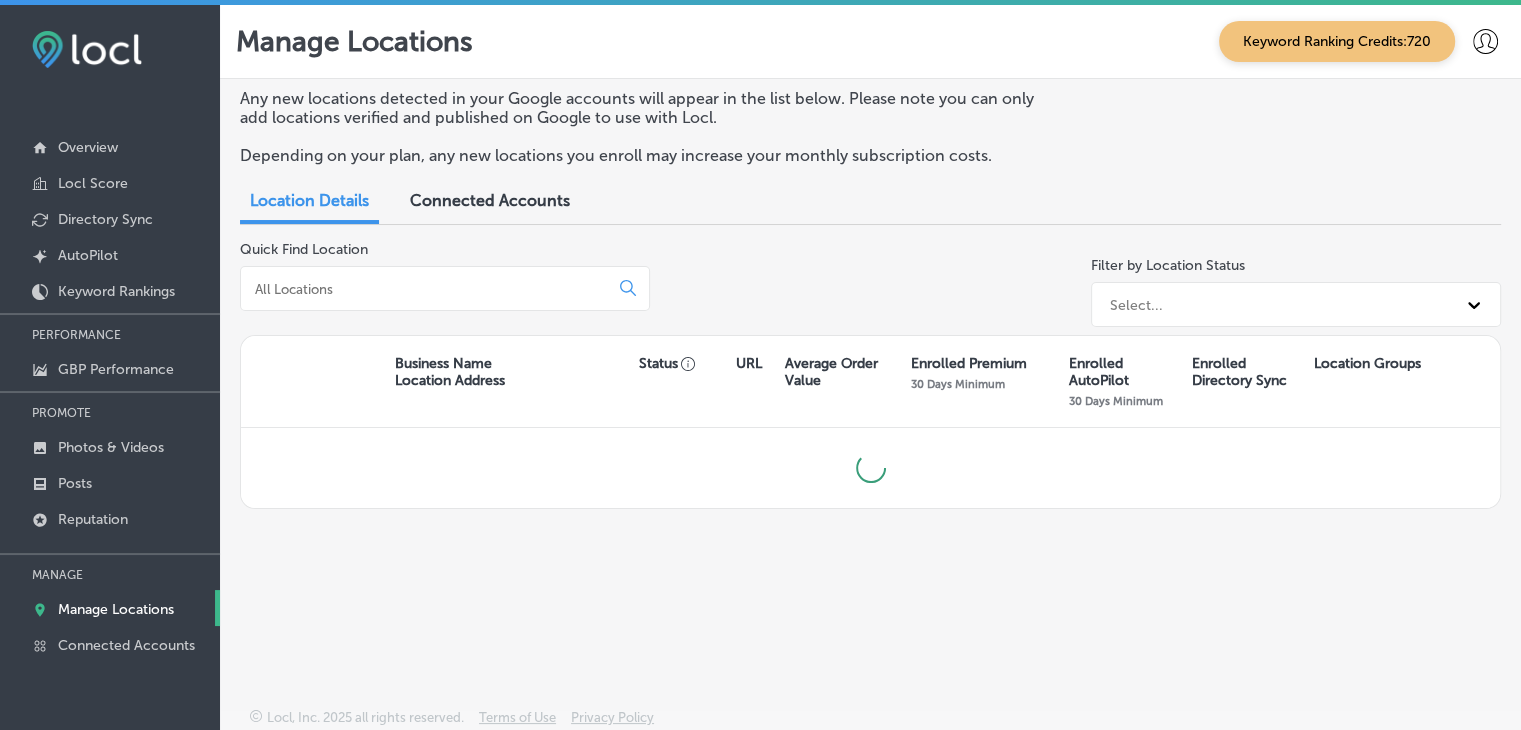click on "Quick Find Location" at bounding box center [445, 288] 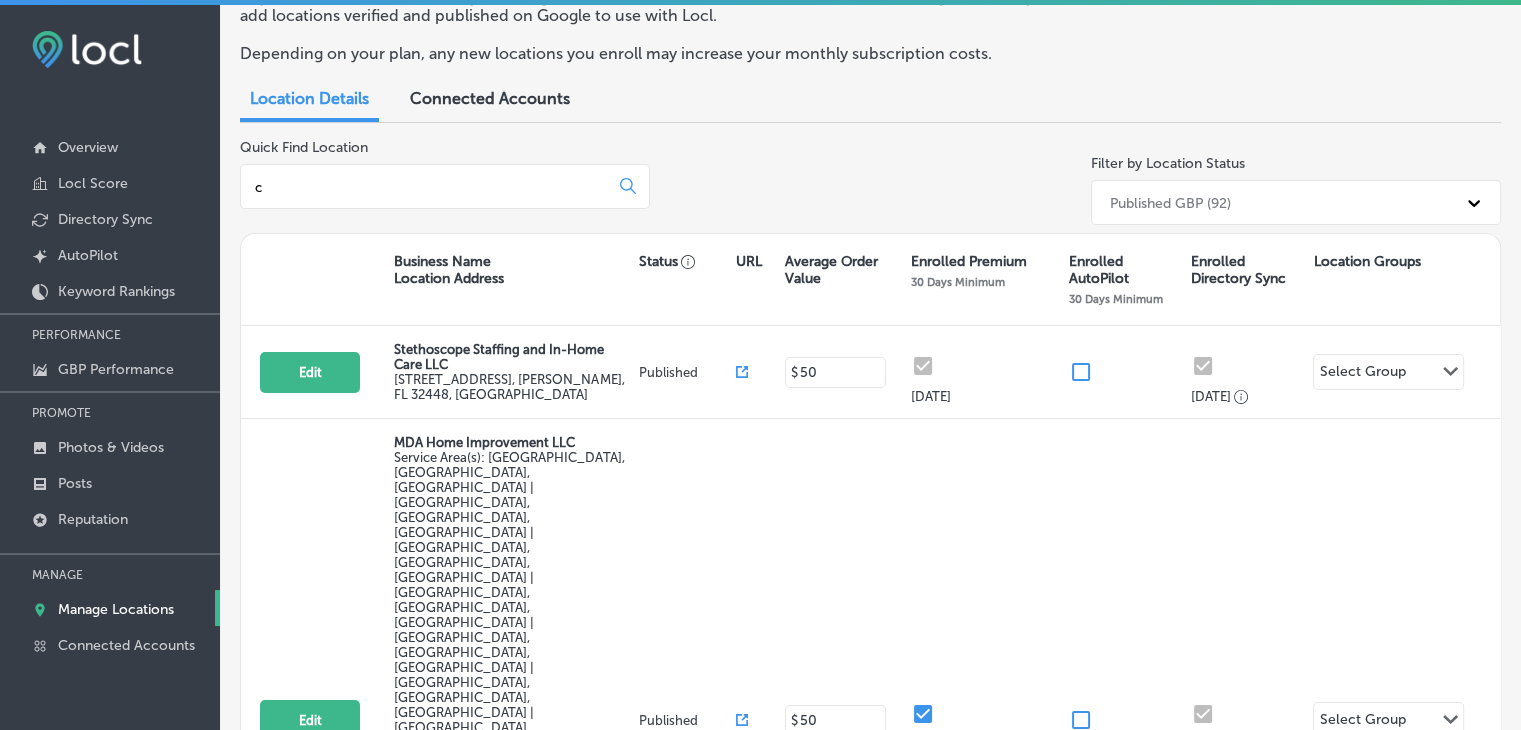 scroll, scrollTop: 0, scrollLeft: 0, axis: both 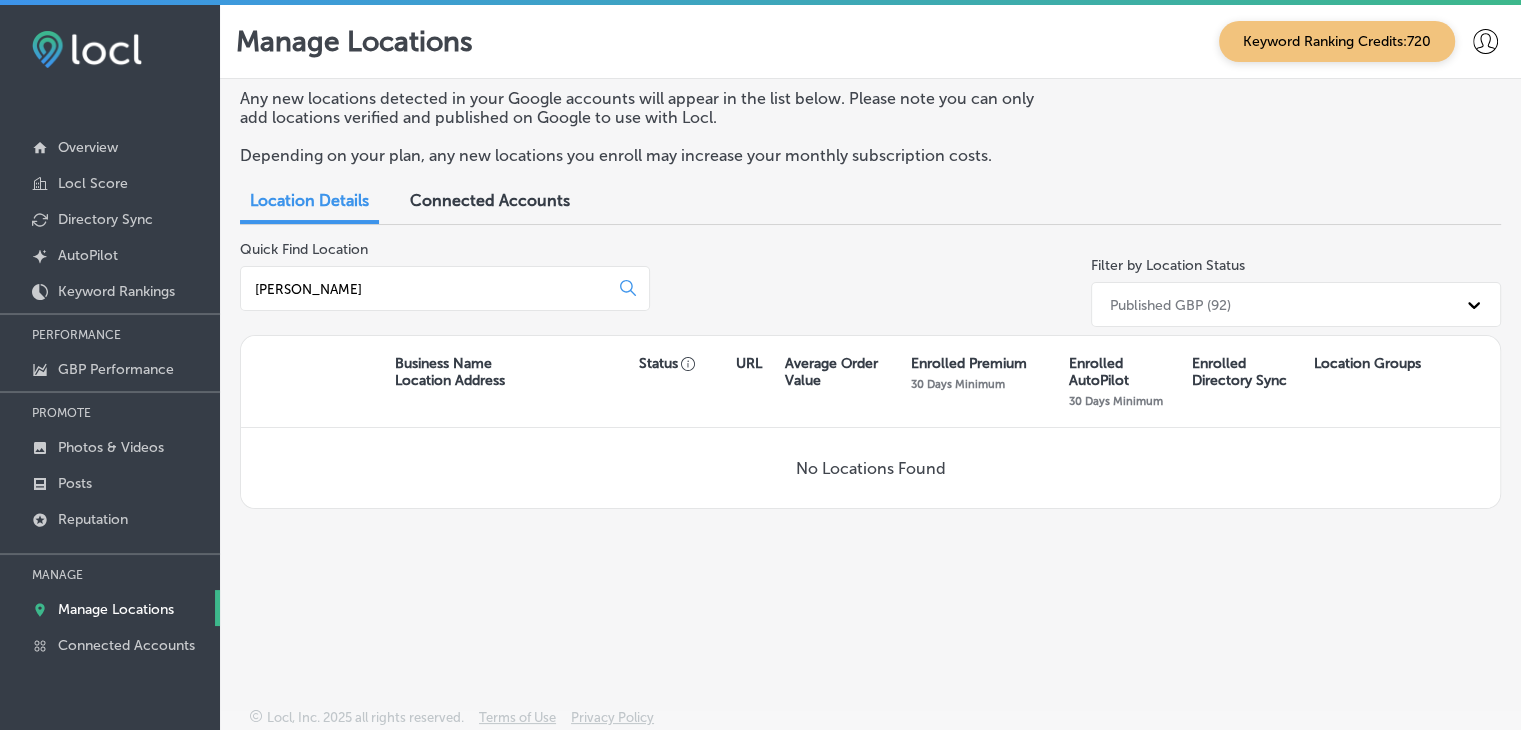 type on "cheri" 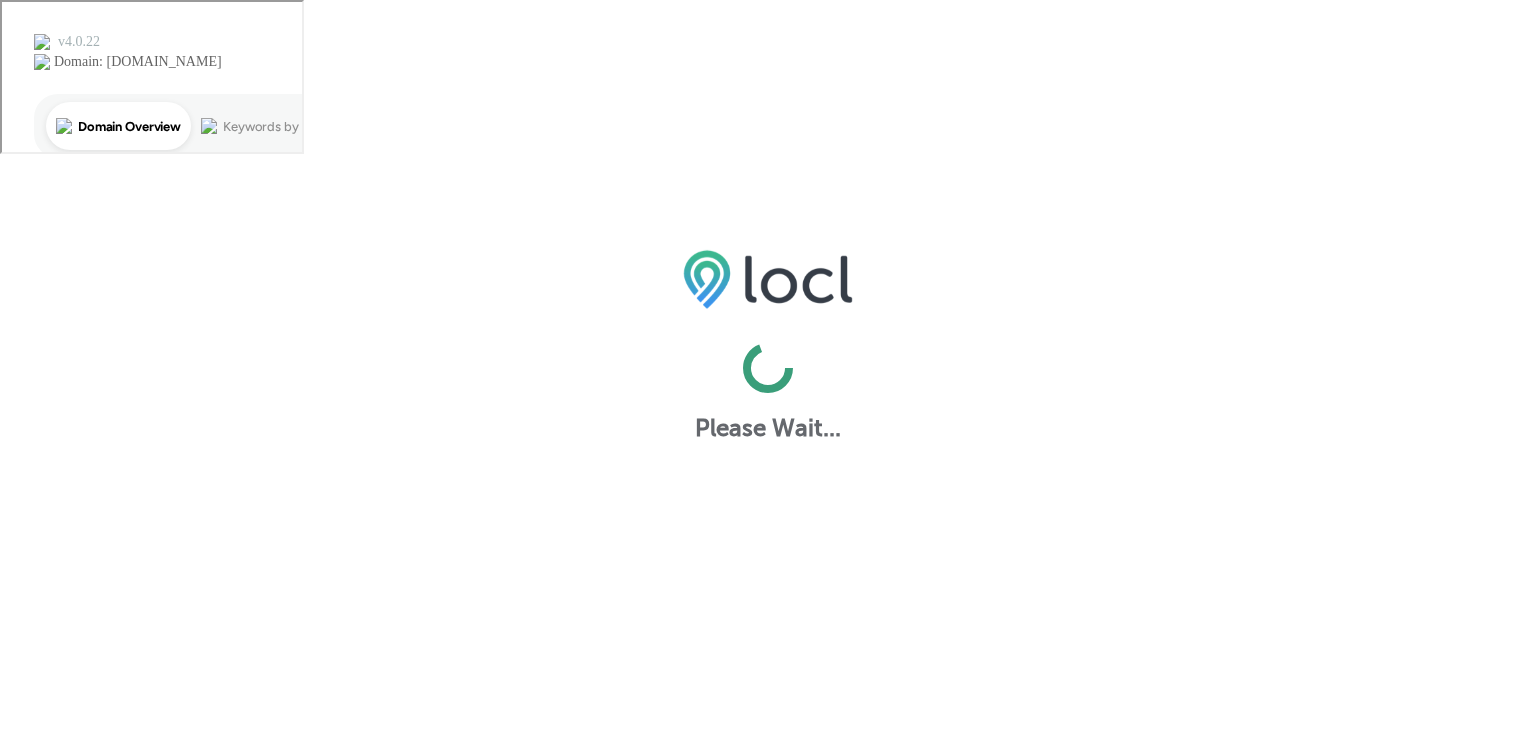 scroll, scrollTop: 0, scrollLeft: 0, axis: both 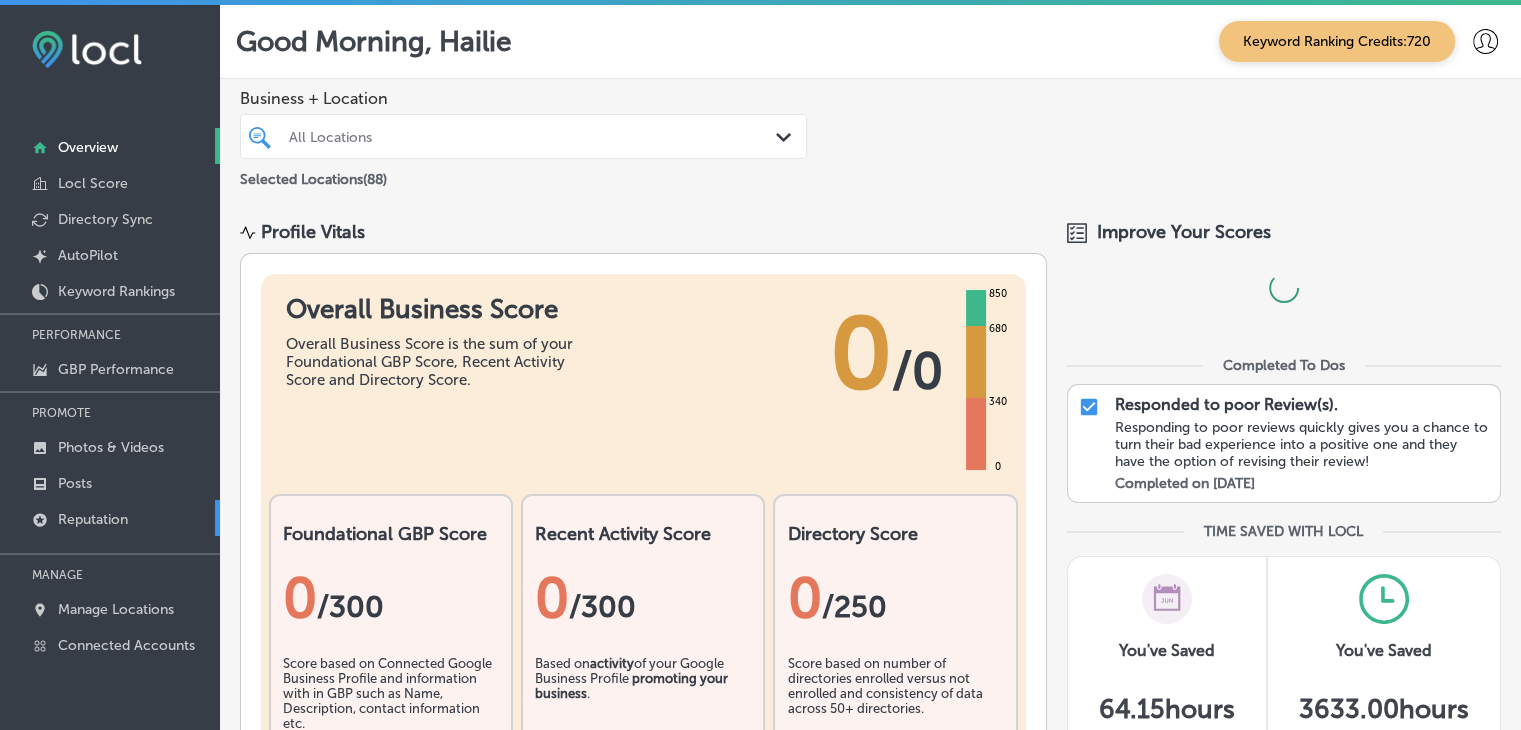 click on "Reputation" at bounding box center (93, 519) 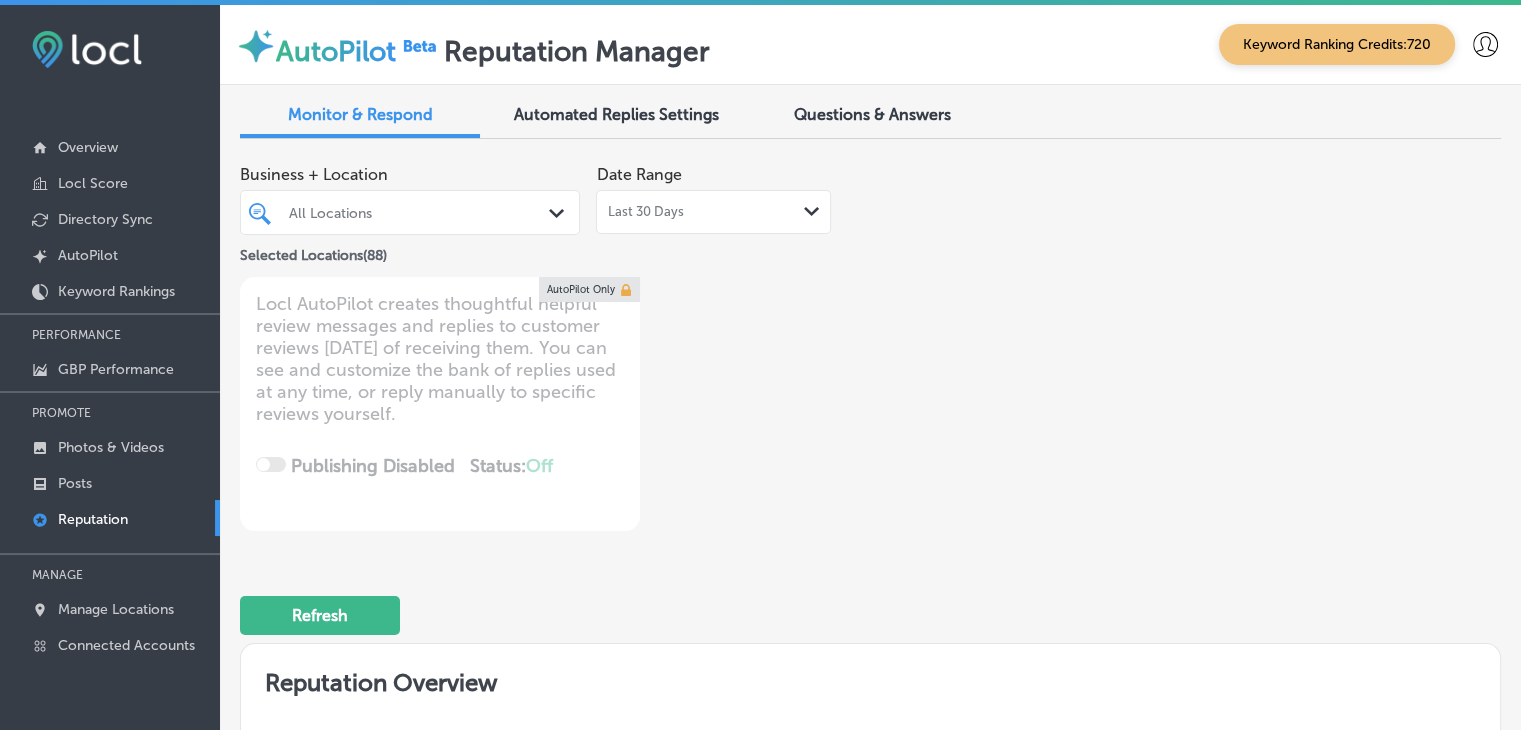 click on "Last 30 Days" at bounding box center (645, 212) 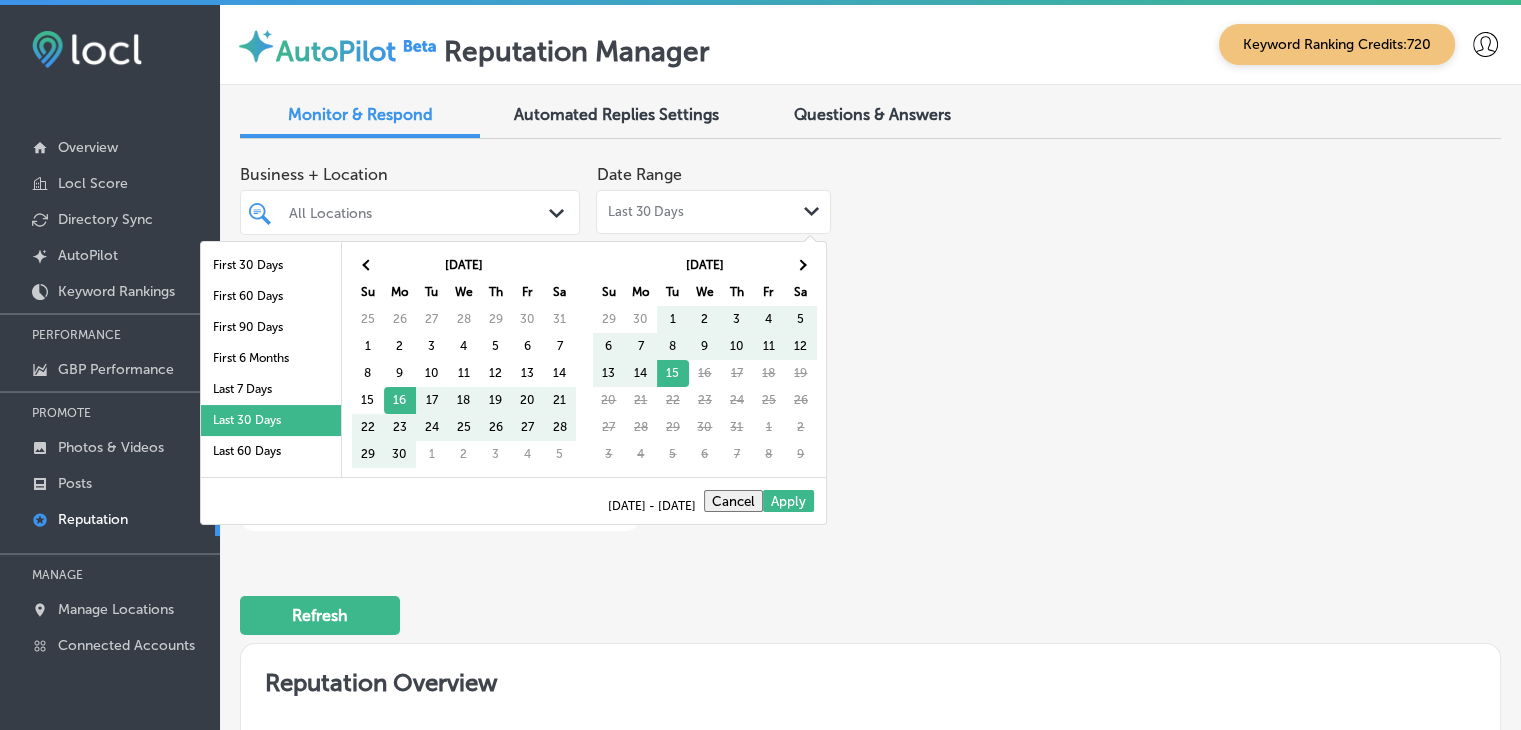 click on "All Locations" at bounding box center [420, 212] 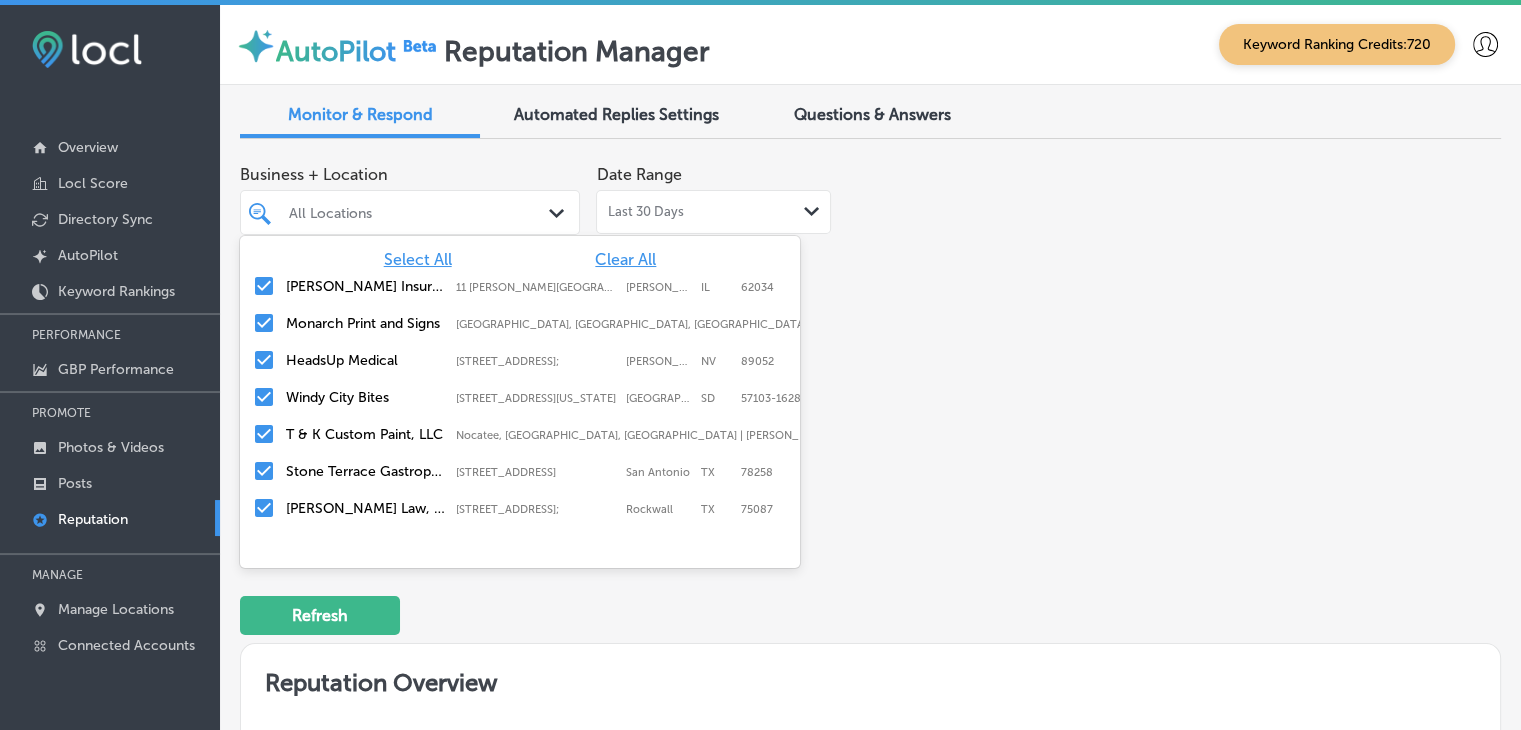 click on "[PERSON_NAME] Insurance & Financial Services [STREET_ADDRESS][PERSON_NAME] [STREET_ADDRESS][PERSON_NAME]" at bounding box center (530, 286) 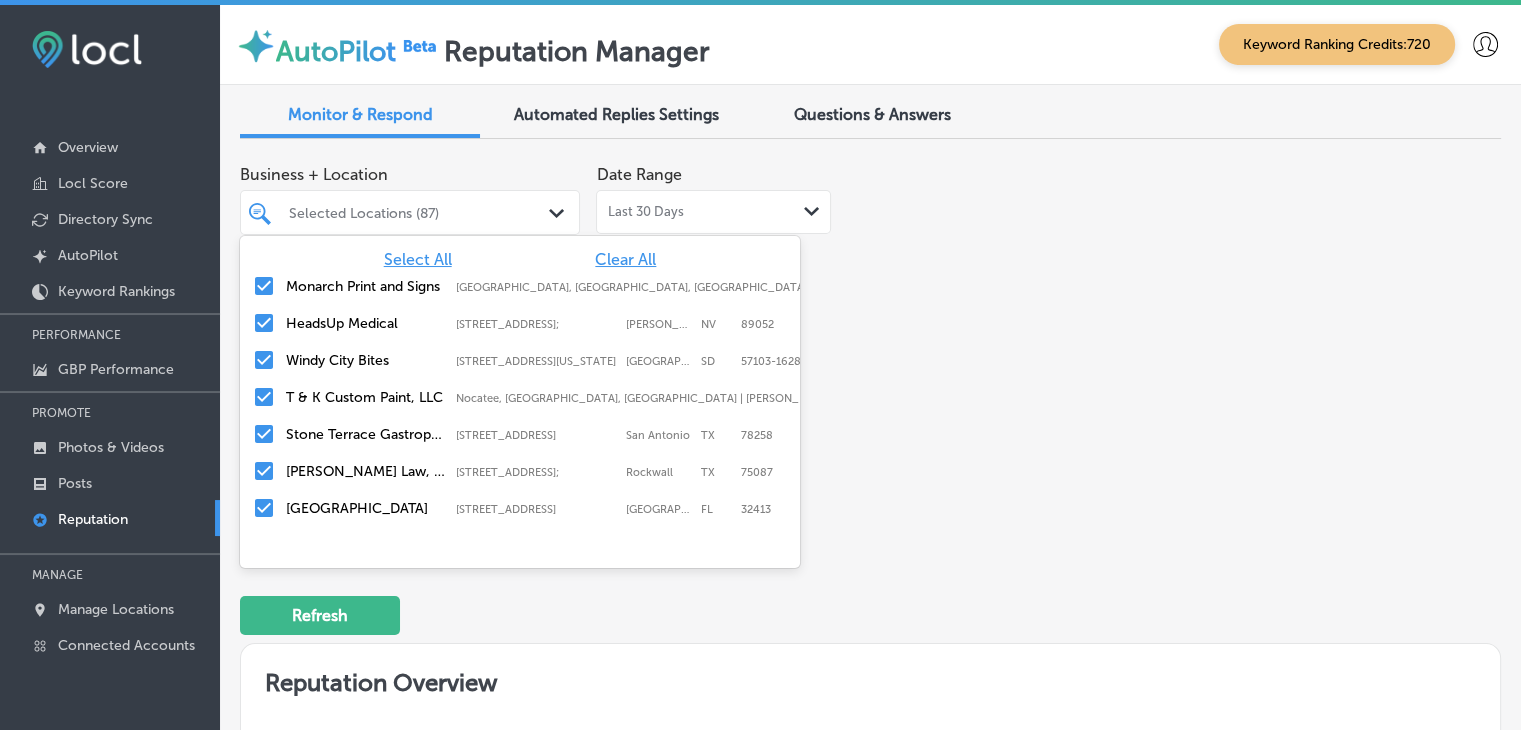click on "Clear All" at bounding box center (625, 259) 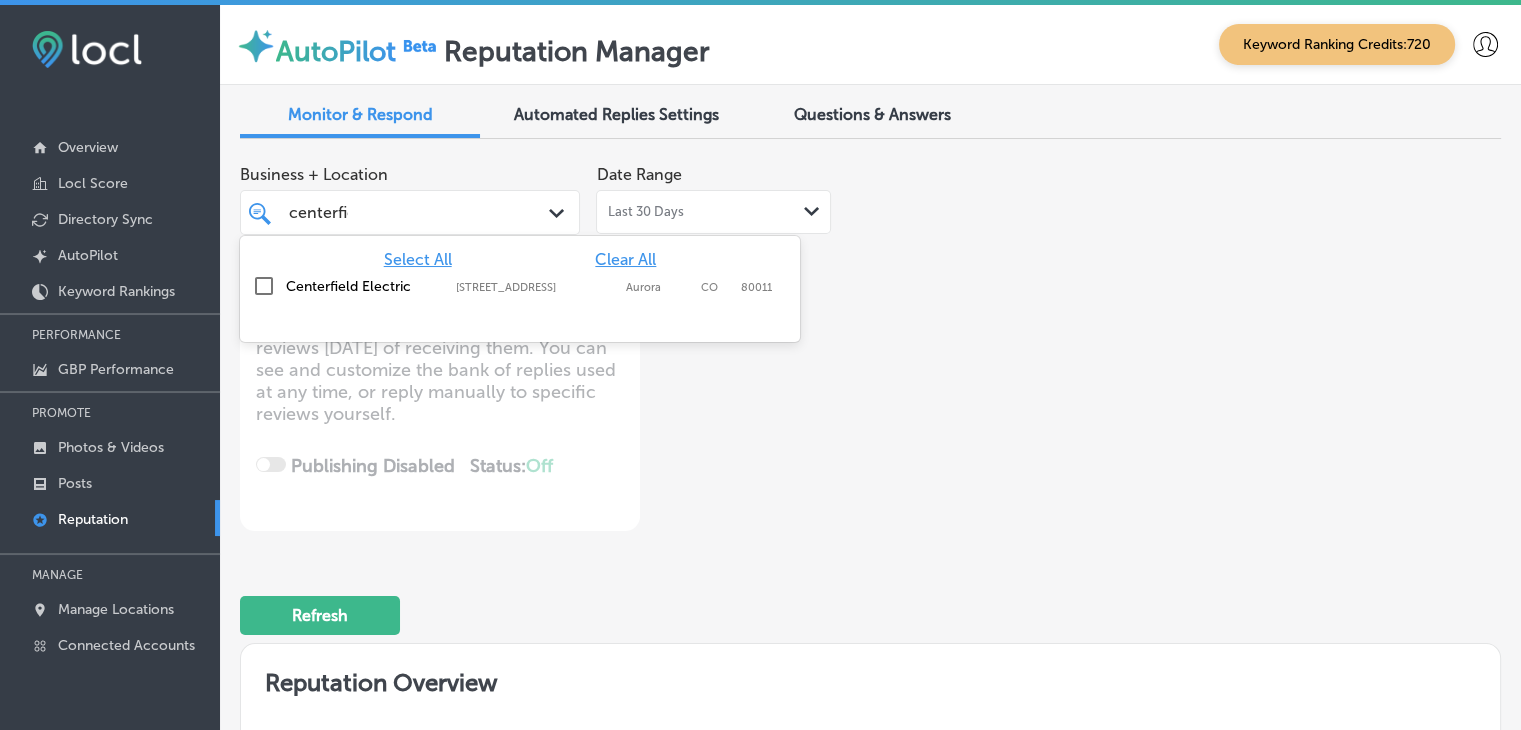 type on "centerfield" 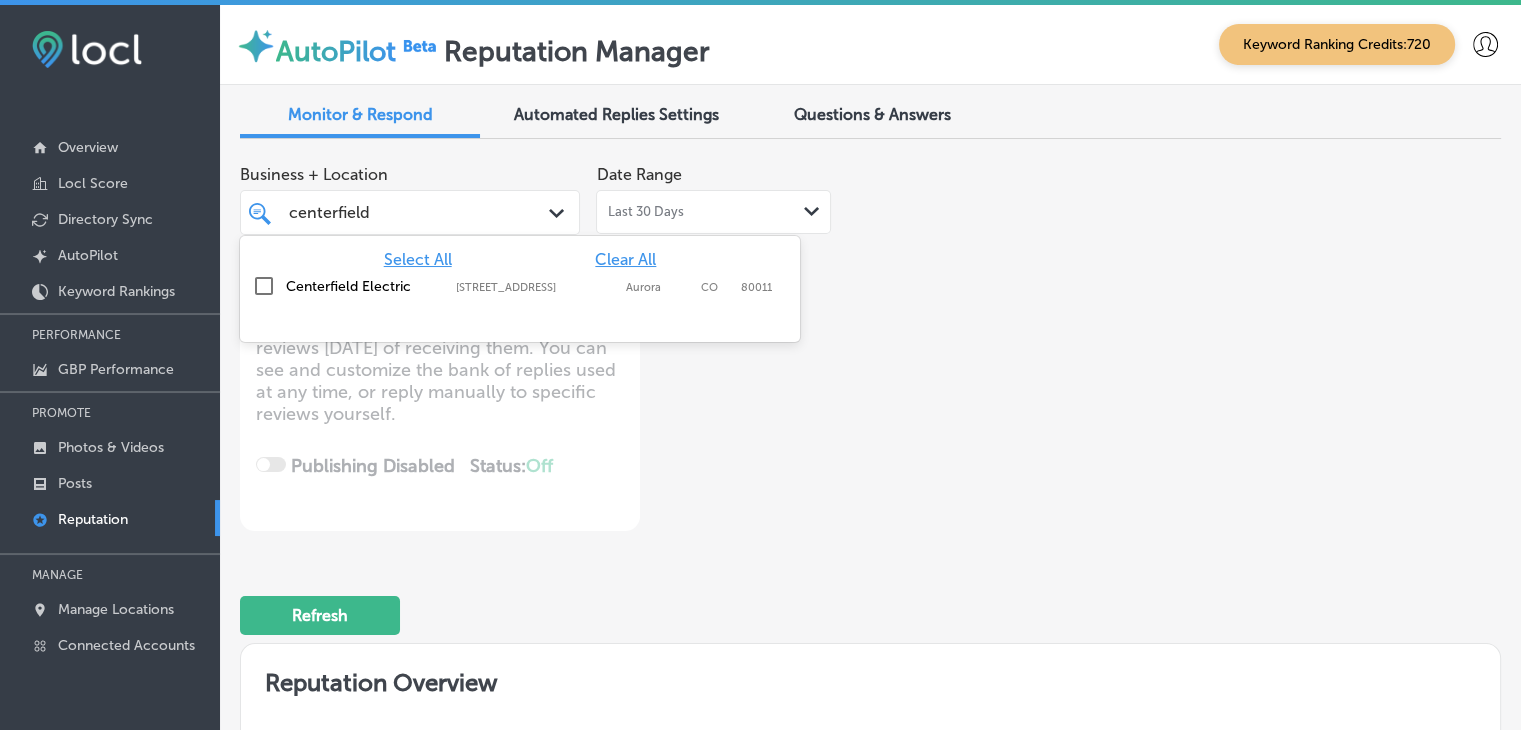 click on "Centerfield Electric [STREET_ADDRESS] [STREET_ADDRESS]" at bounding box center (529, 286) 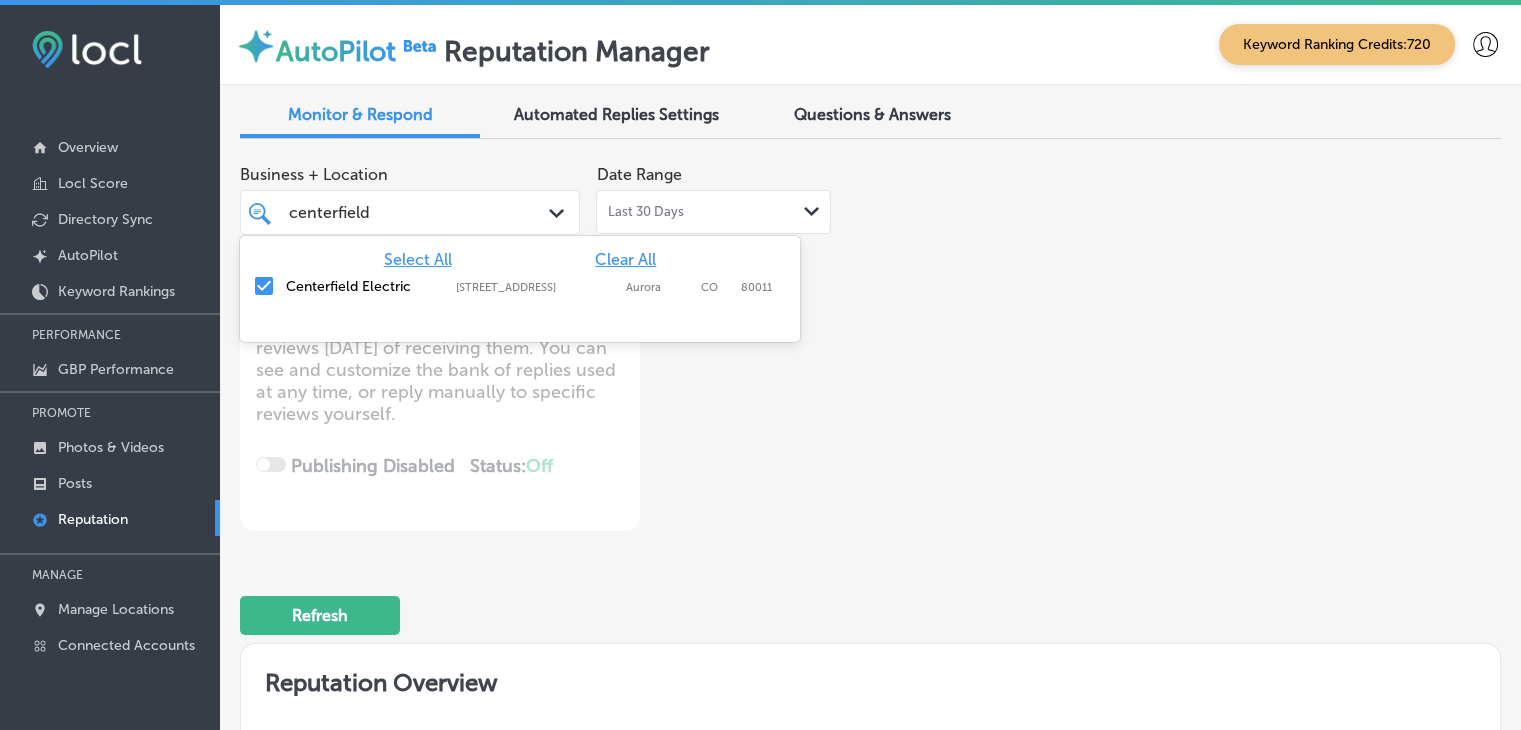 type on "centerfield" 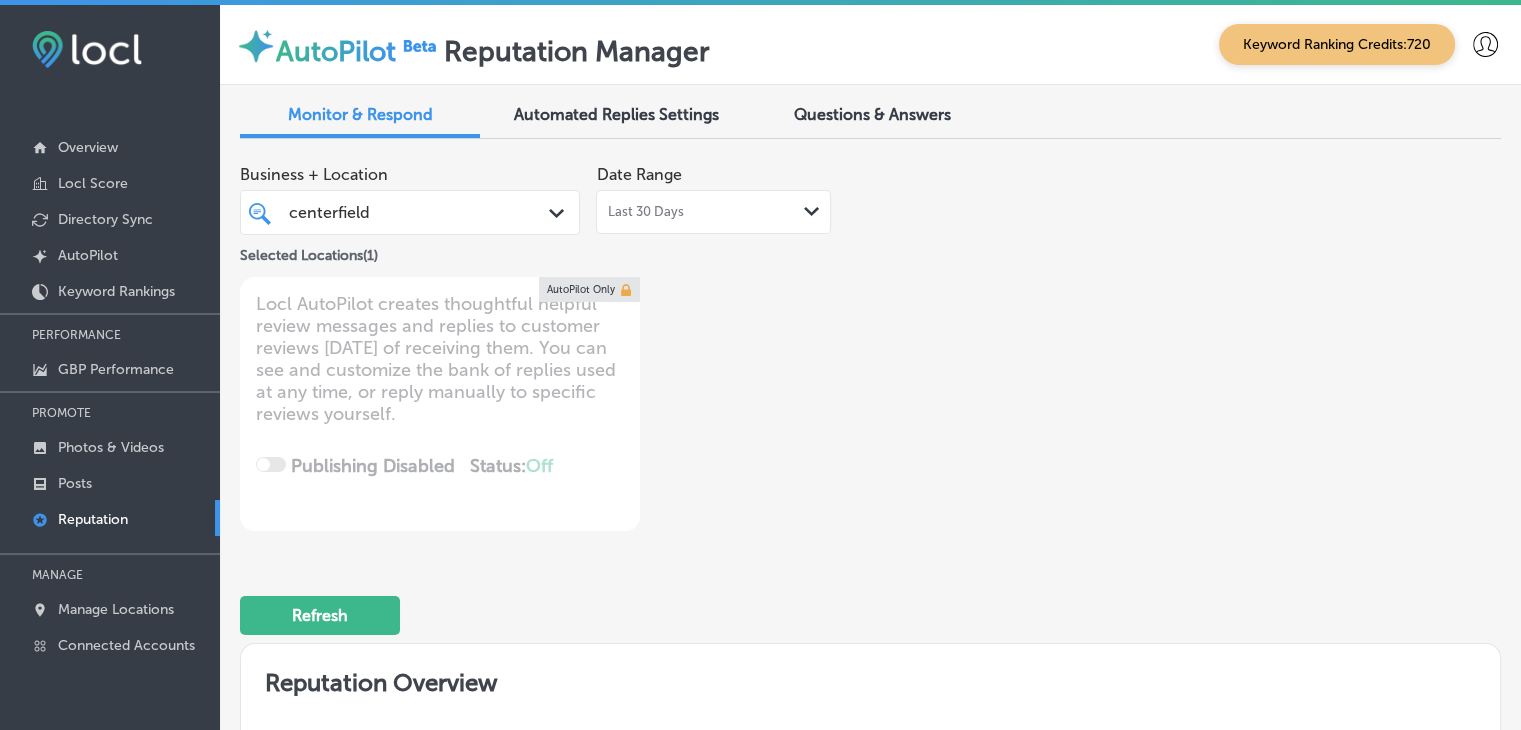 click on "Business + Location
[GEOGRAPHIC_DATA]
Path
Created with Sketch.
Selected Locations  ( 1 ) Date Range Last 30 Days
Path
Created with Sketch." at bounding box center (618, 211) 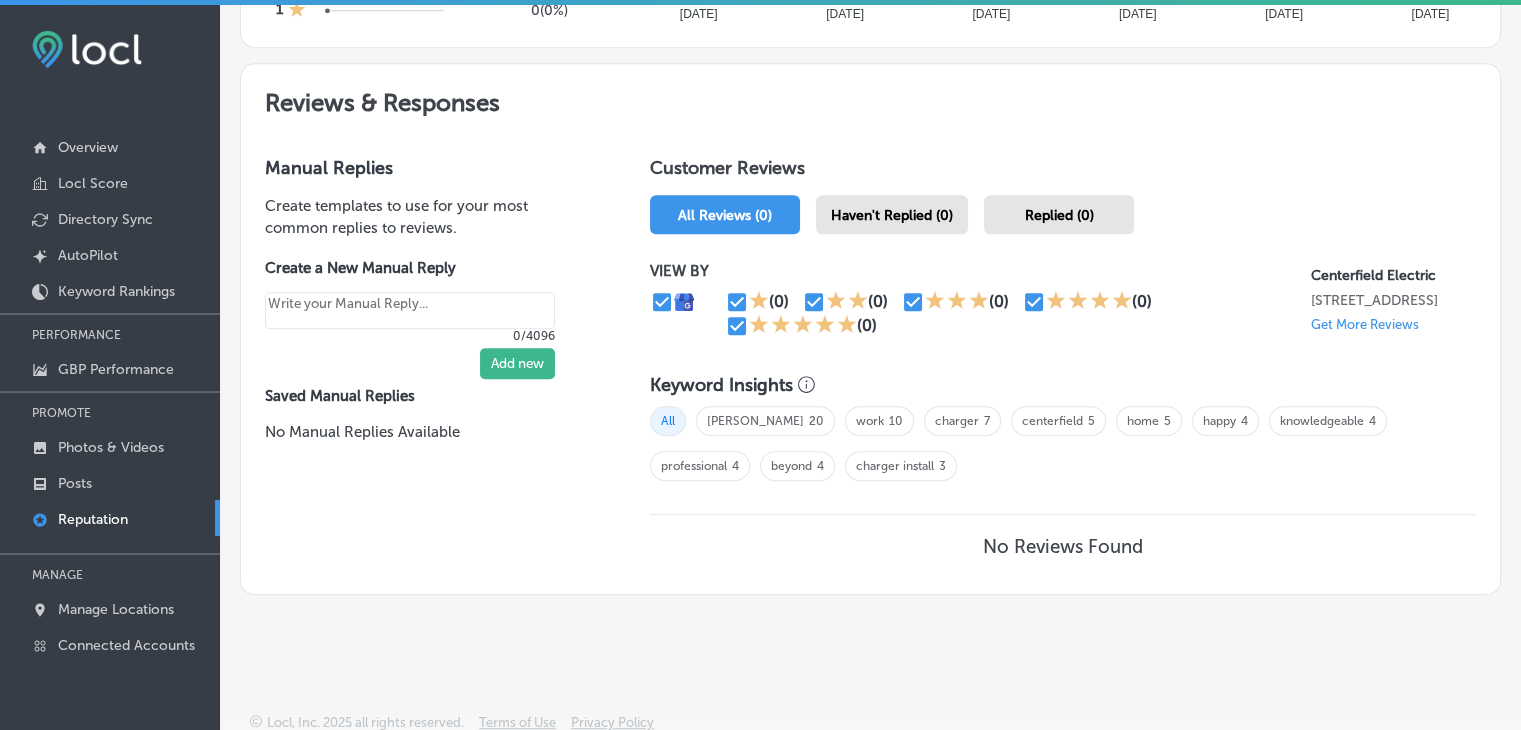 scroll, scrollTop: 1051, scrollLeft: 0, axis: vertical 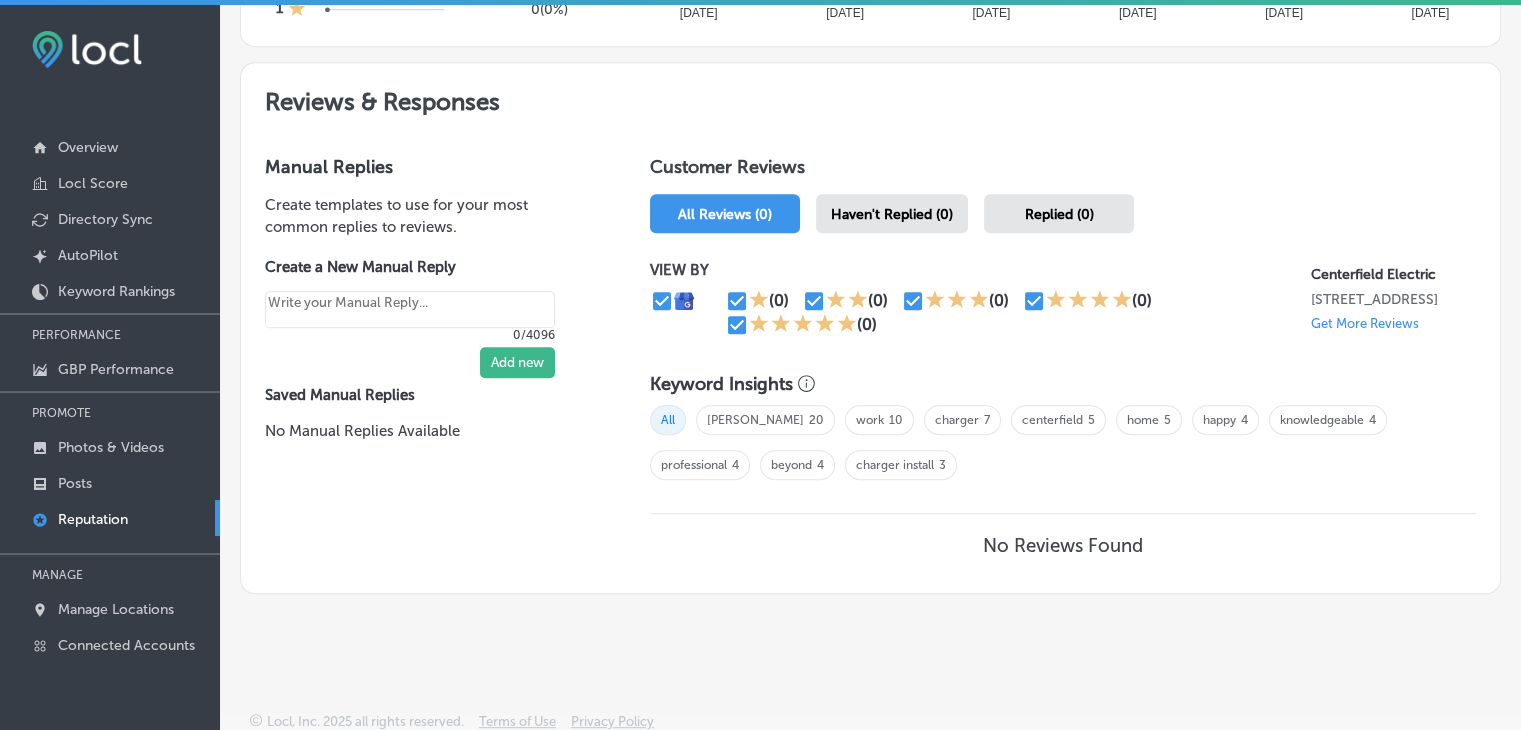 click on "All [PERSON_NAME] 20 work 10 charger 7 centerfield 5 home 5 happy 4 knowledgeable 4 professional 4 beyond 4 charger install 3" at bounding box center (1063, 450) 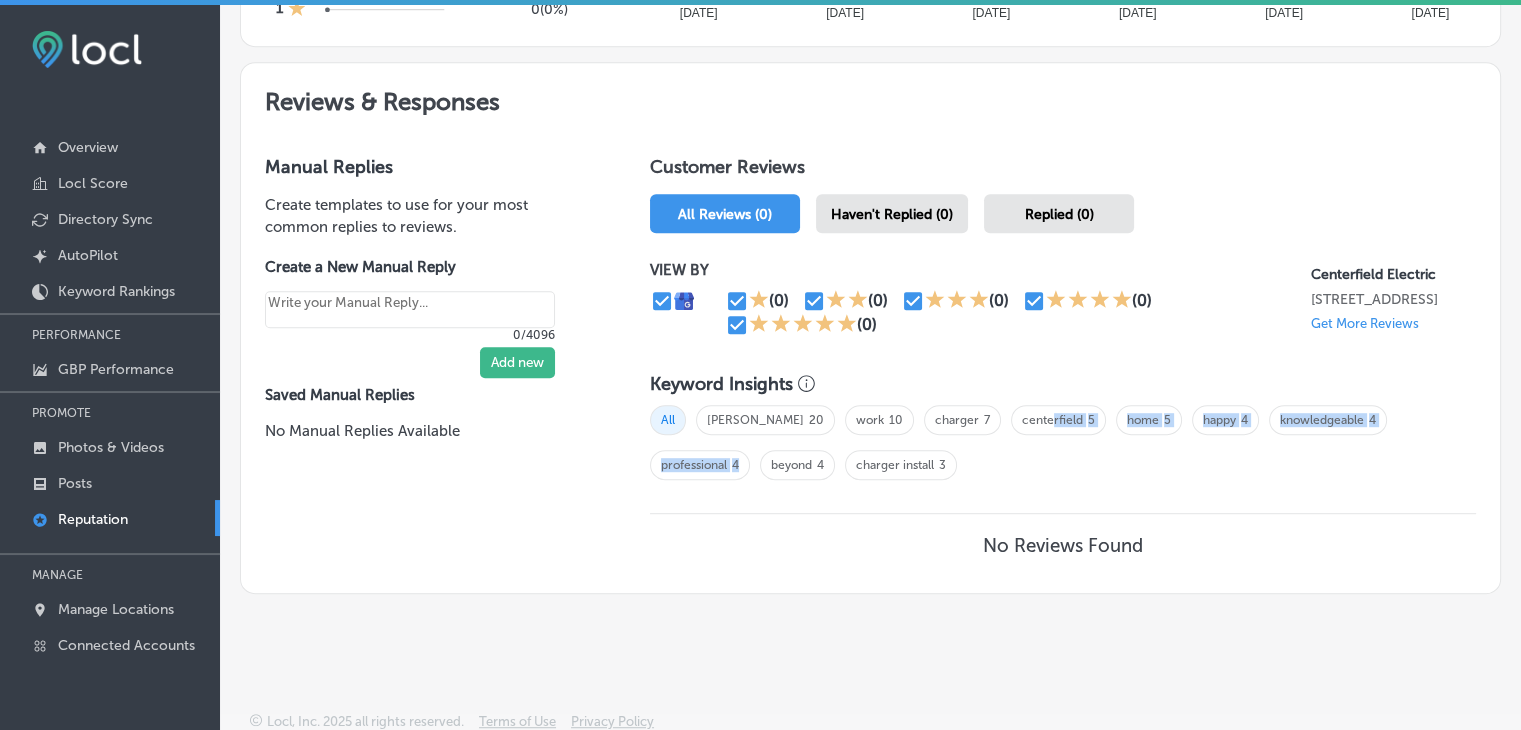 drag, startPoint x: 1407, startPoint y: 450, endPoint x: 1067, endPoint y: 460, distance: 340.14703 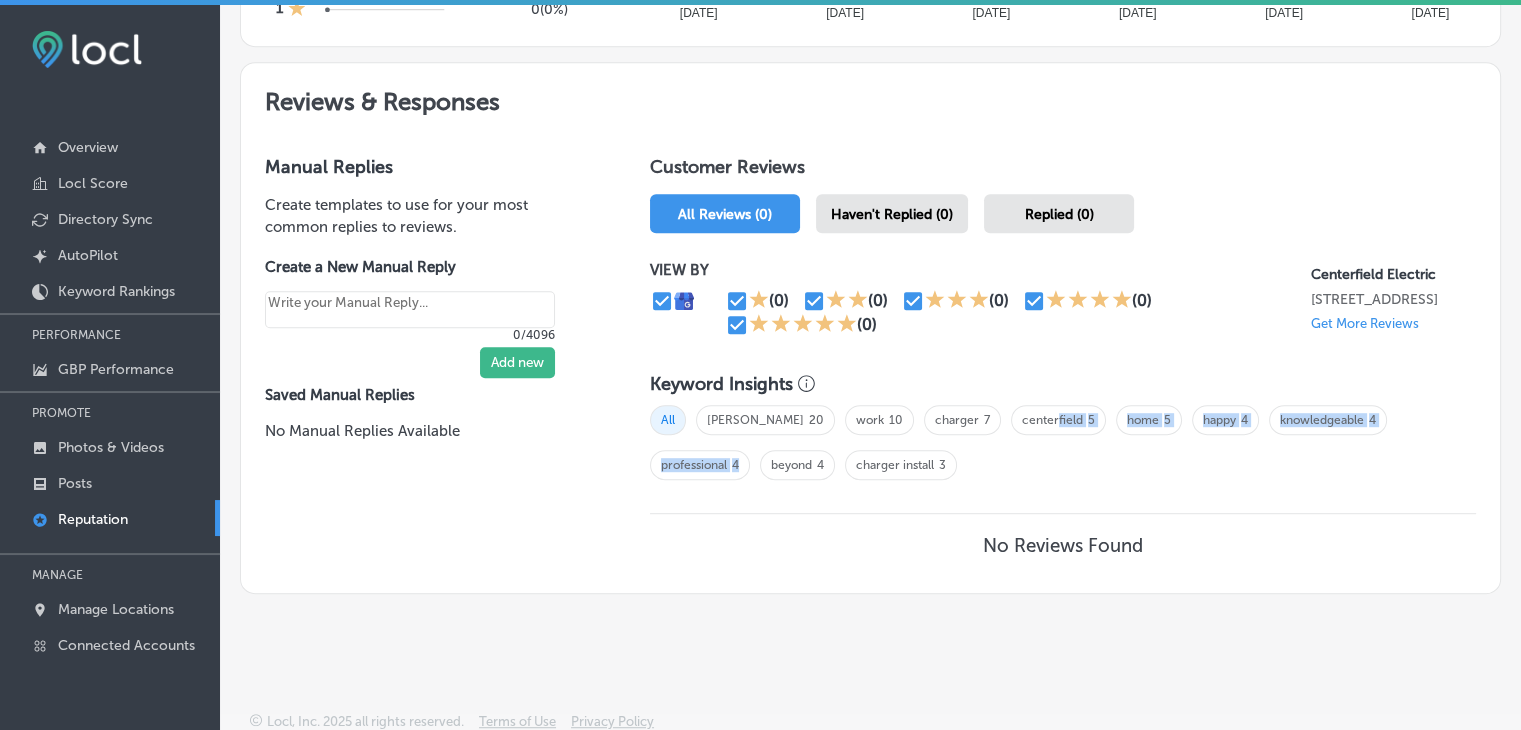 click on "All [PERSON_NAME] 20 work 10 charger 7 centerfield 5 home 5 happy 4 knowledgeable 4 professional 4 beyond 4 charger install 3" at bounding box center [1063, 450] 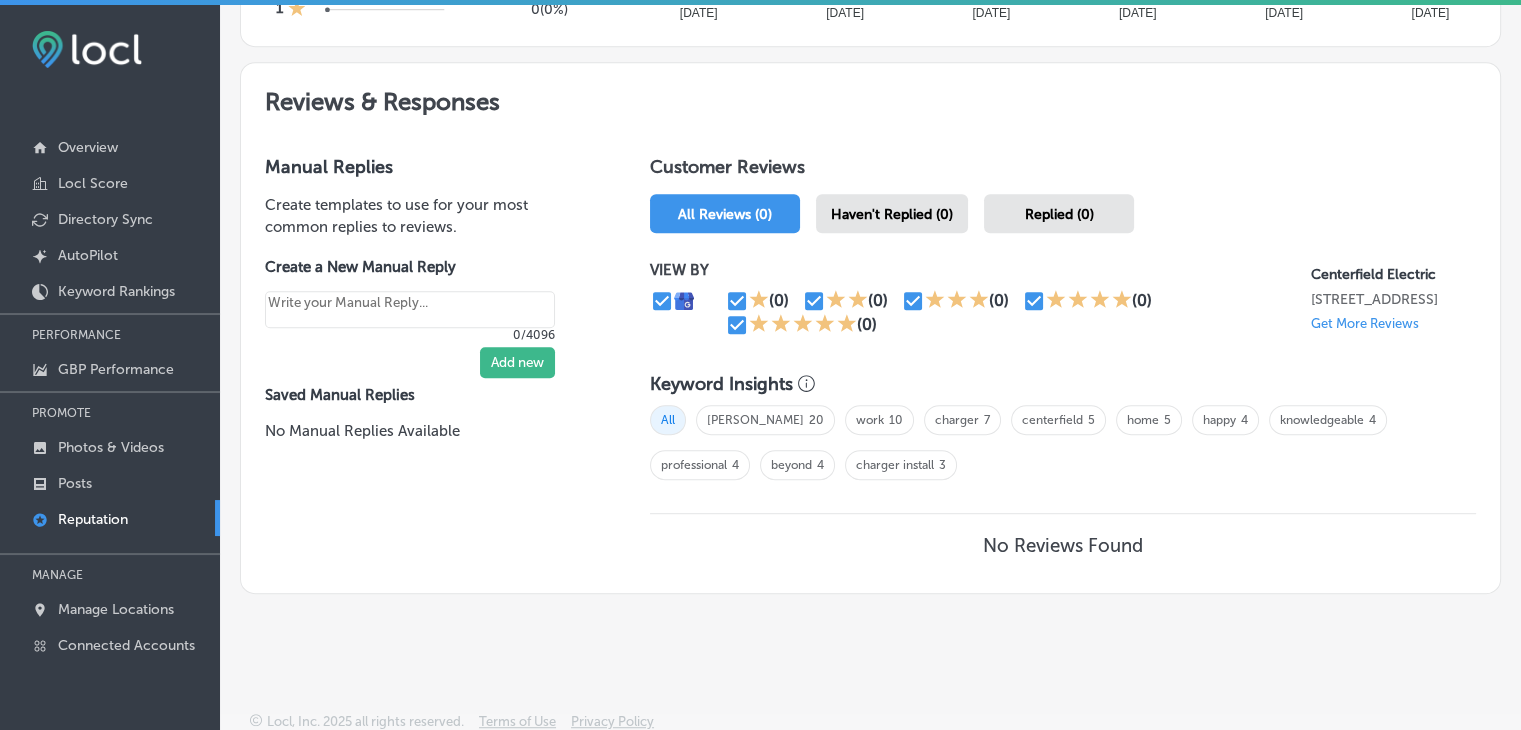 type on "x" 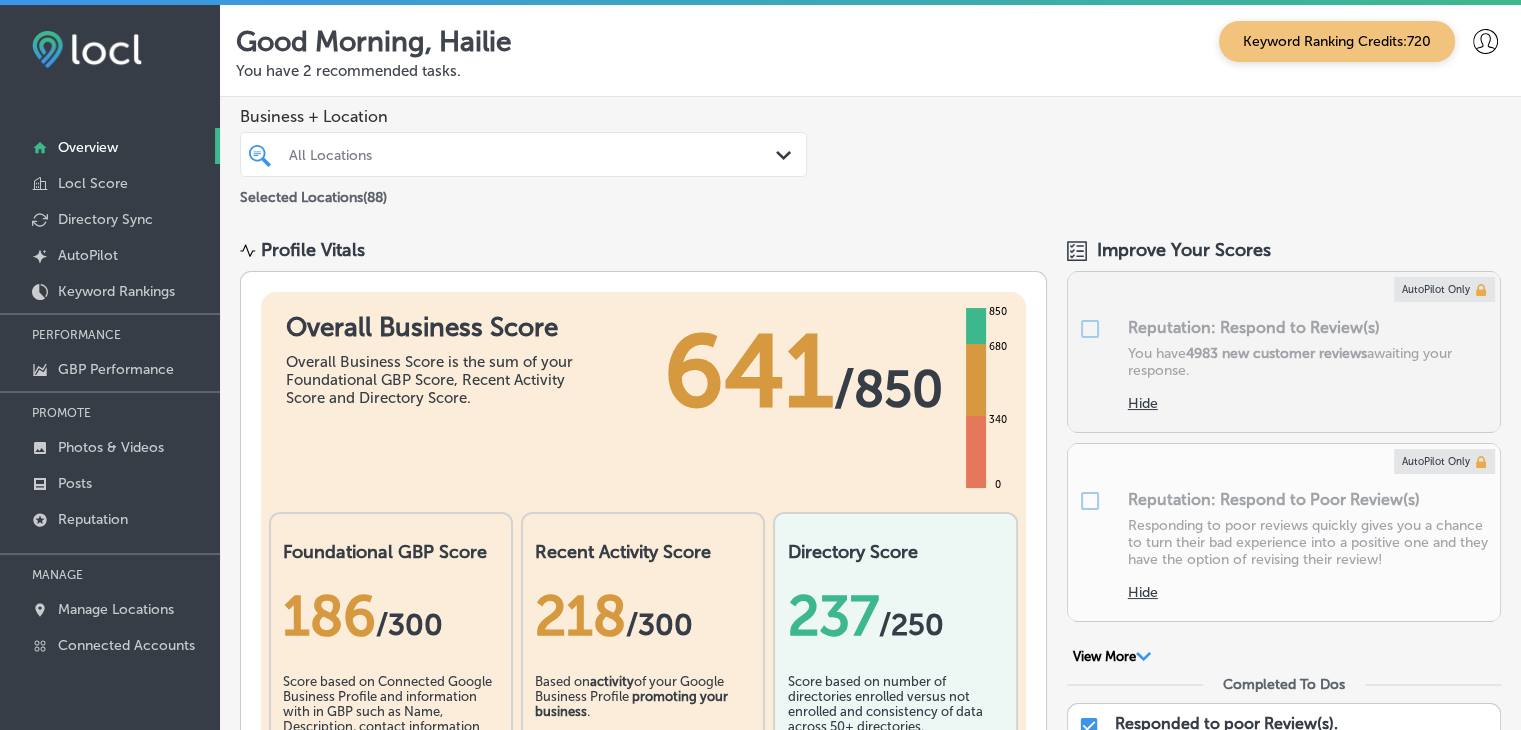 scroll, scrollTop: 0, scrollLeft: 0, axis: both 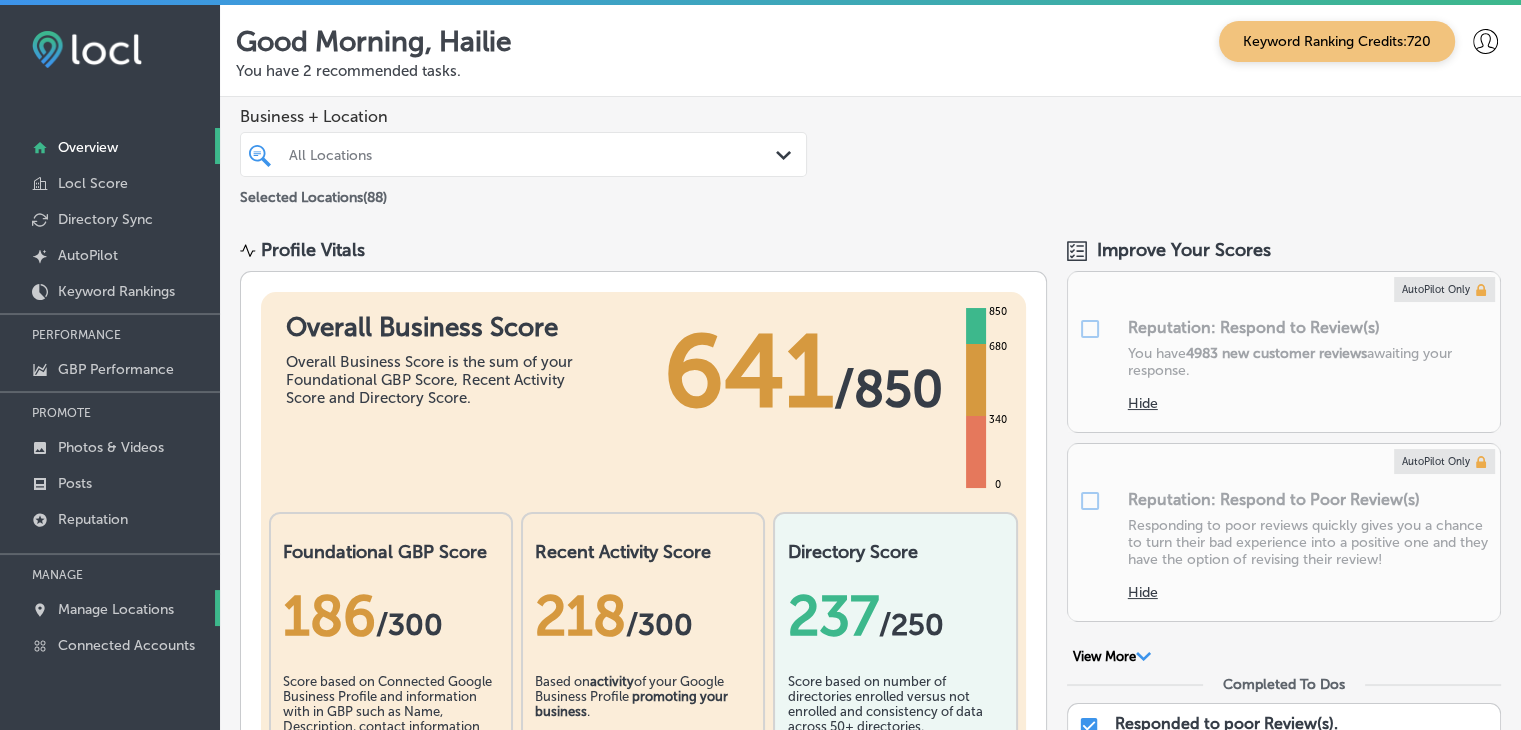 click on "Manage Locations" at bounding box center [110, 608] 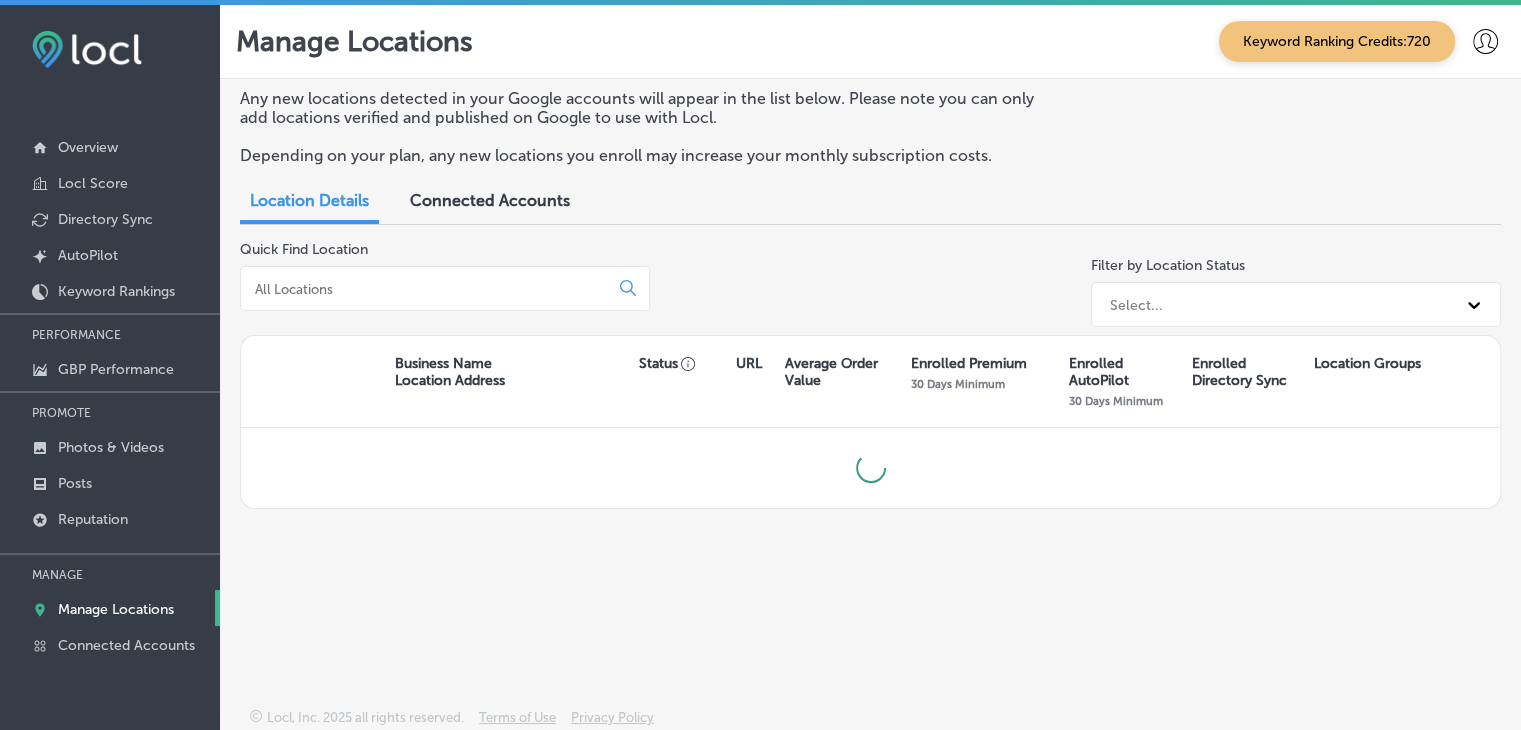 click at bounding box center (445, 288) 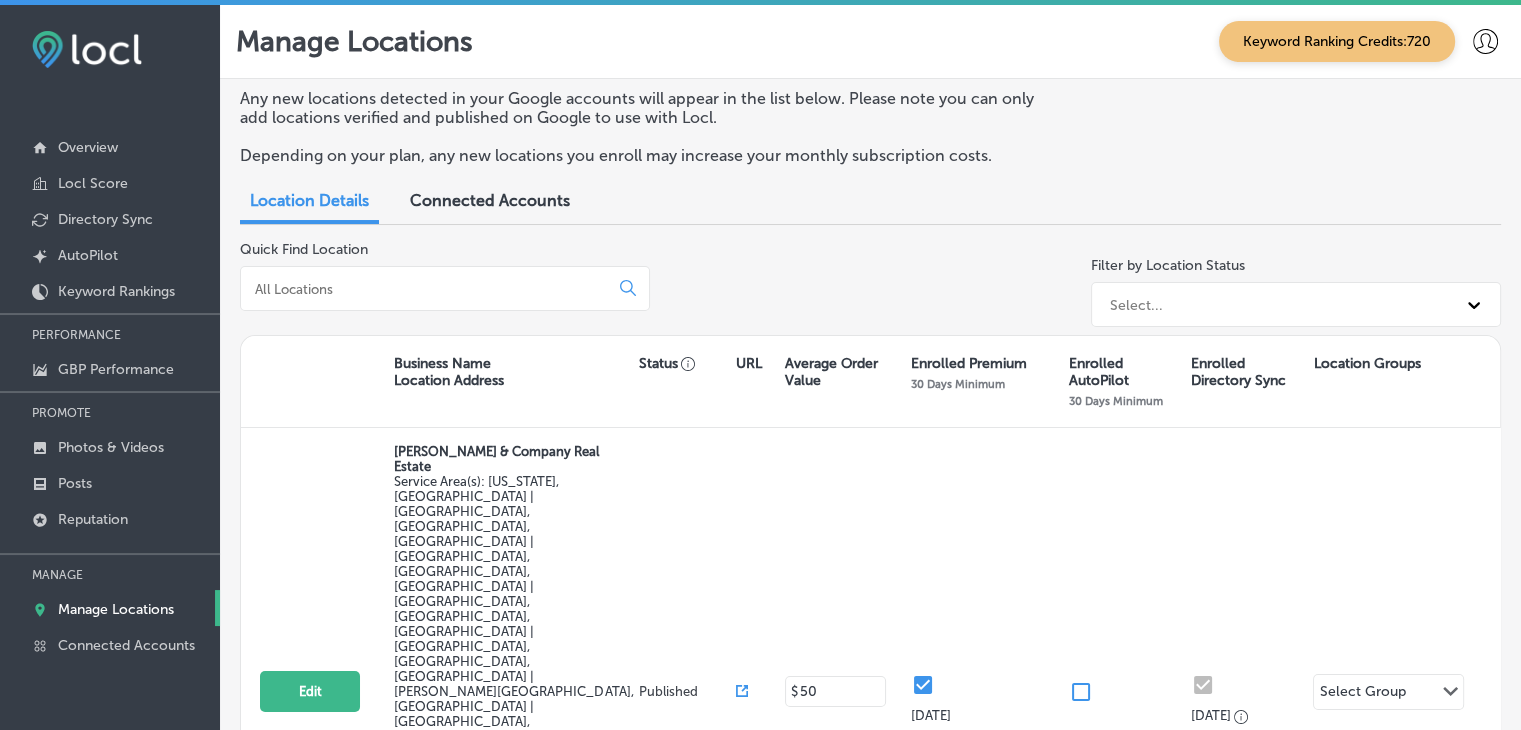 click at bounding box center [428, 289] 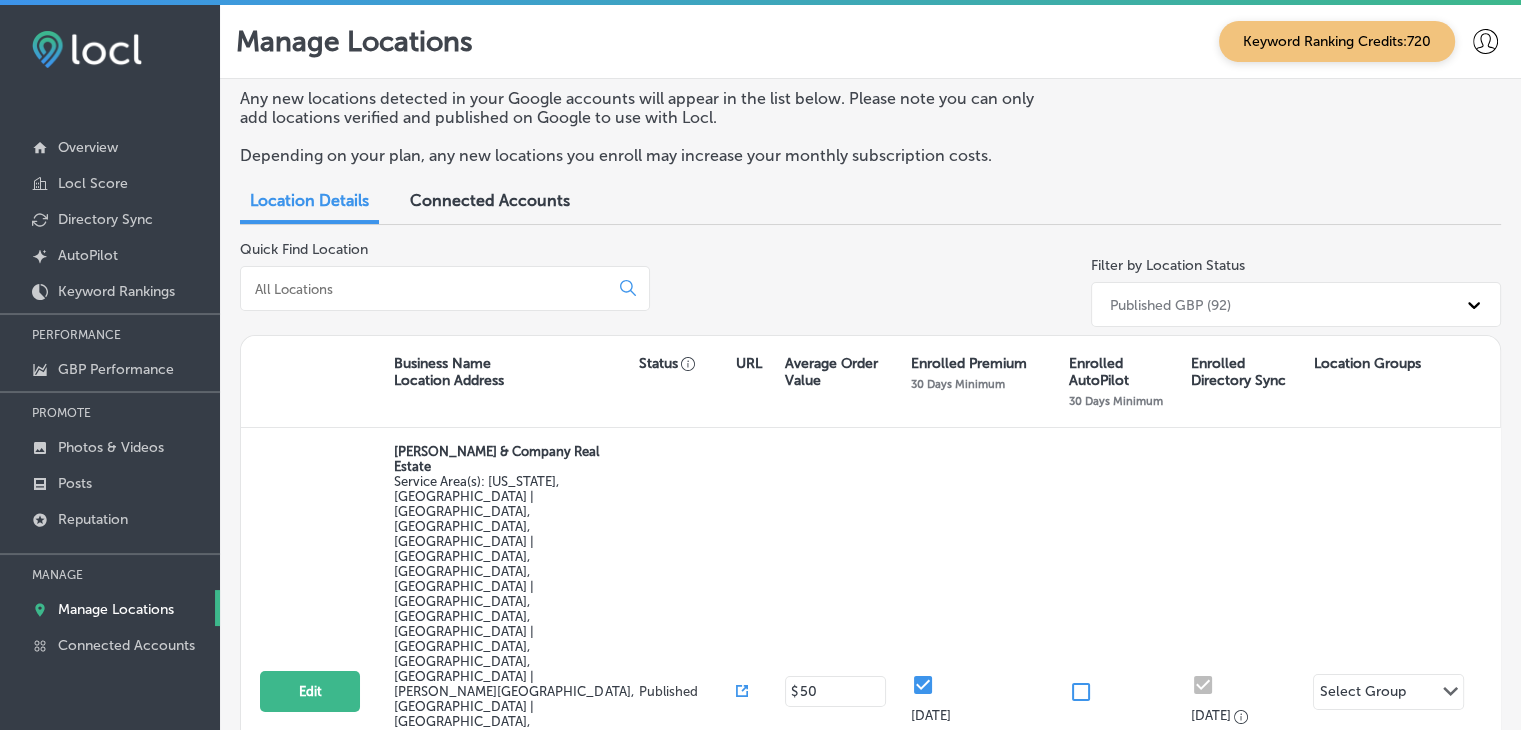 click at bounding box center [428, 289] 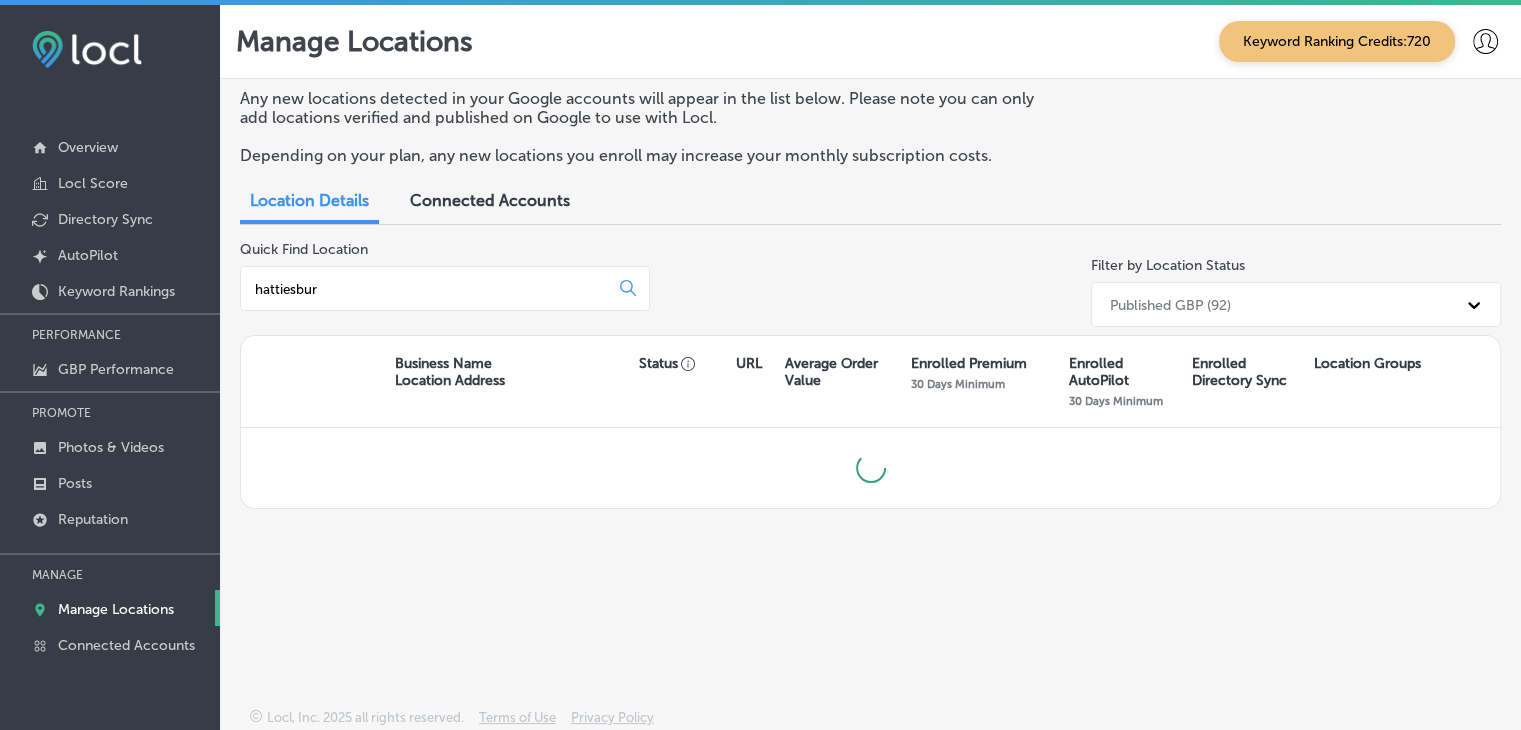 type on "hattiesburg" 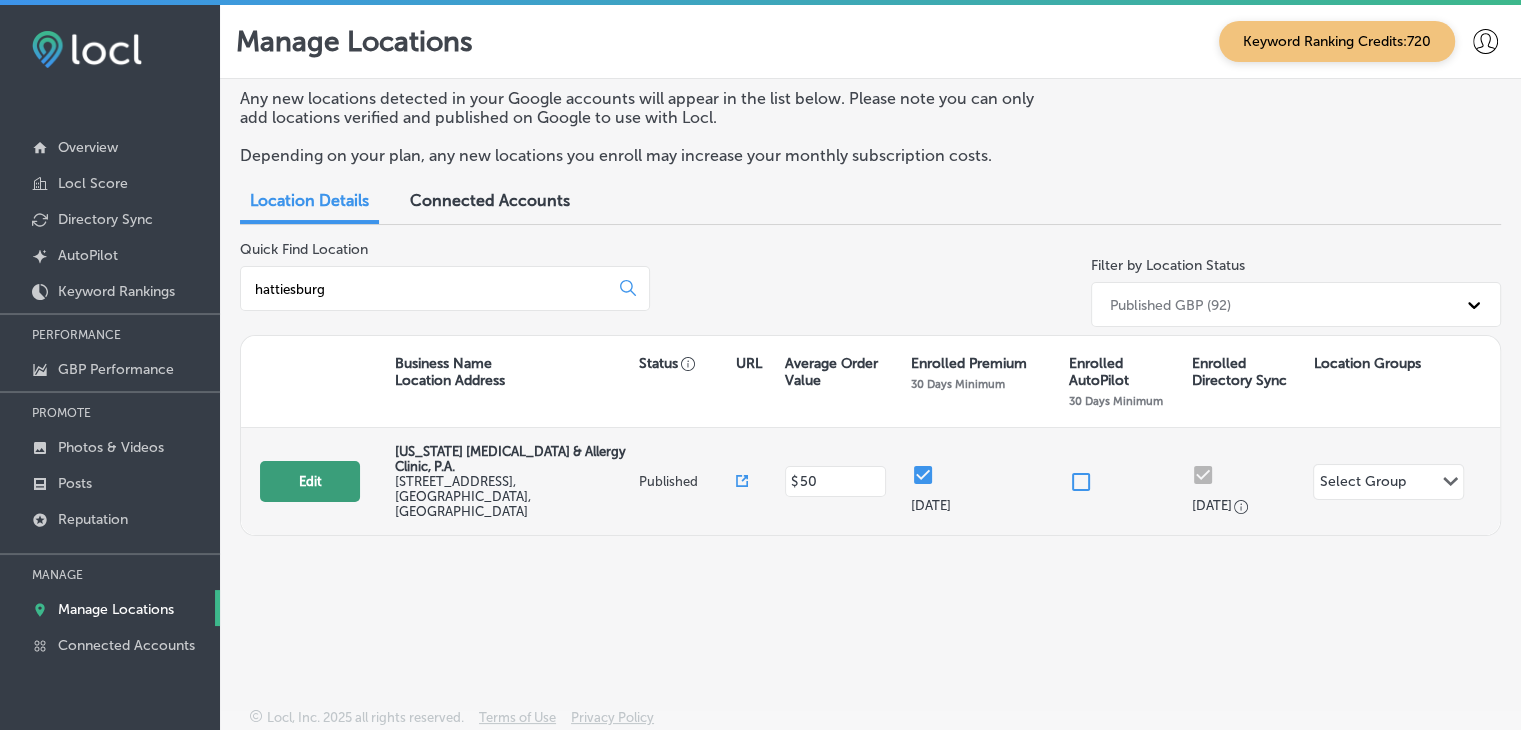click on "Edit" at bounding box center (310, 481) 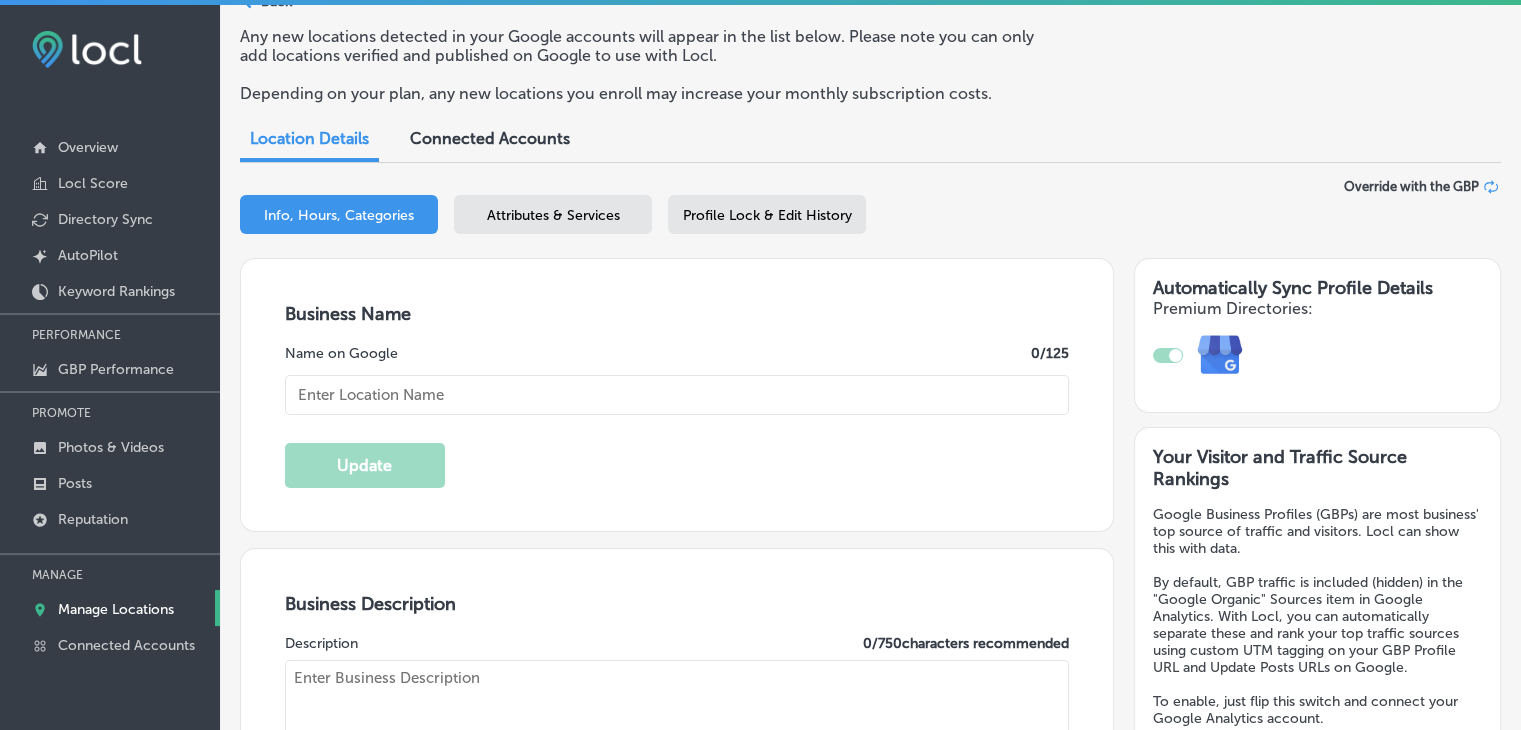 scroll, scrollTop: 200, scrollLeft: 0, axis: vertical 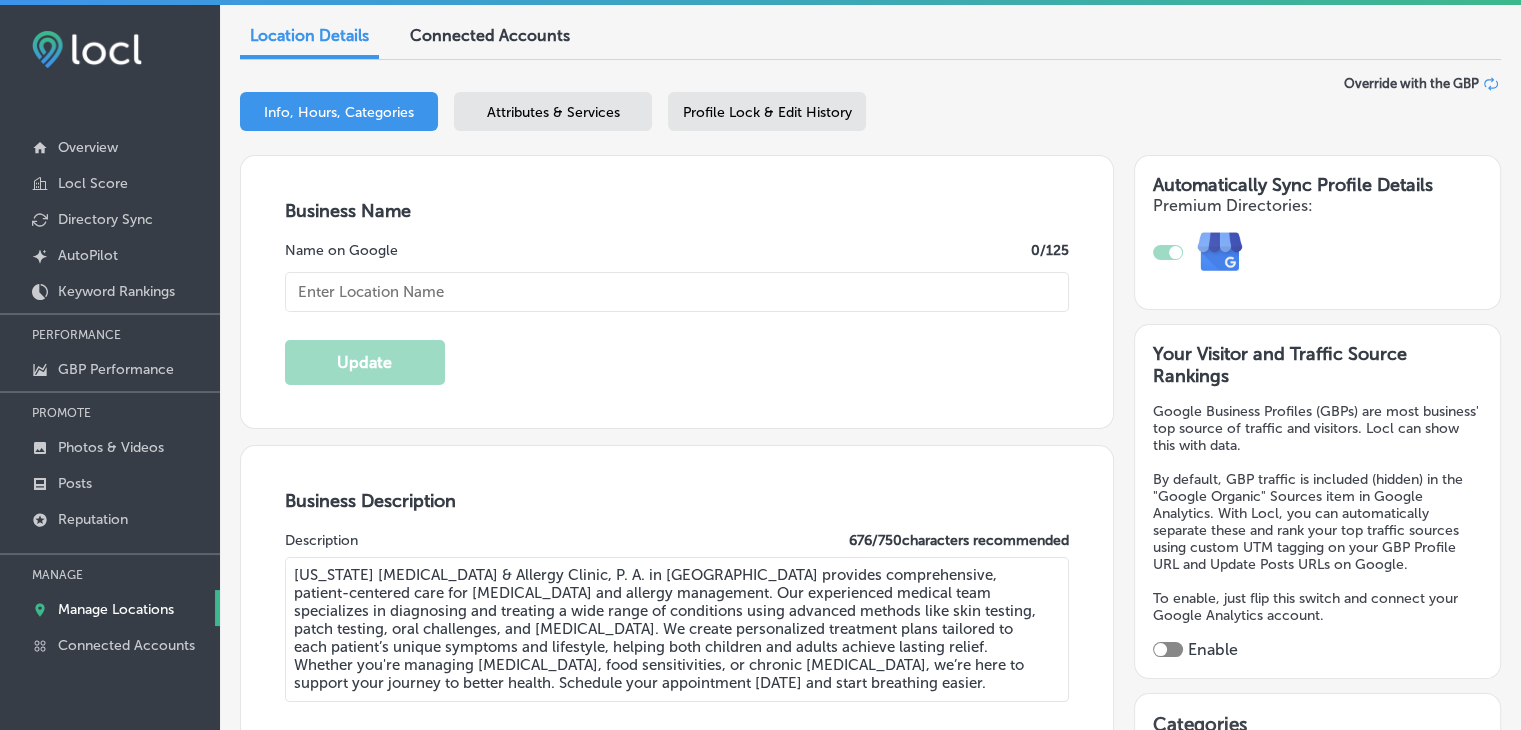 type on "Mississippi Asthma & Allergy Clinic, P. A. in Hattiesburg provides comprehensive, patient-centered care for asthma and allergy management. Our experienced medical team specializes in diagnosing and treating a wide range of conditions using advanced methods like skin testing, patch testing, oral challenges, and immunotherapy. We create personalized treatment plans tailored to each patient’s unique symptoms and lifestyle, helping both children and adults achieve lasting relief. Whether you're managing seasonal allergies, food sensitivities, or chronic asthma, we’re here to support your journey to better health. Schedule your appointment today and start breathing easier." 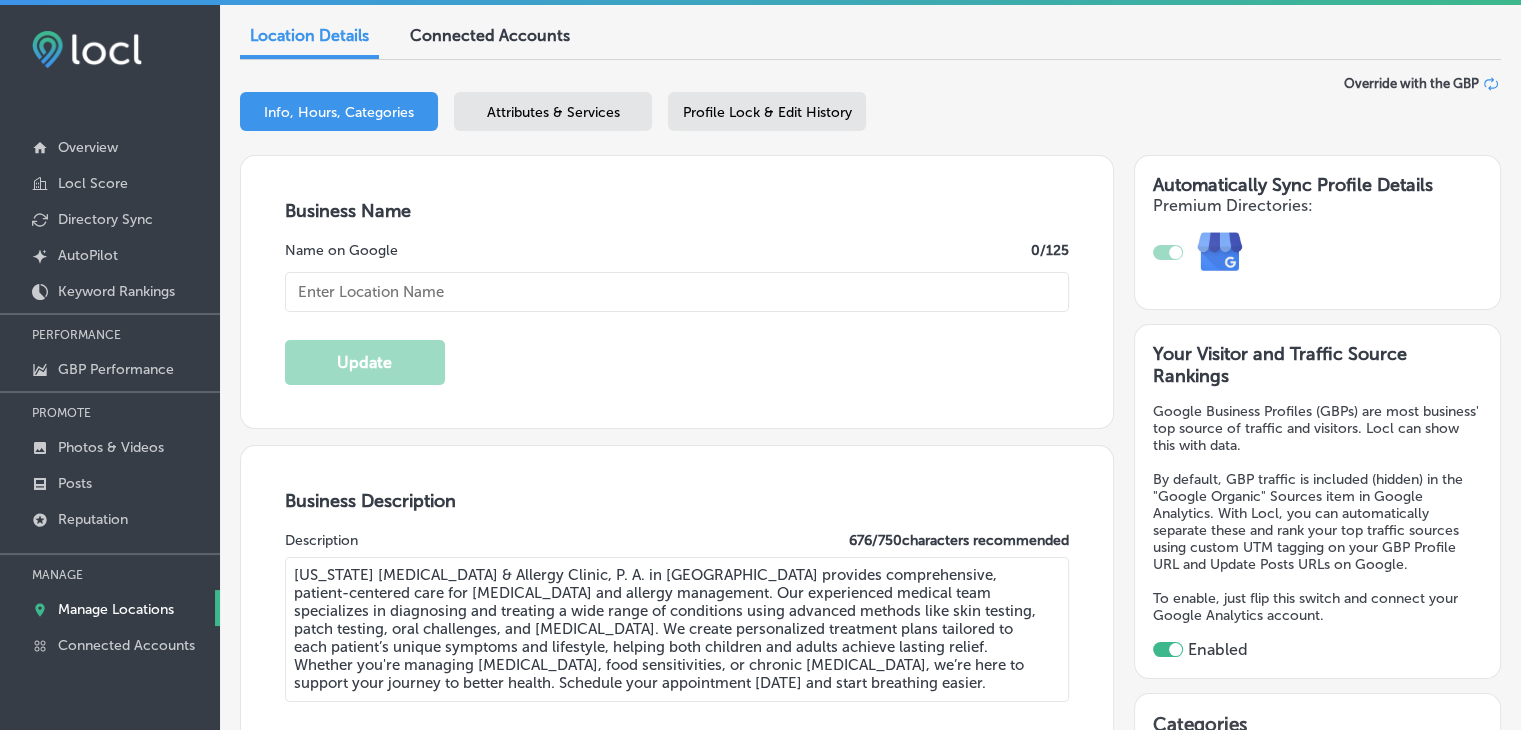 type on "[STREET_ADDRESS]" 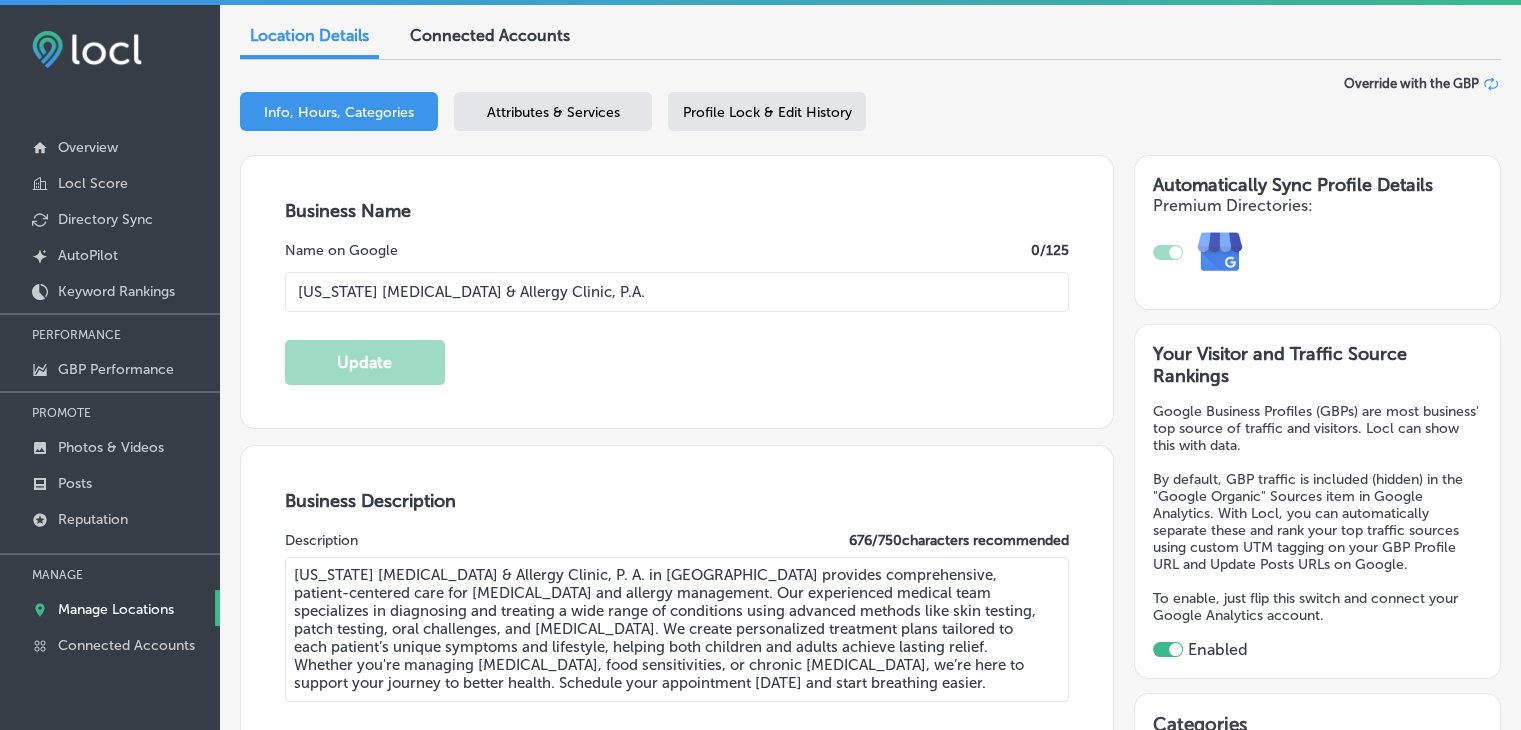 type on "+1 601 268 5051" 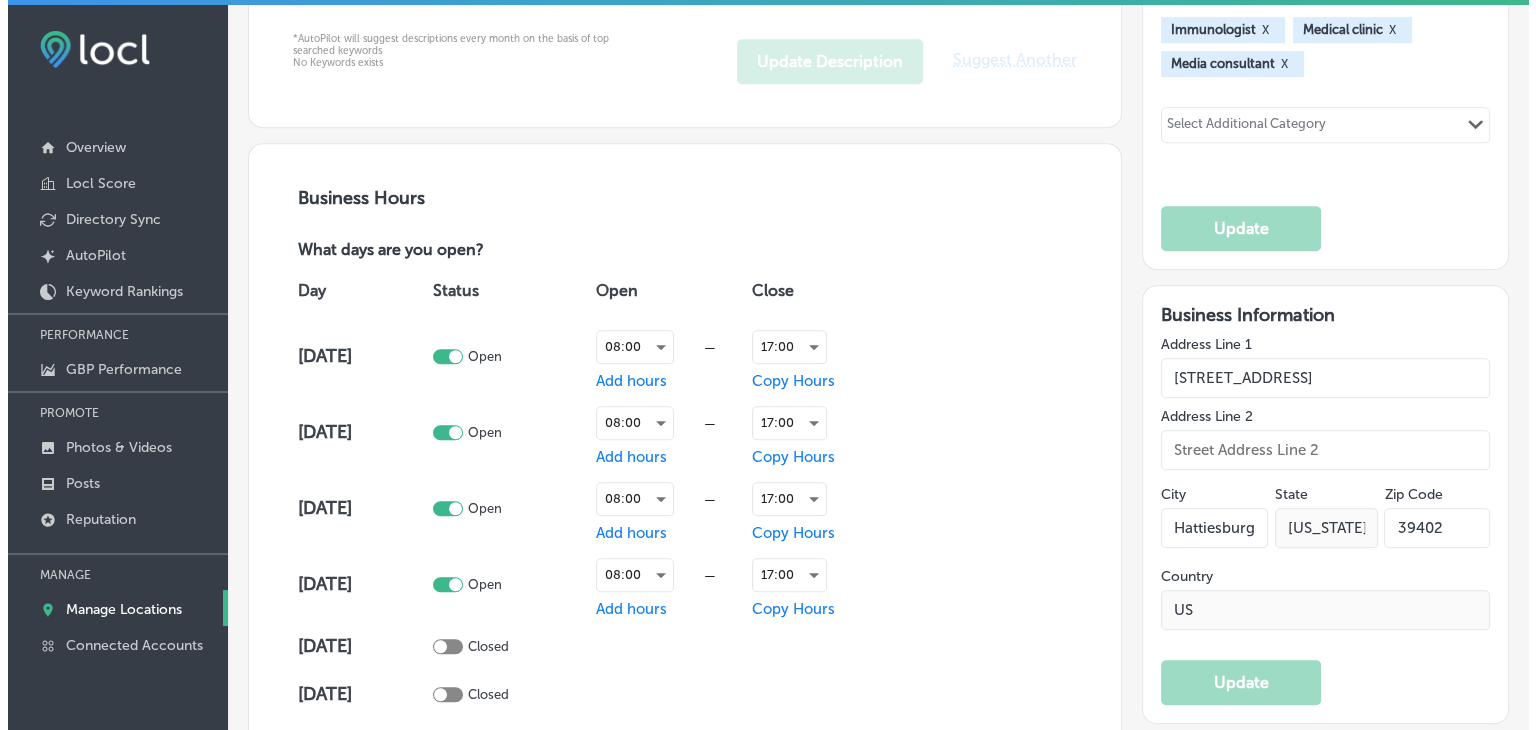 scroll, scrollTop: 1400, scrollLeft: 0, axis: vertical 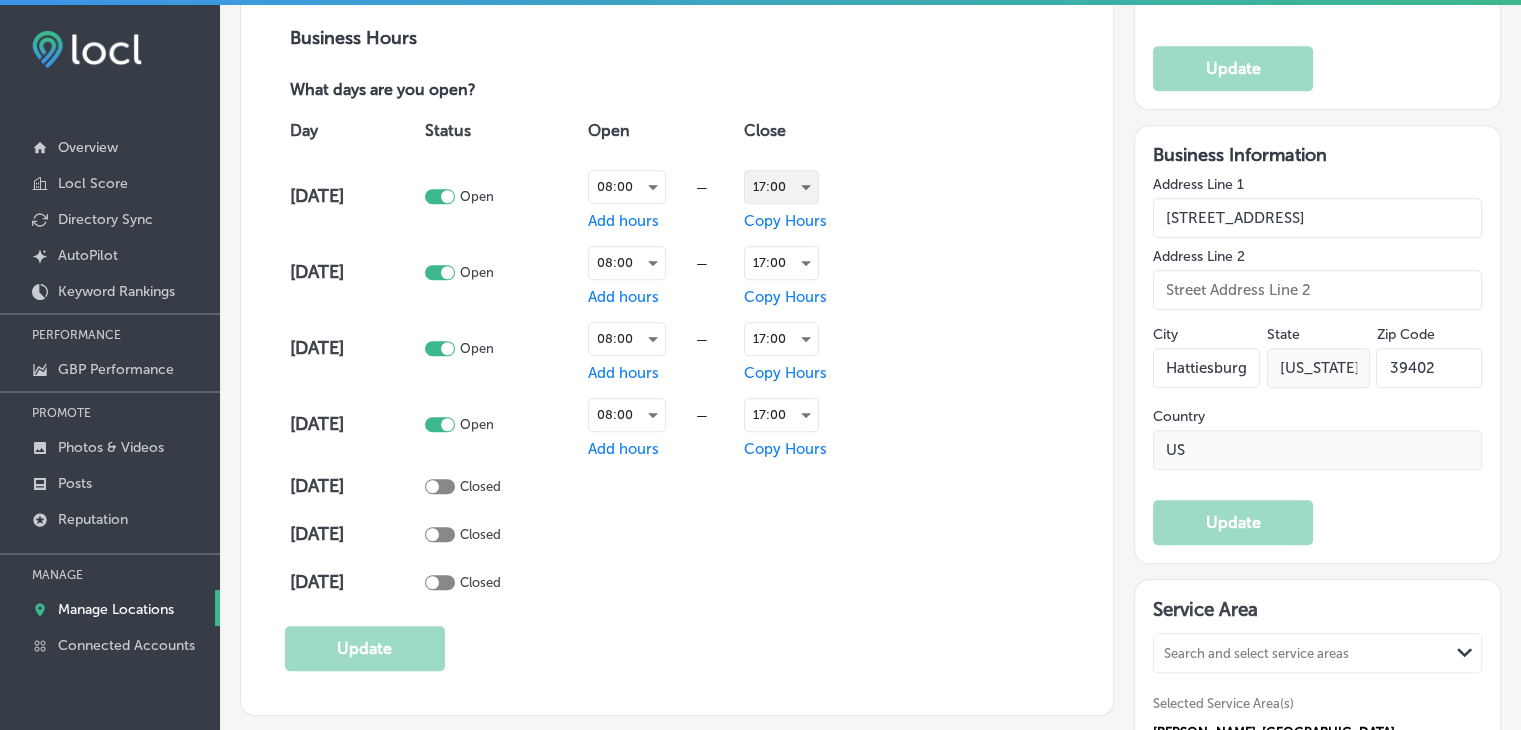 click on "17:00" at bounding box center (781, 187) 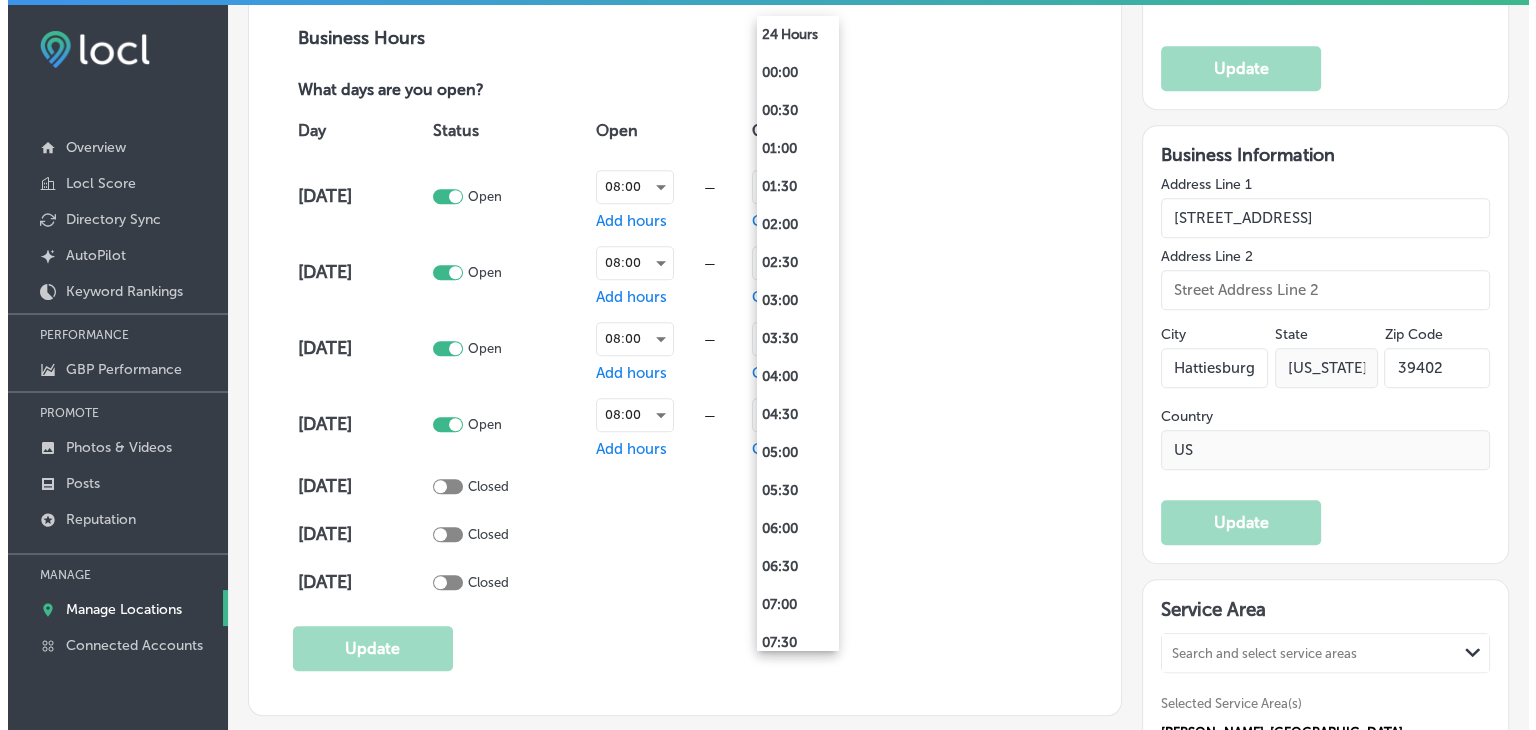 scroll, scrollTop: 1402, scrollLeft: 0, axis: vertical 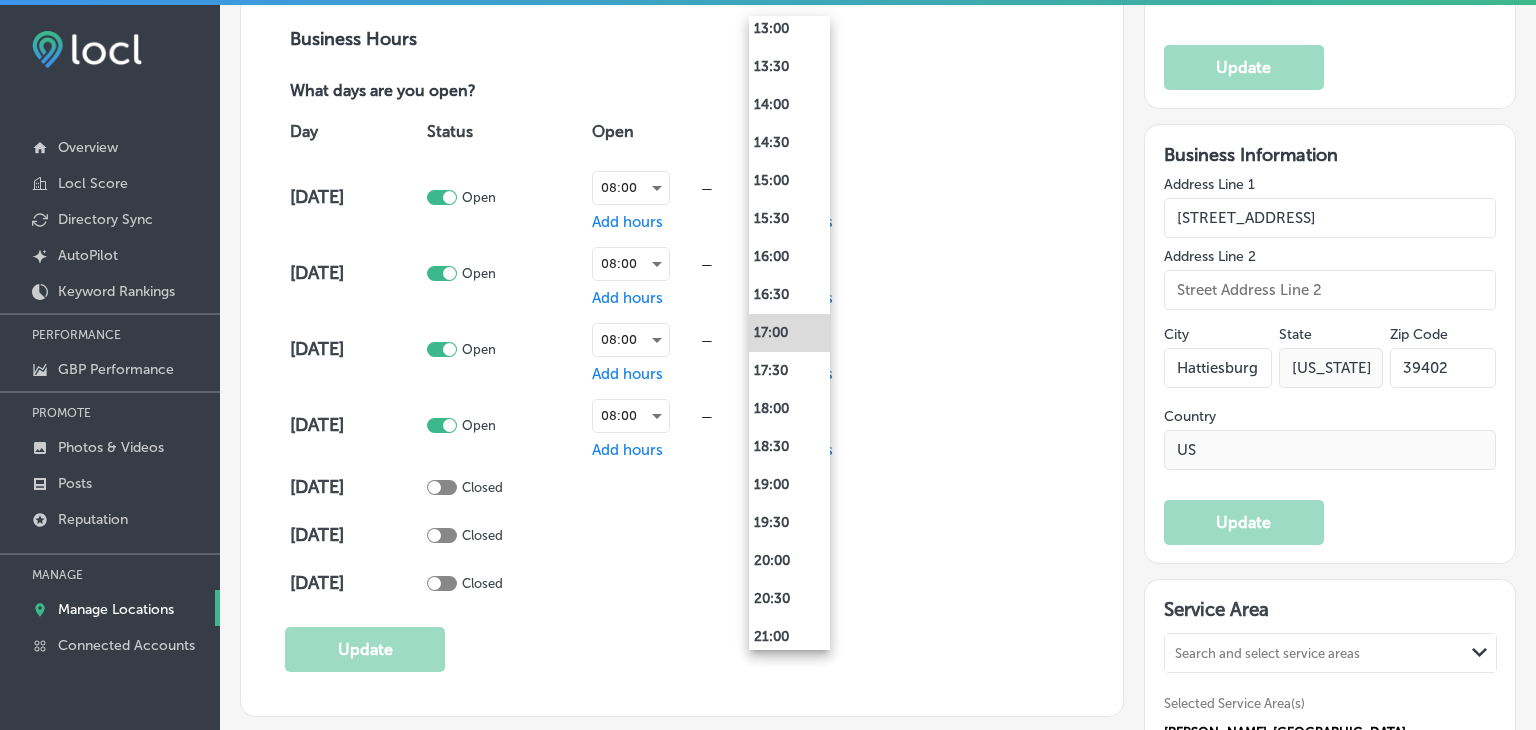 click at bounding box center [768, 365] 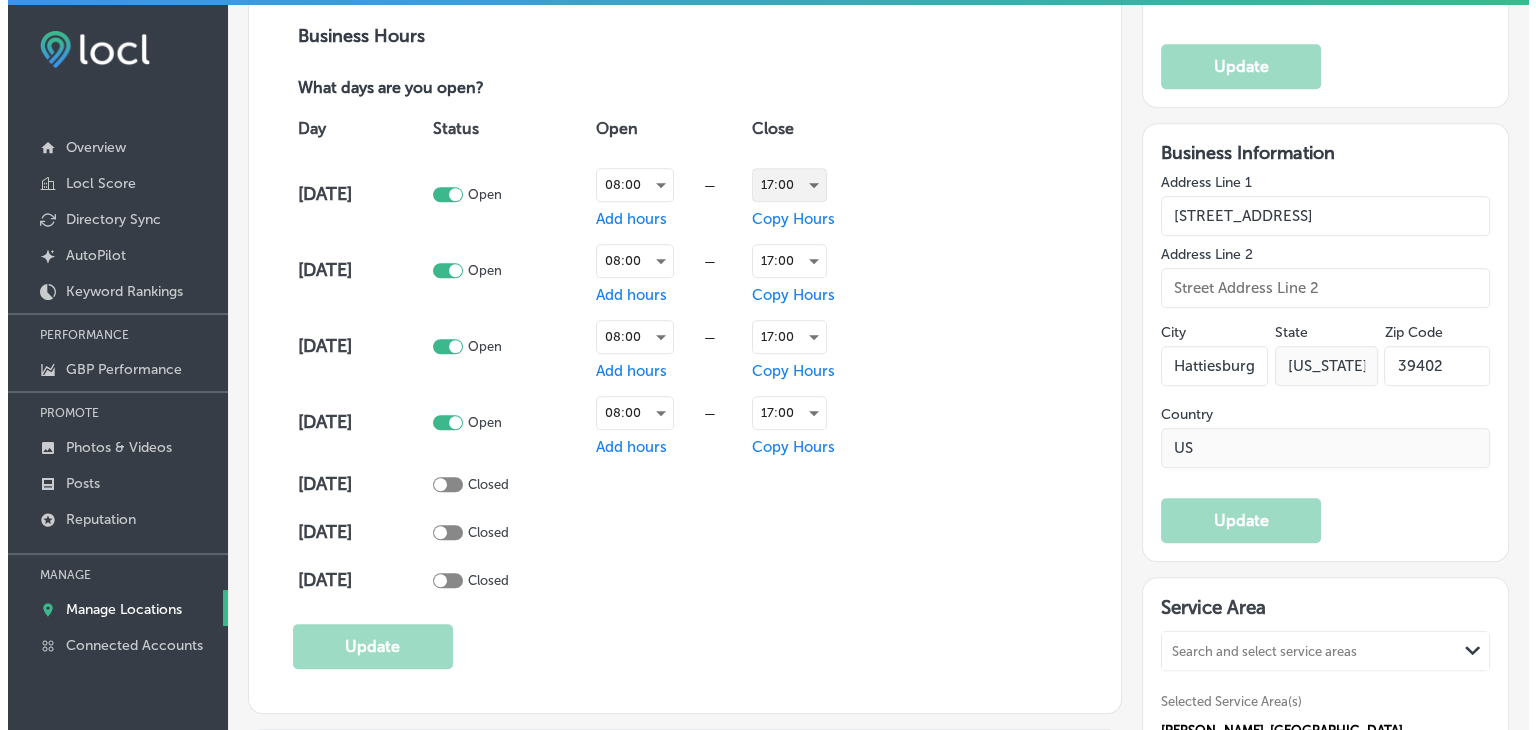 scroll, scrollTop: 1400, scrollLeft: 0, axis: vertical 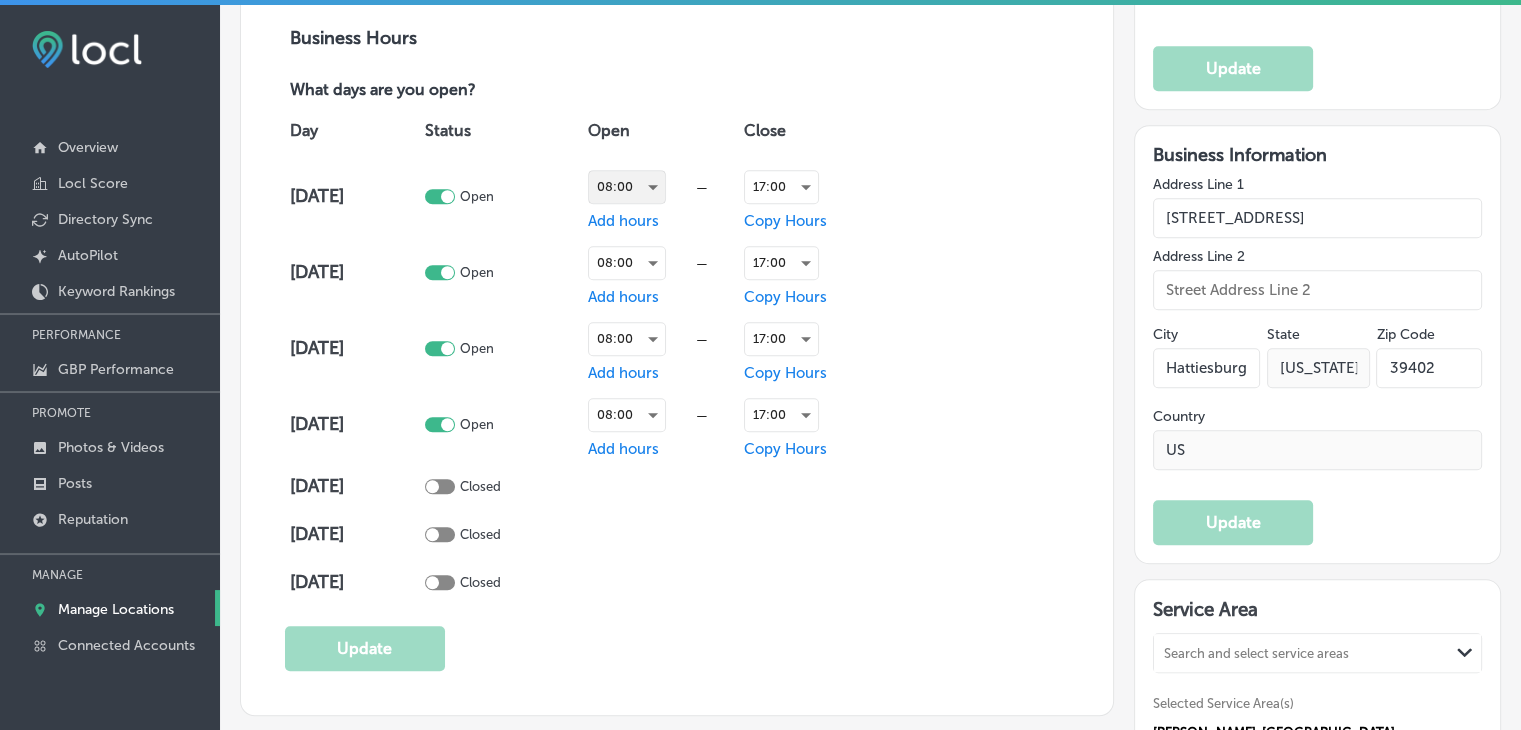 click on "08:00" at bounding box center (627, 187) 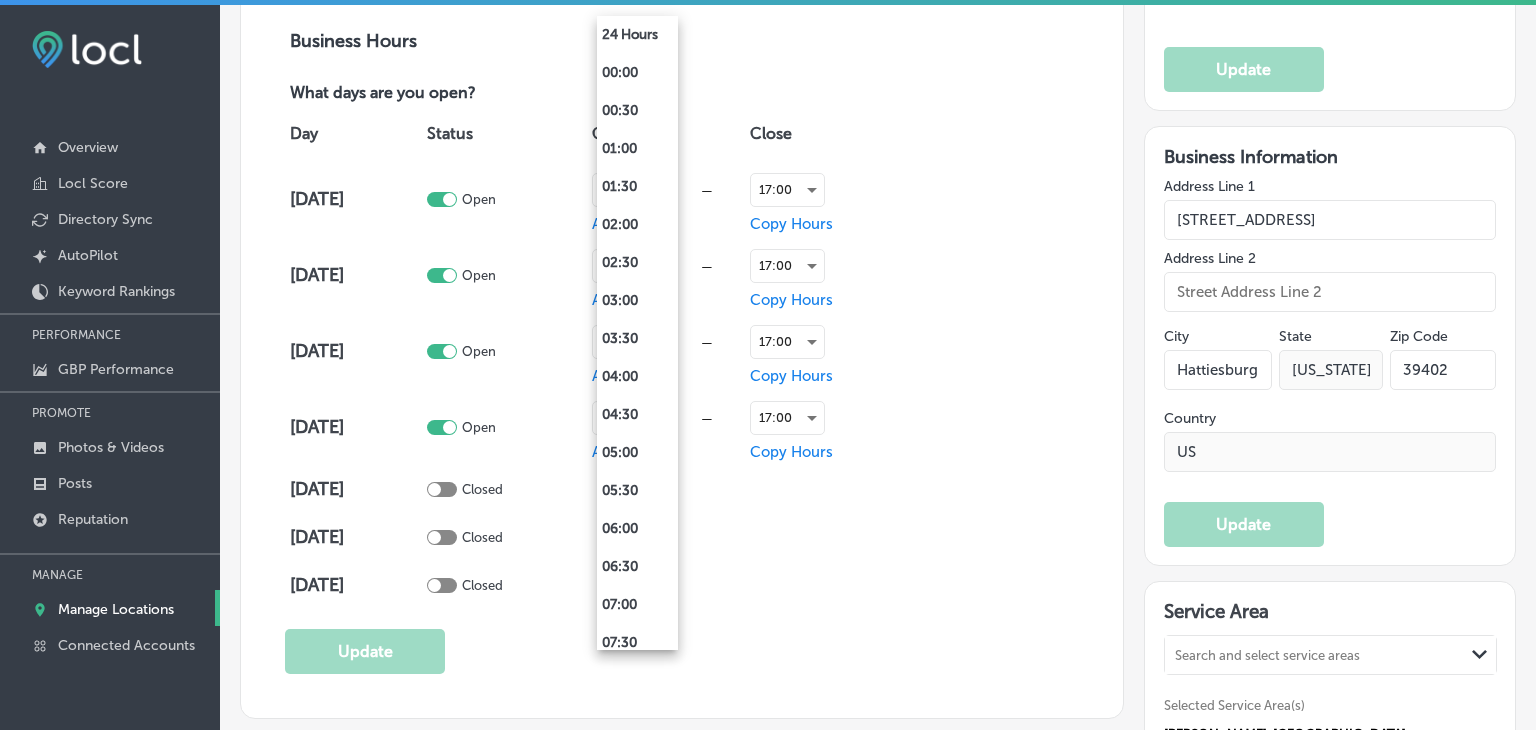 scroll, scrollTop: 1402, scrollLeft: 0, axis: vertical 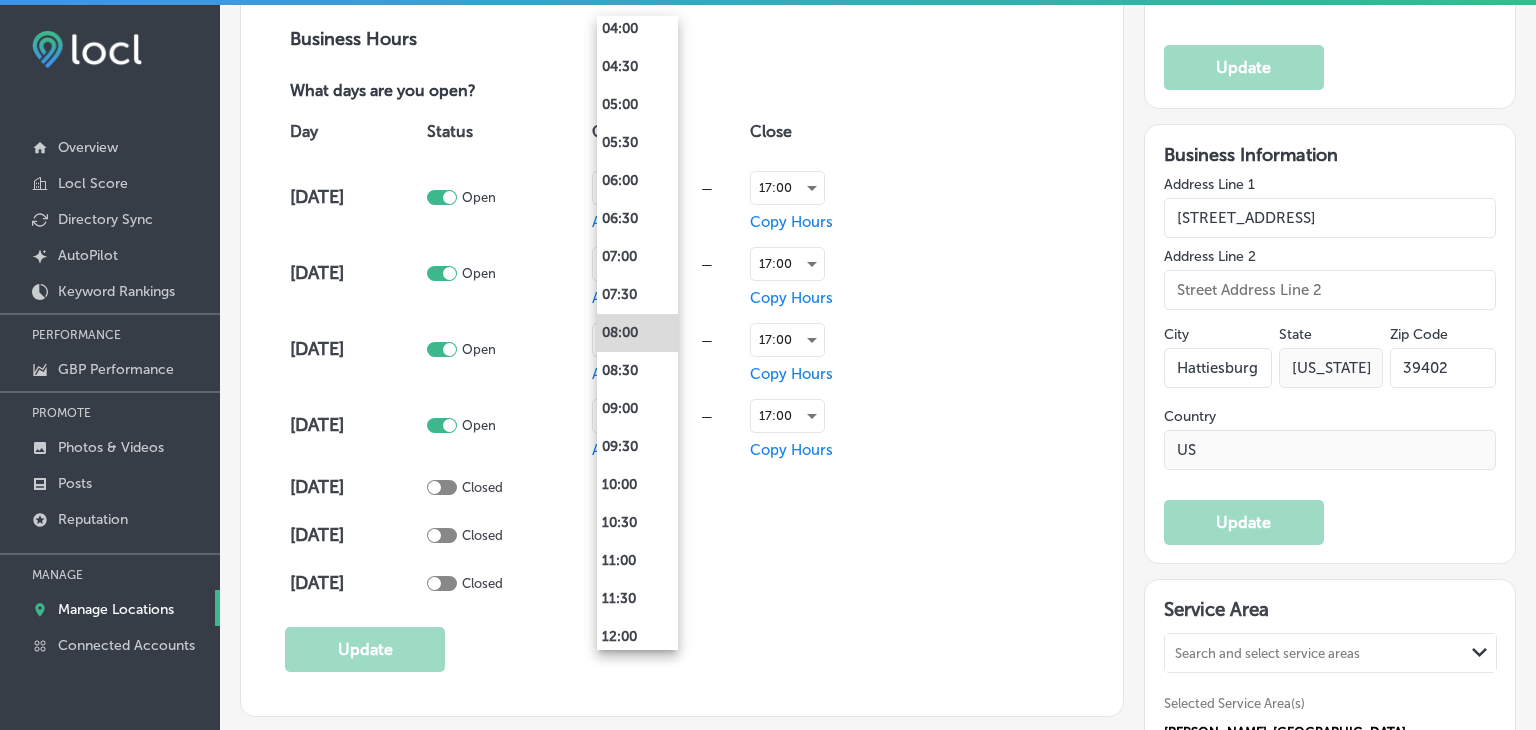 click at bounding box center (768, 365) 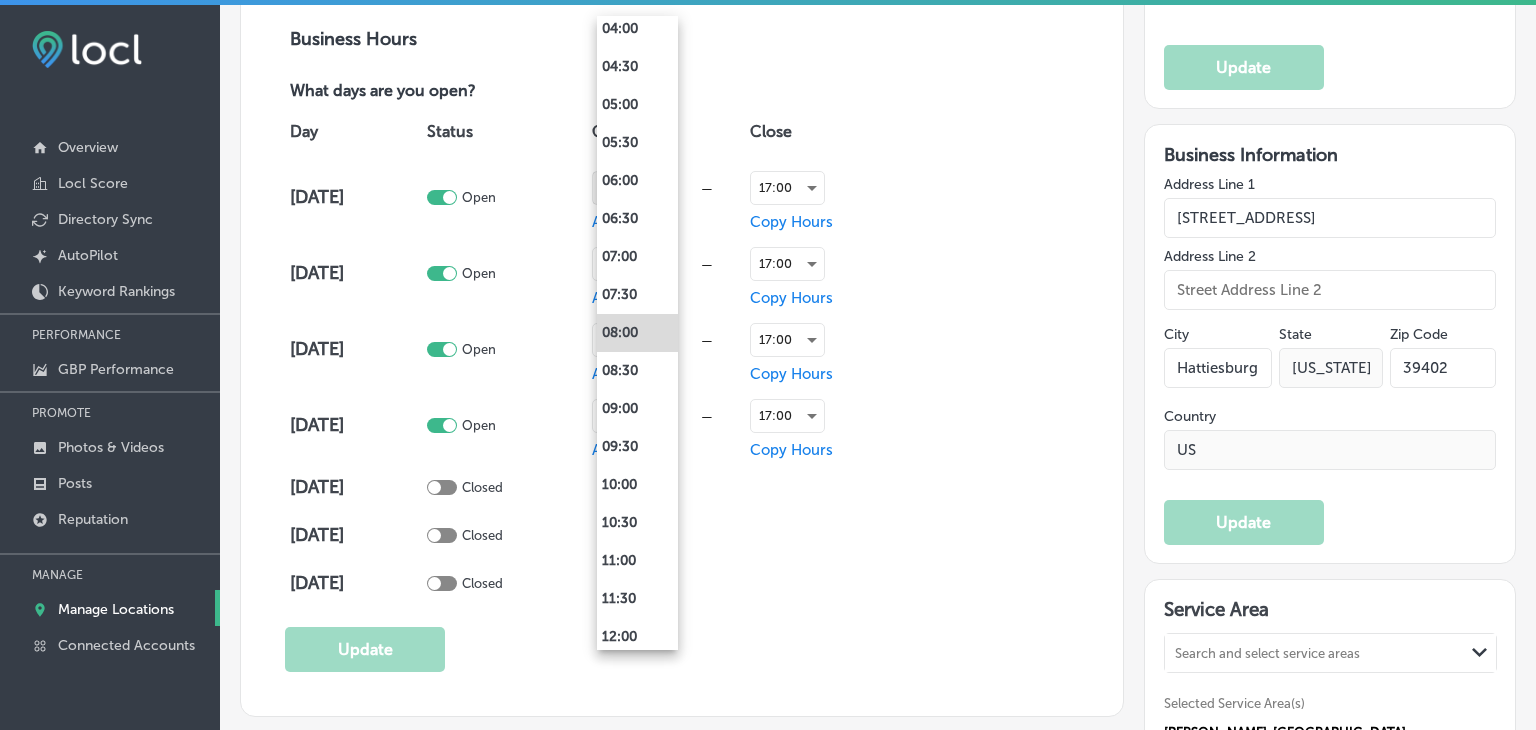 scroll, scrollTop: 1400, scrollLeft: 0, axis: vertical 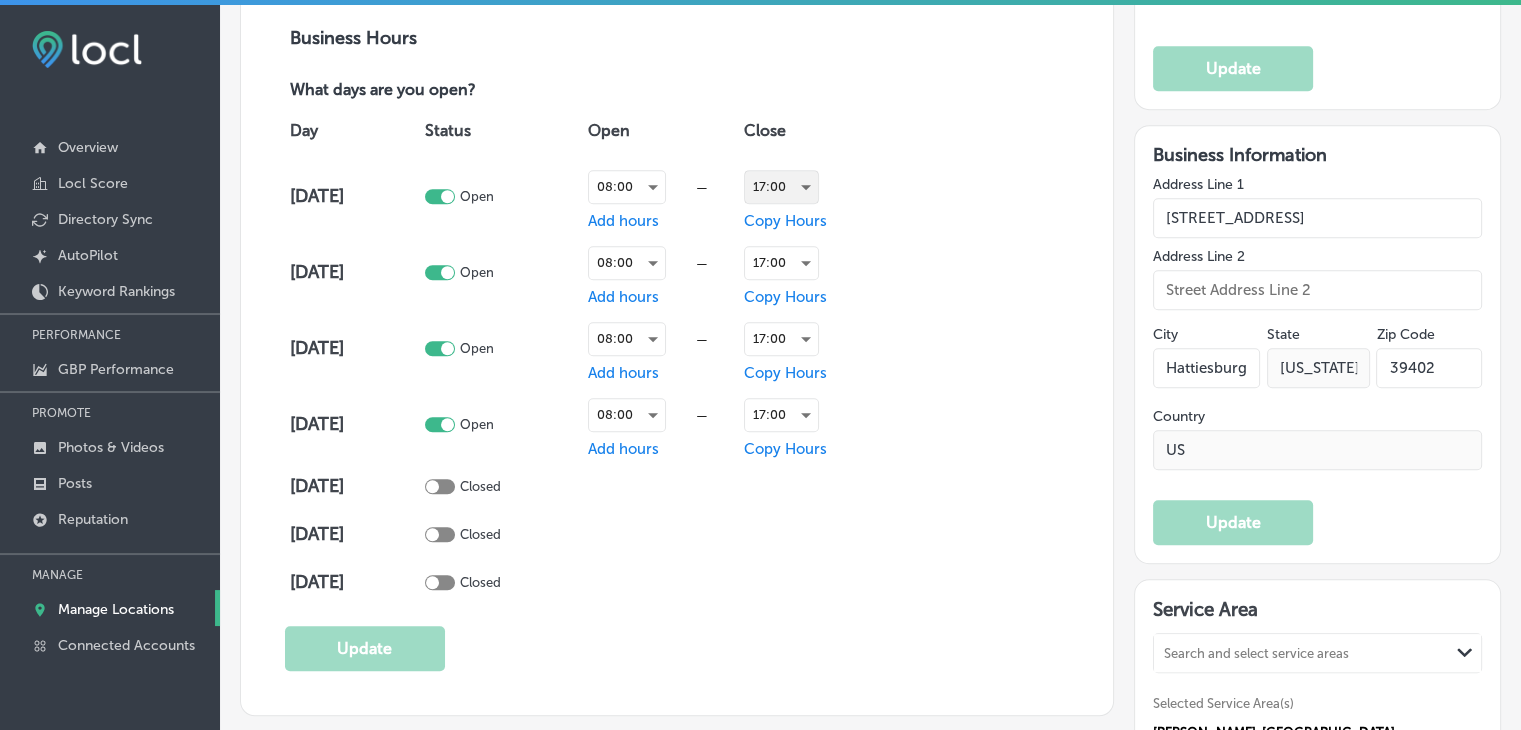 click on "17:00" at bounding box center (781, 187) 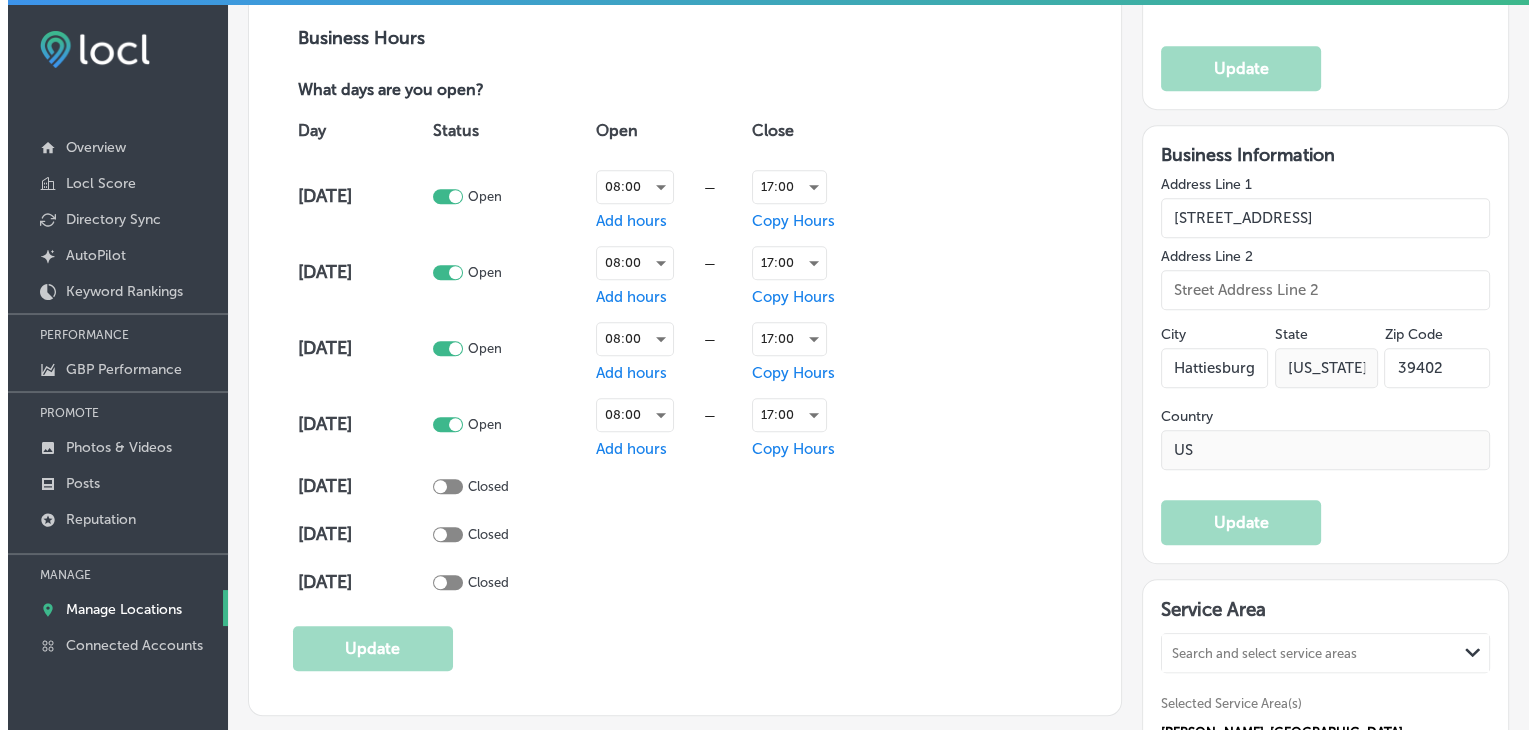 scroll, scrollTop: 1402, scrollLeft: 0, axis: vertical 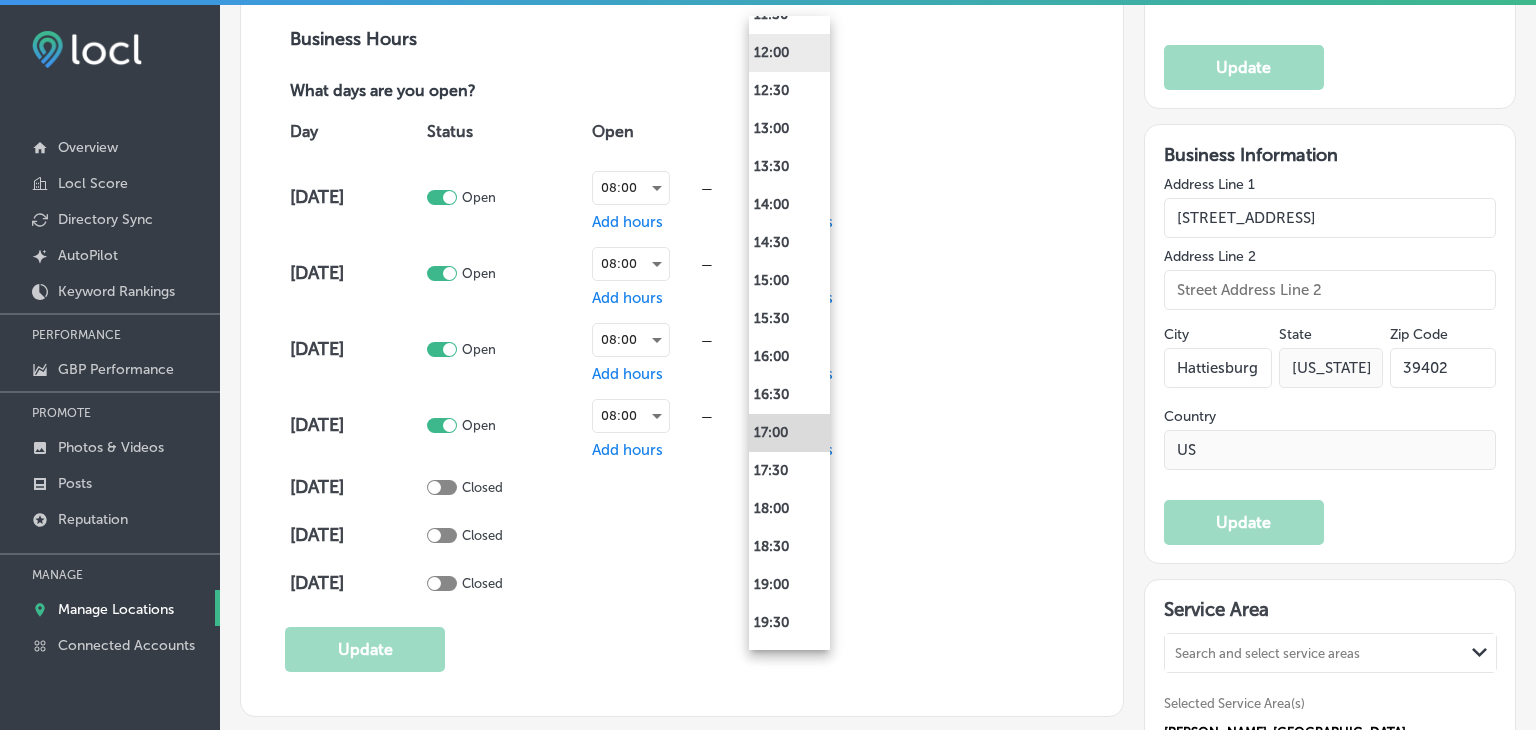 click on "12:00" at bounding box center (789, 53) 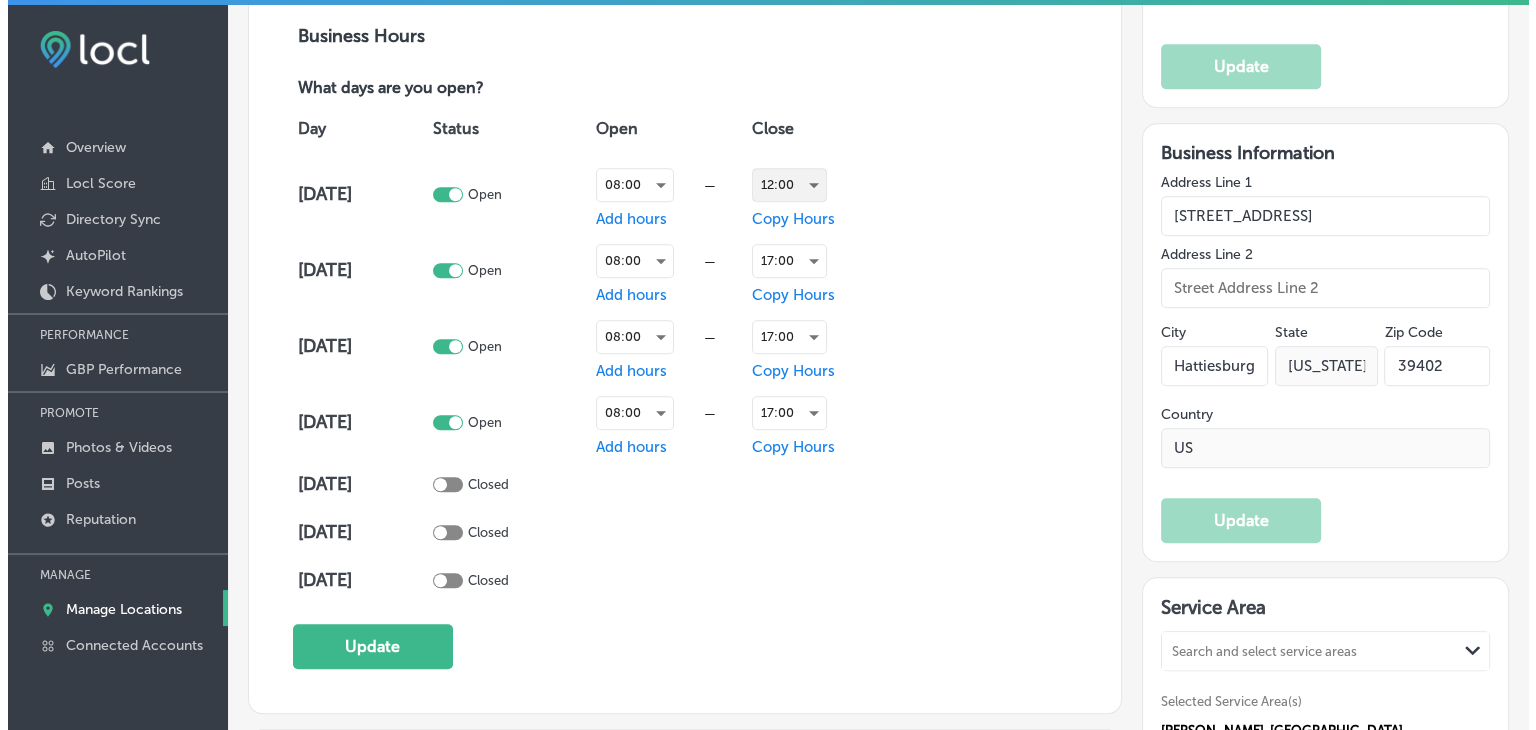 scroll, scrollTop: 1400, scrollLeft: 0, axis: vertical 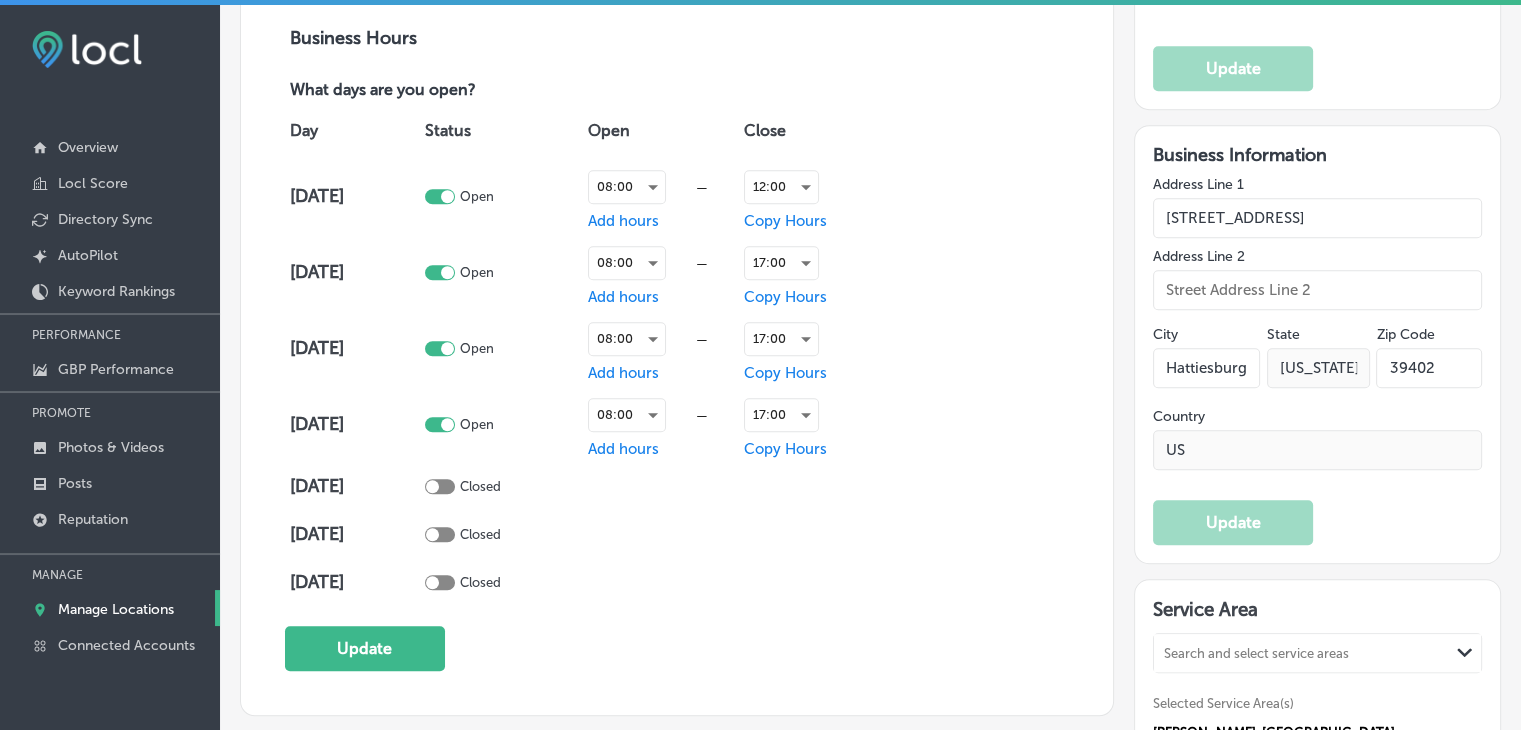 click on "Add hours" at bounding box center (623, 221) 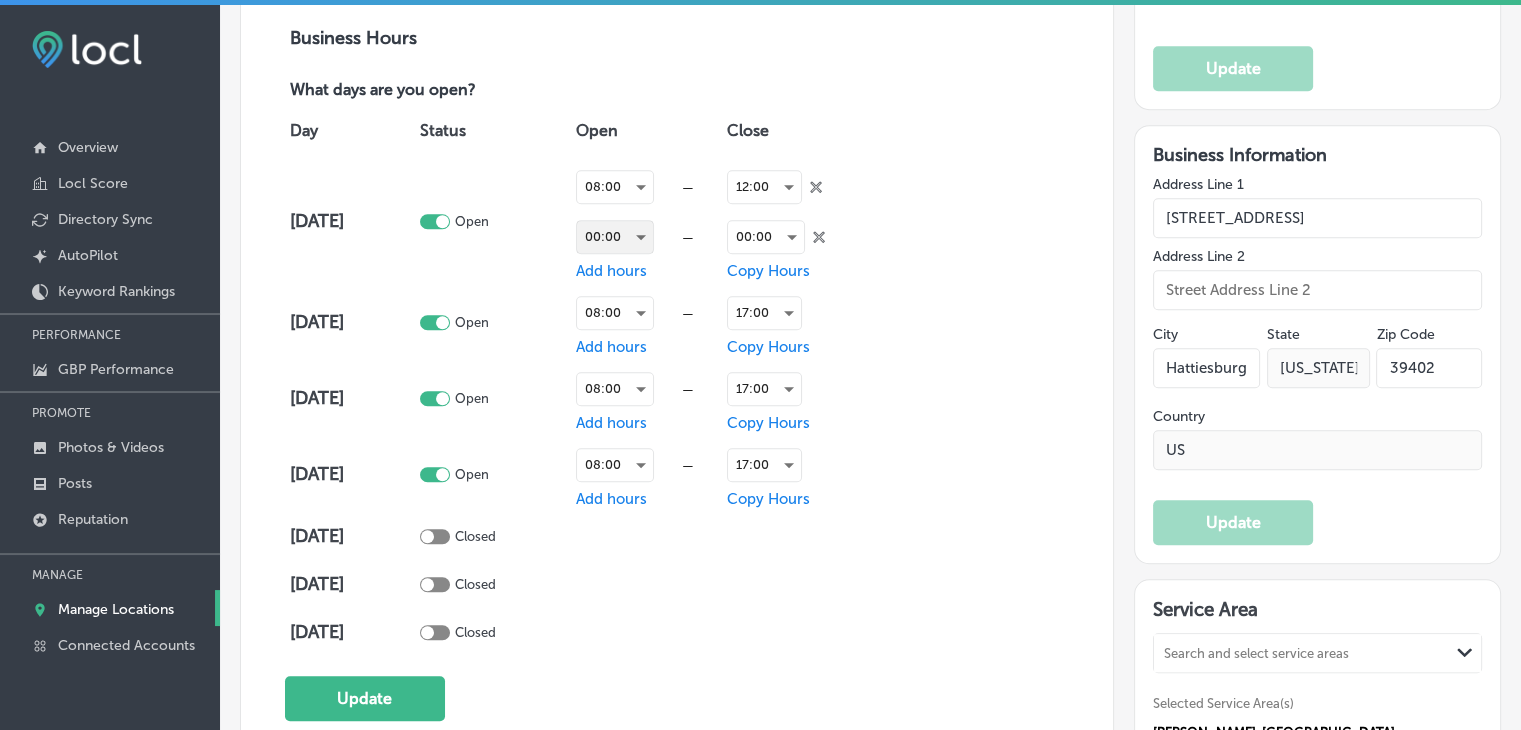 click on "00:00" at bounding box center [615, 237] 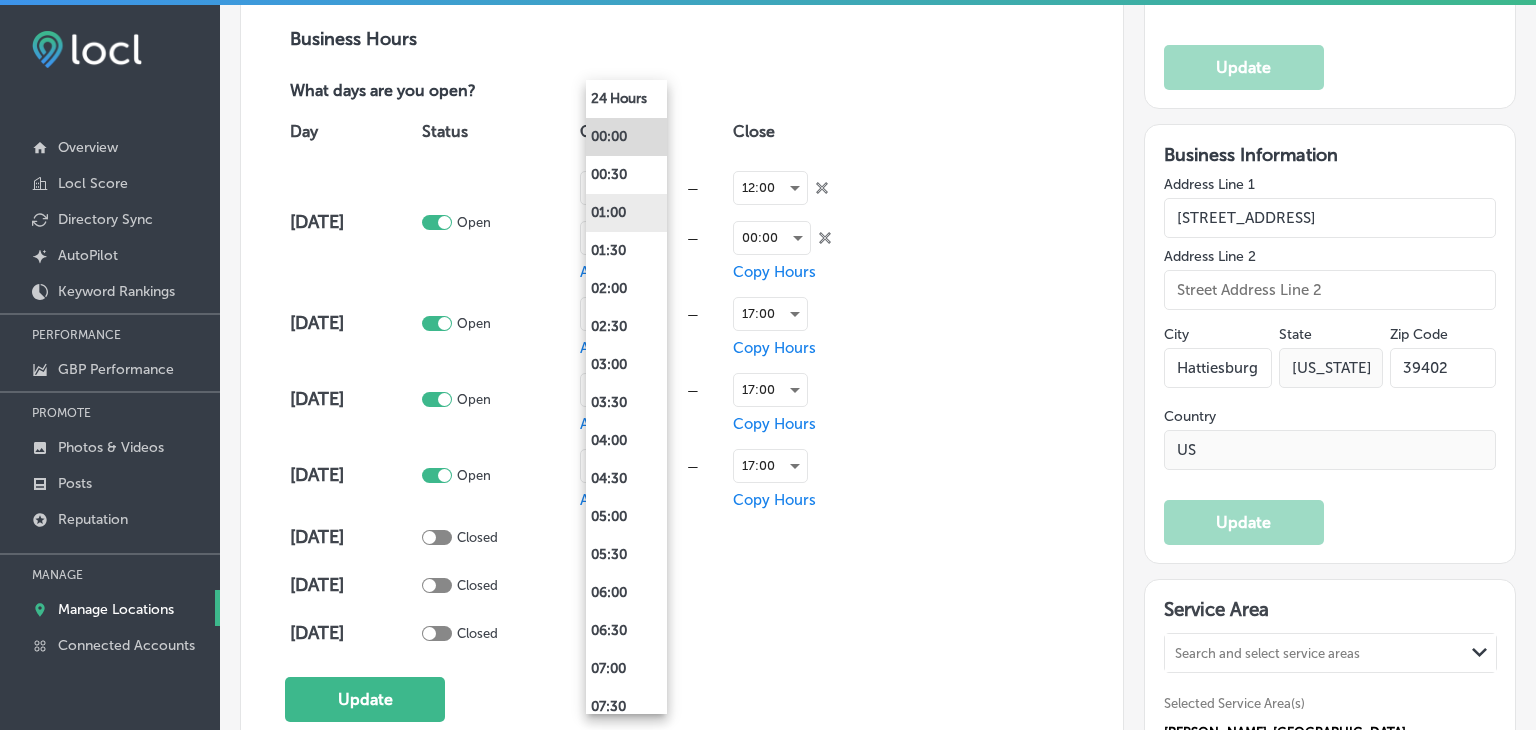 click on "01:00" at bounding box center (626, 213) 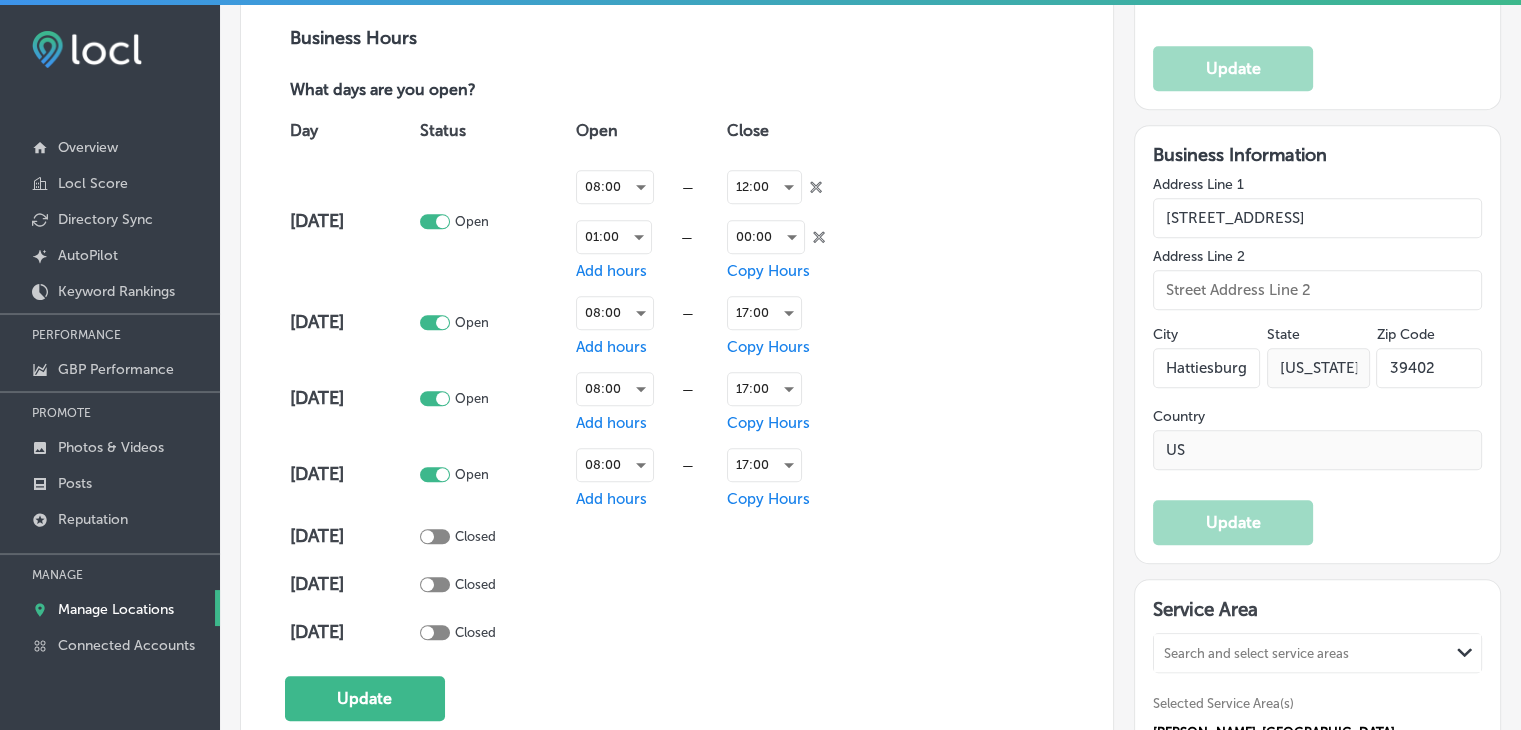 click on "01:00 —" at bounding box center (649, 237) 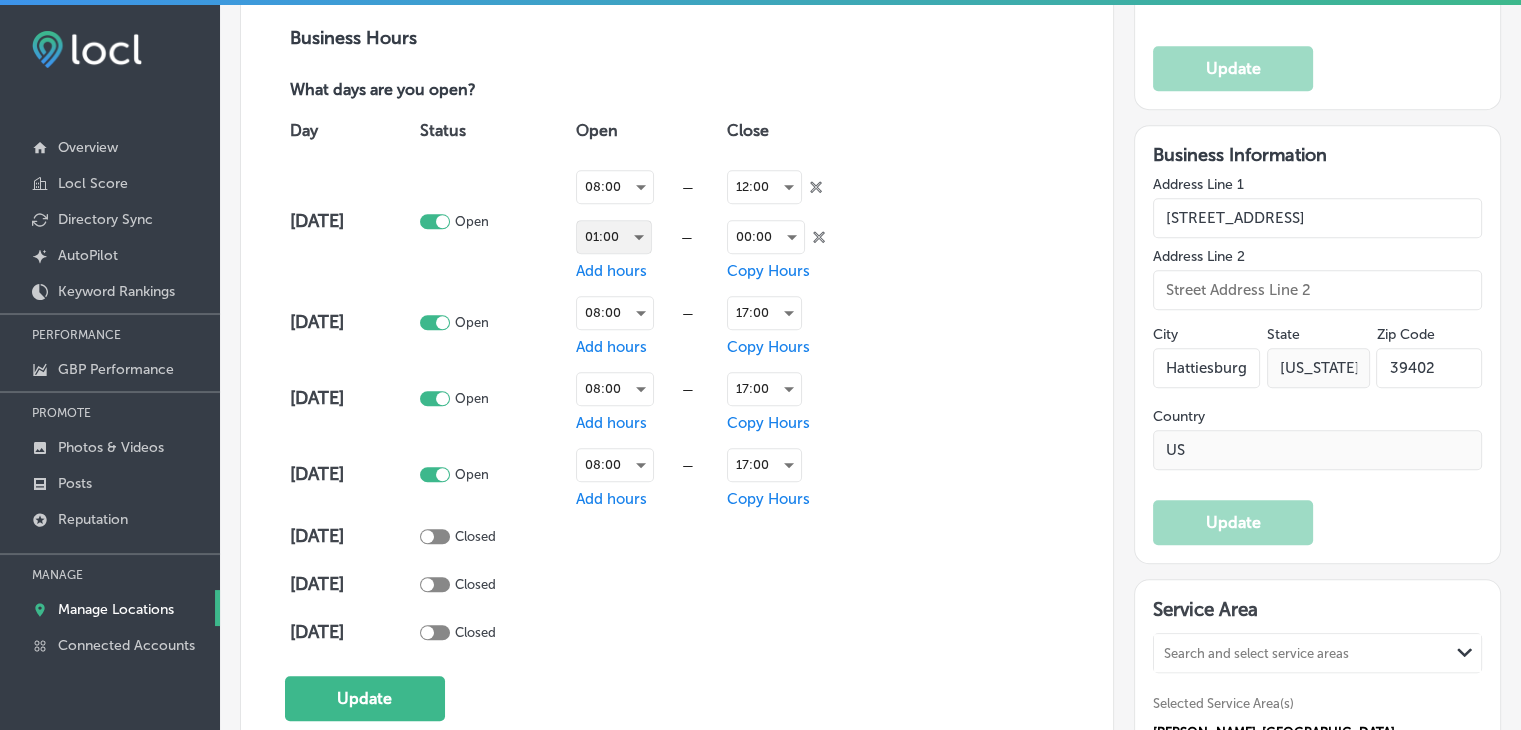 click on "01:00" at bounding box center [614, 237] 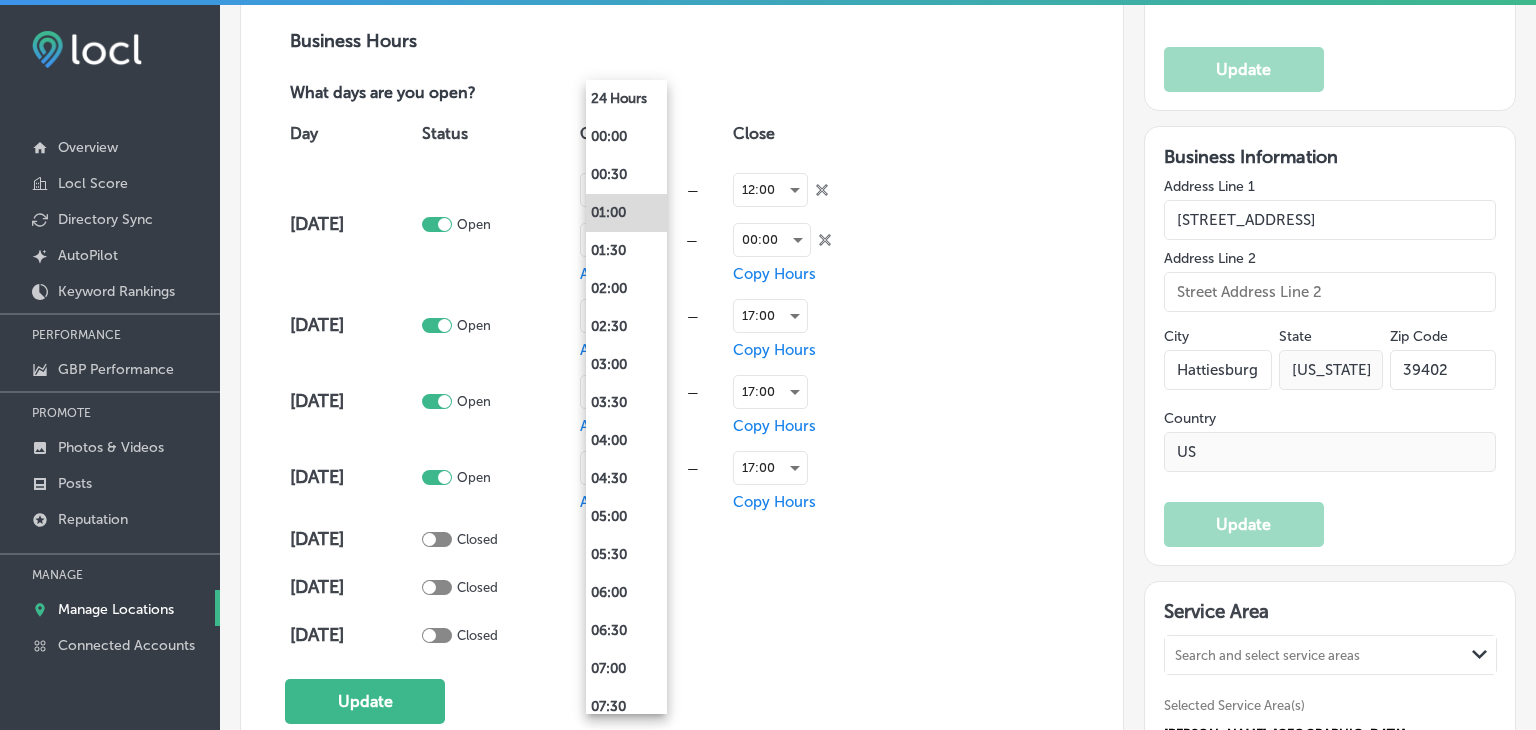 scroll, scrollTop: 1402, scrollLeft: 0, axis: vertical 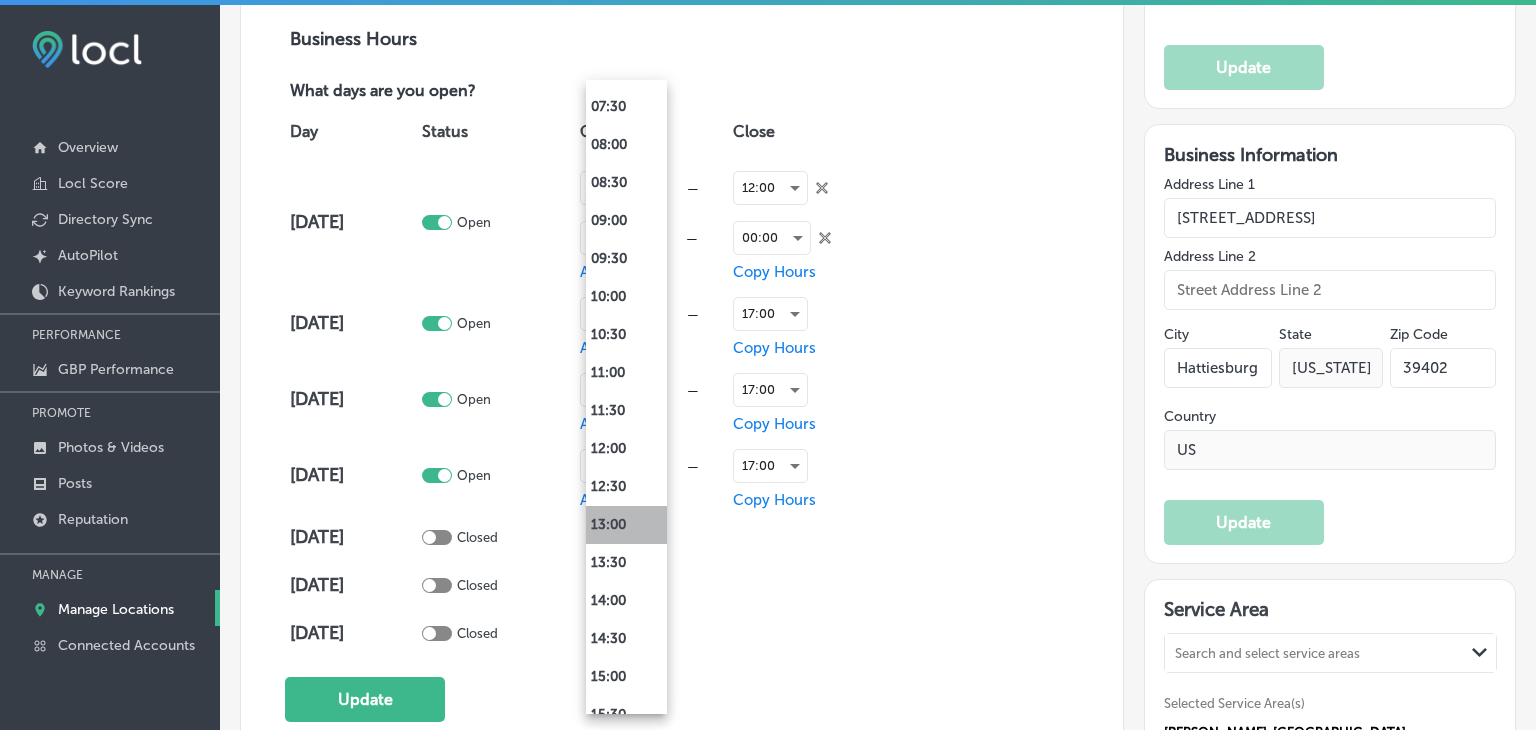 click on "13:00" at bounding box center [626, 525] 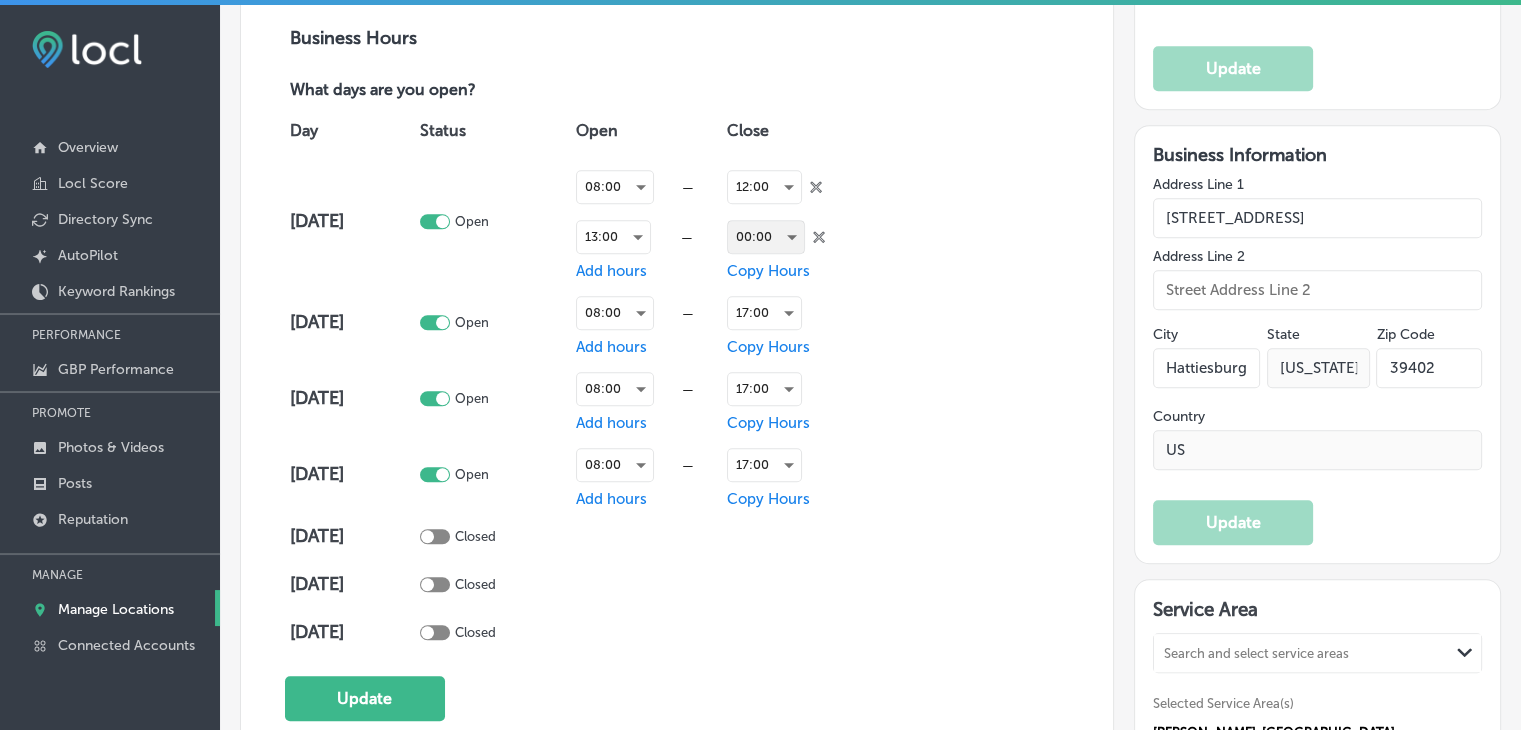 click on "00:00" at bounding box center [766, 237] 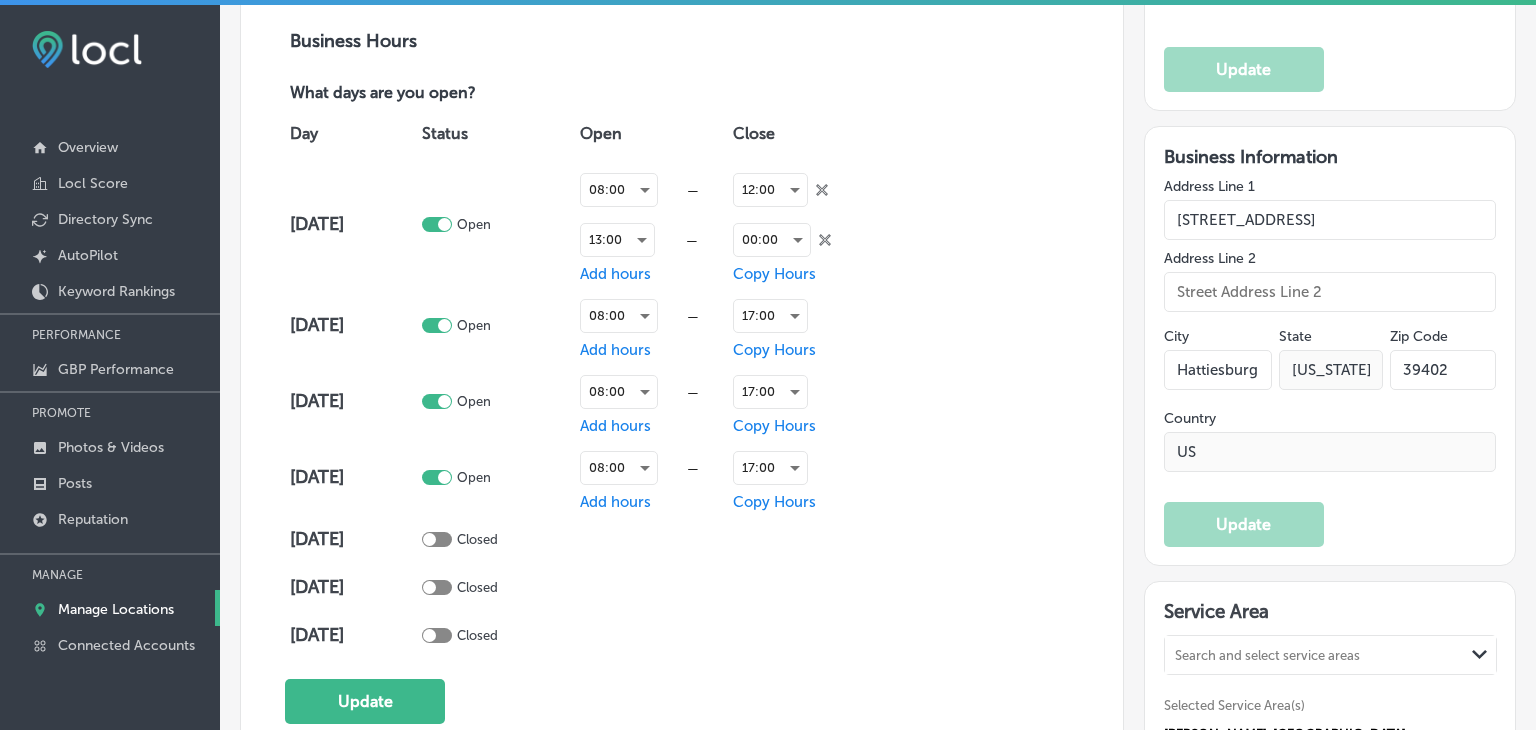 scroll, scrollTop: 1402, scrollLeft: 0, axis: vertical 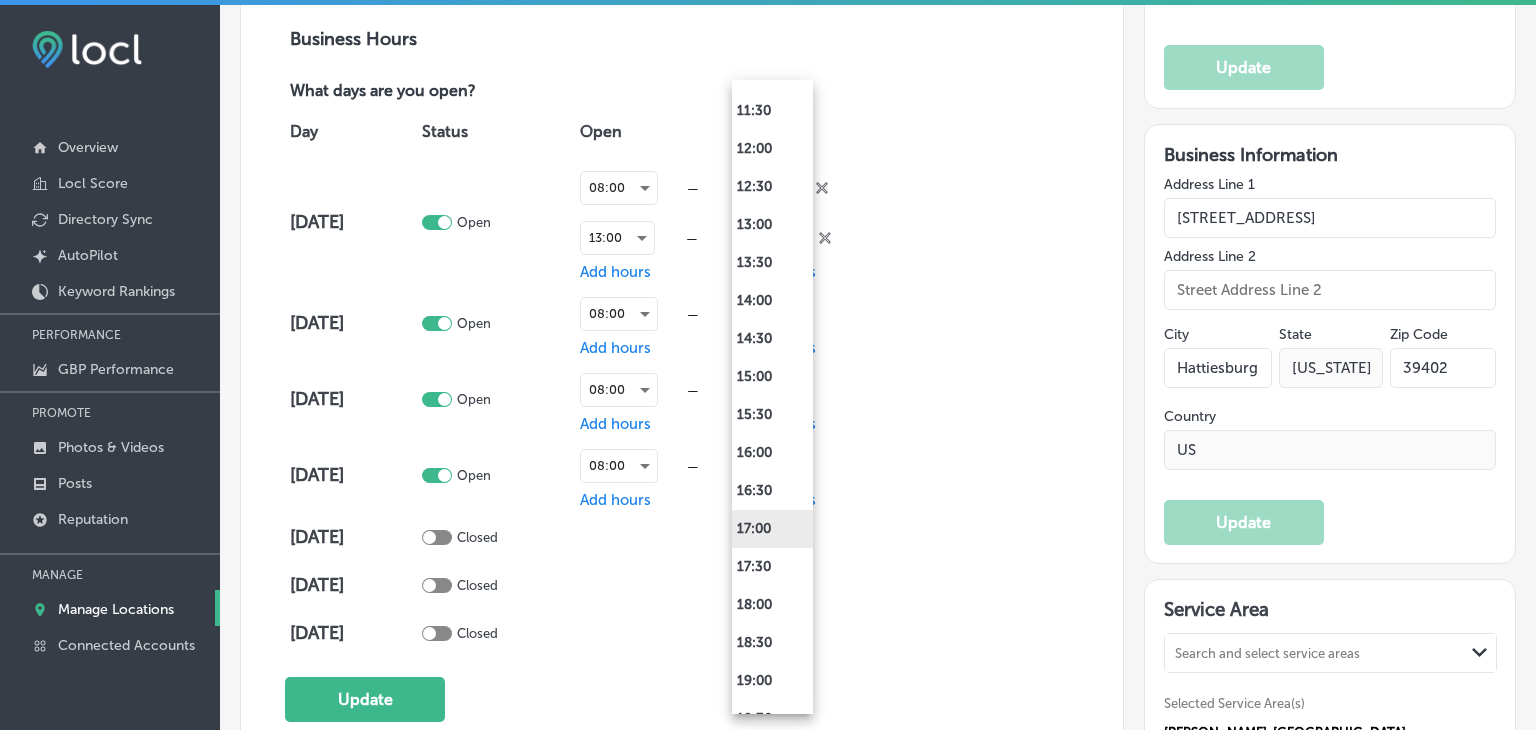 click on "17:00" at bounding box center (772, 529) 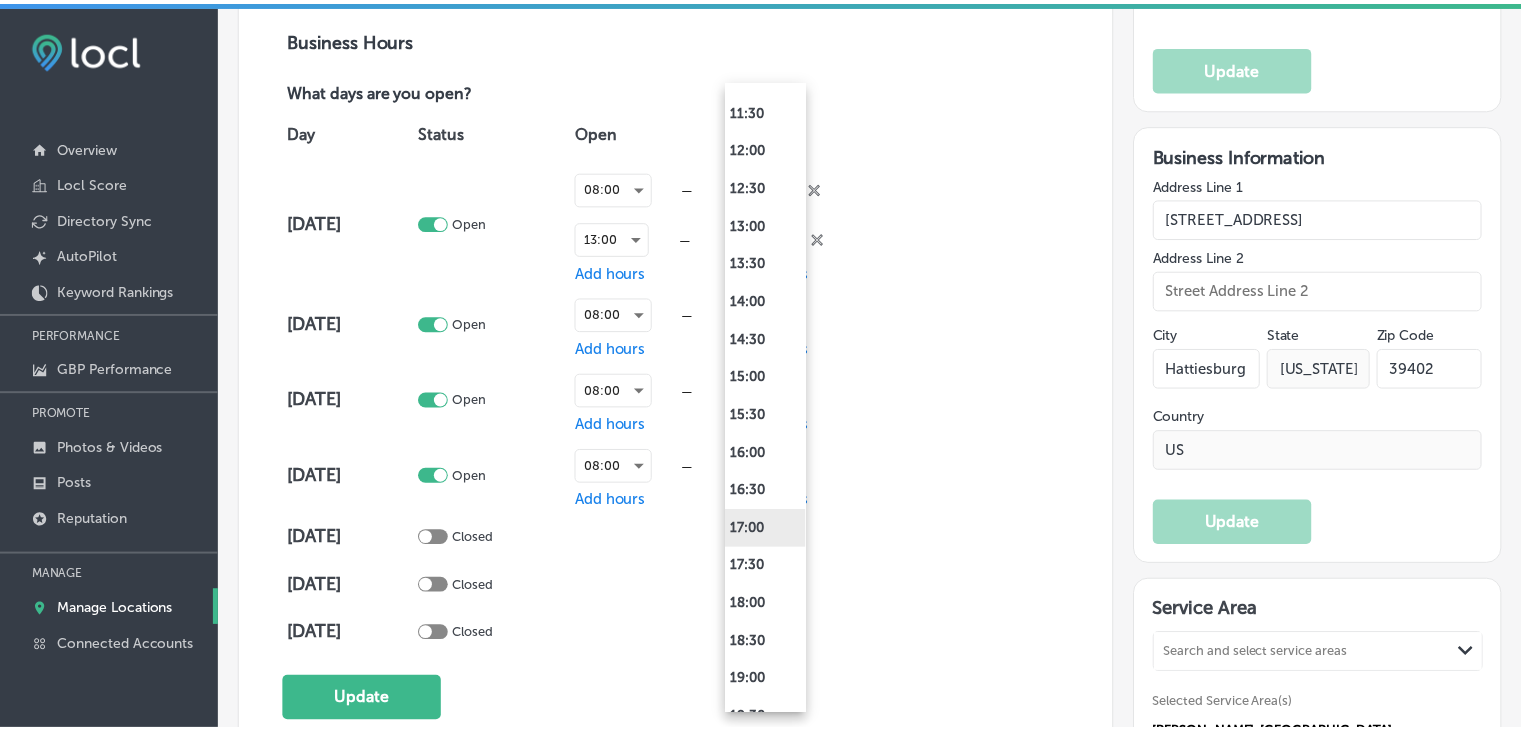 scroll, scrollTop: 1400, scrollLeft: 0, axis: vertical 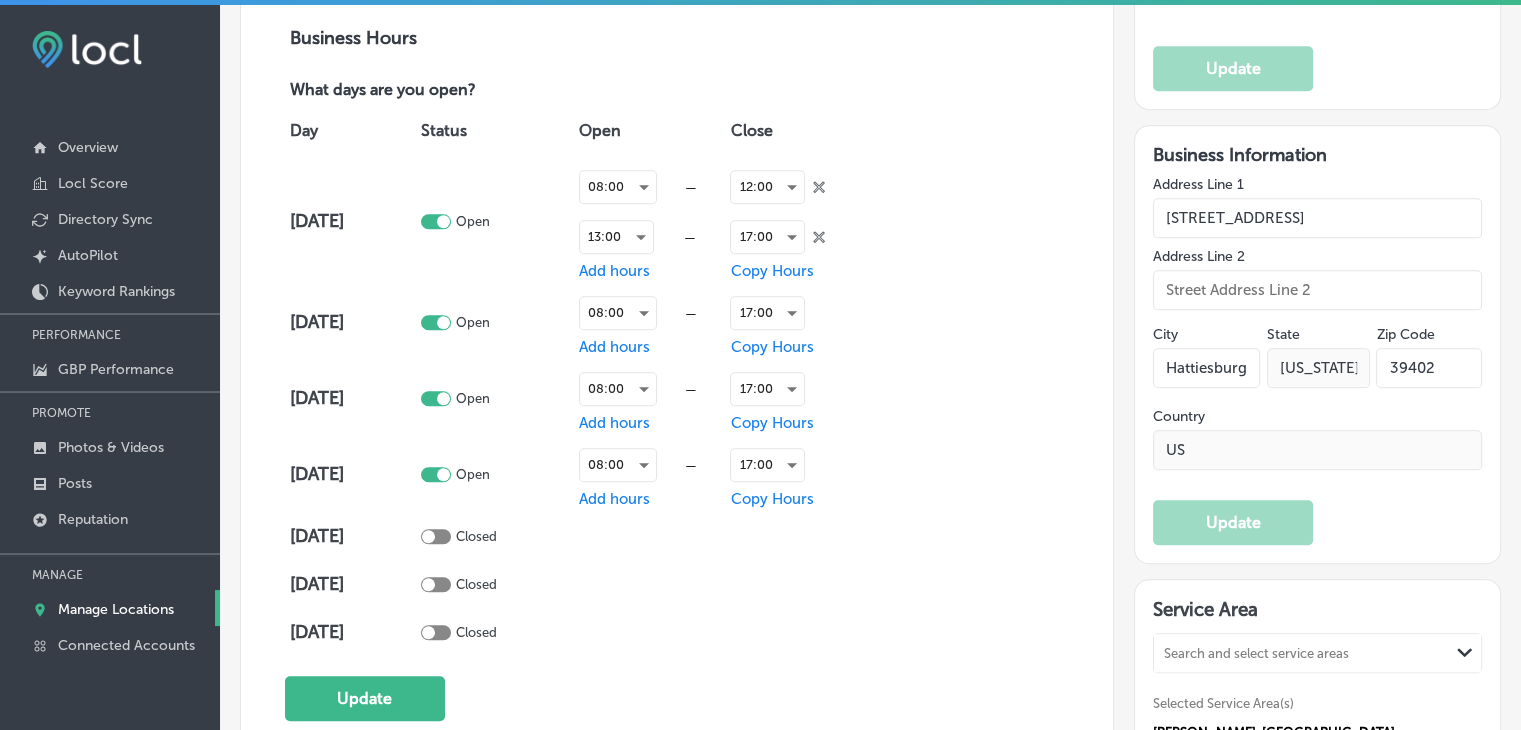 click on "Copy Hours" at bounding box center (771, 271) 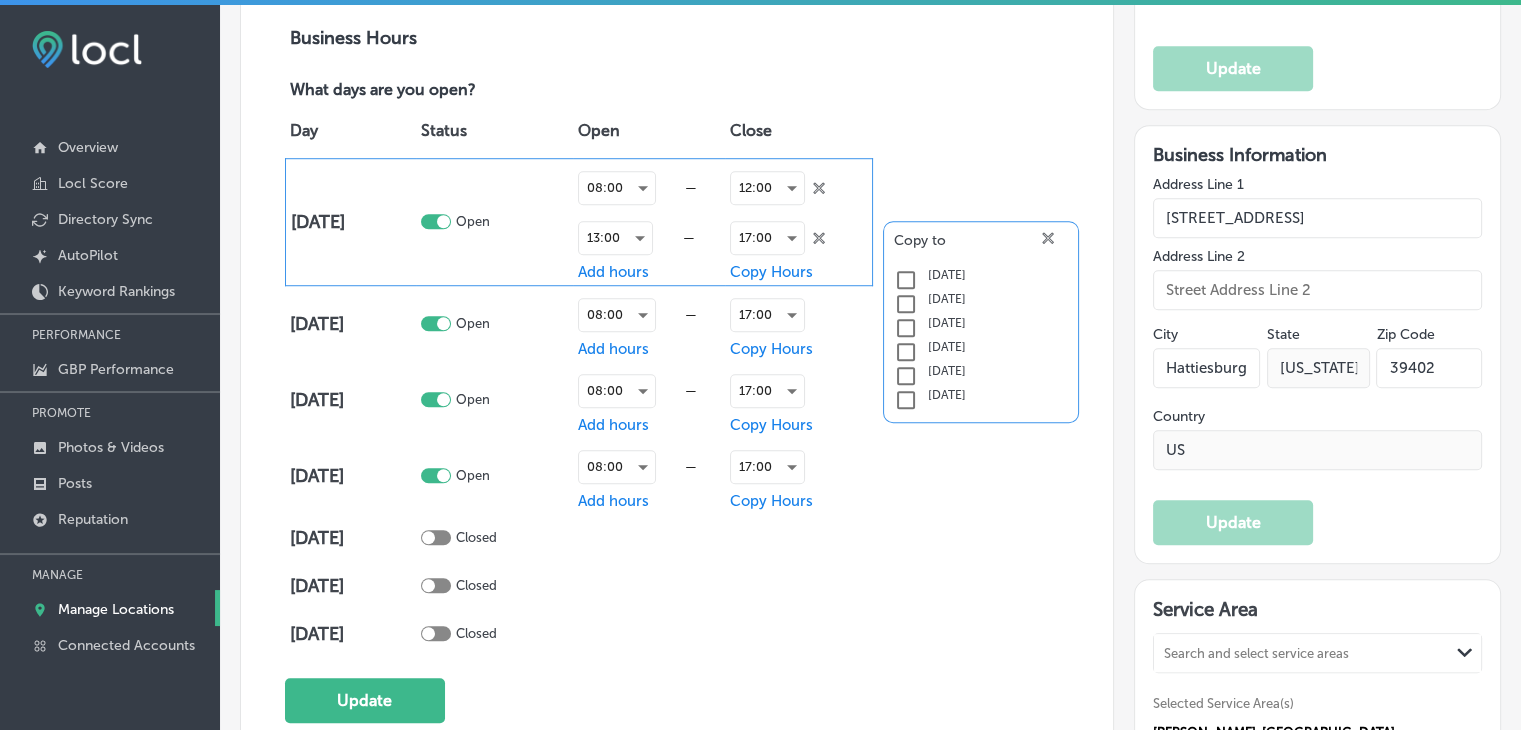 click at bounding box center (906, 280) 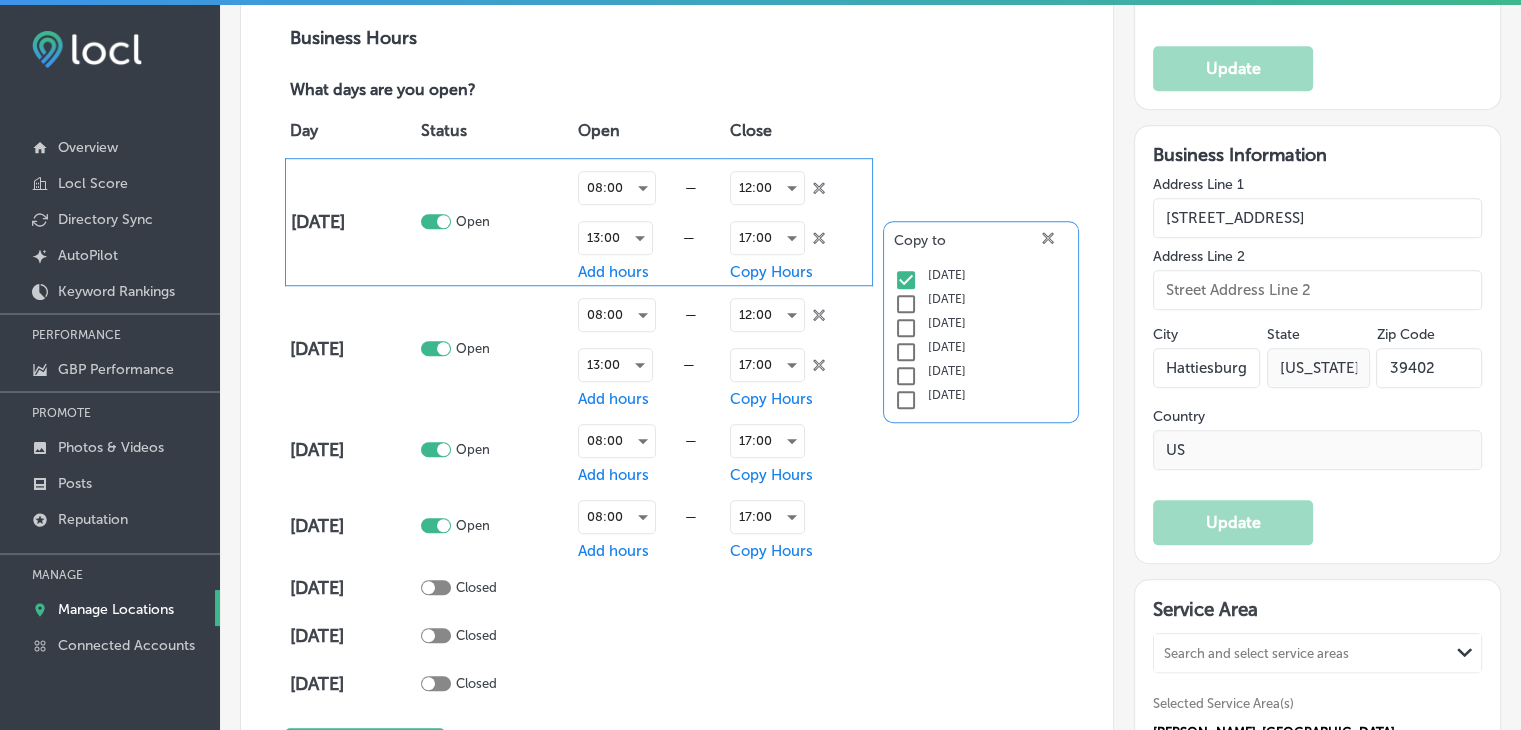 click at bounding box center [906, 304] 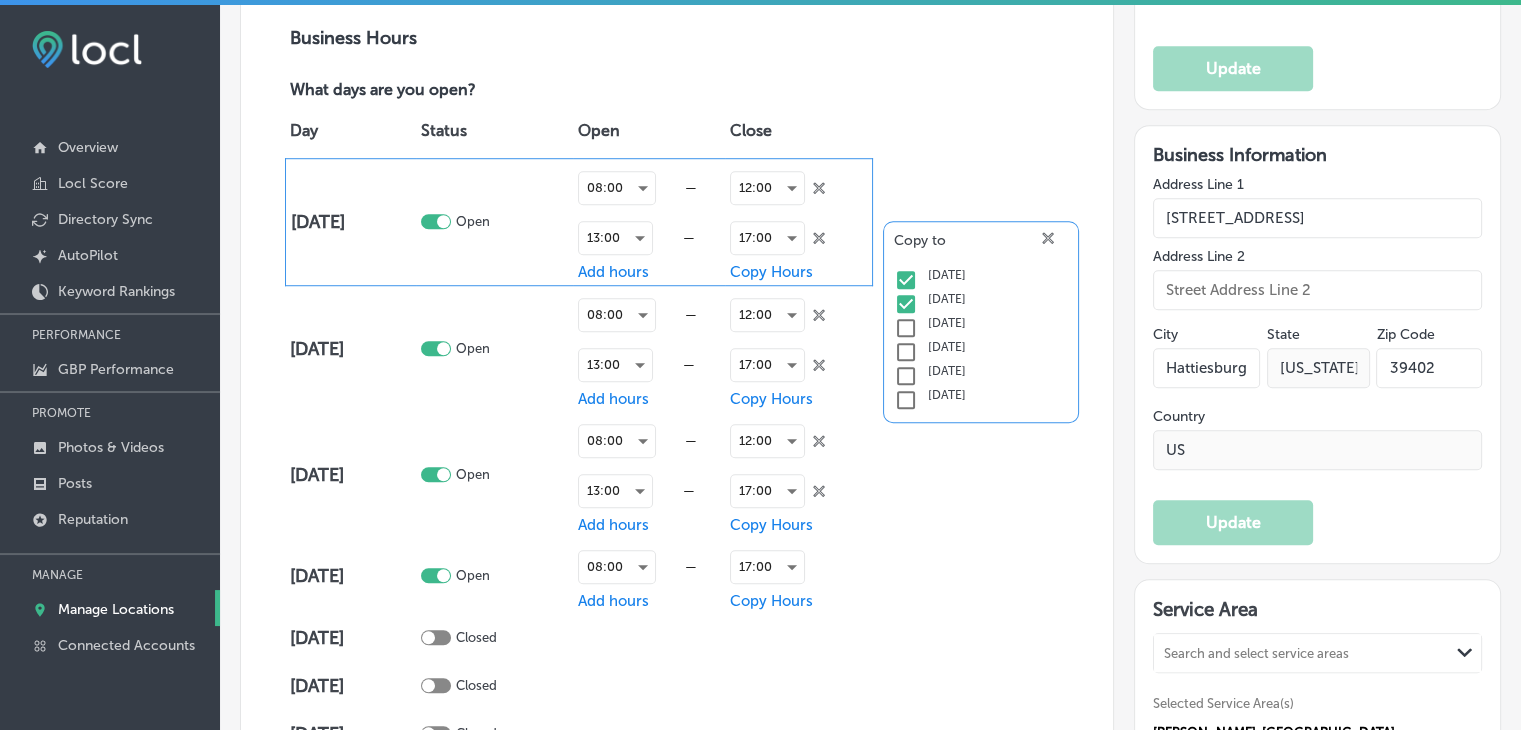 click at bounding box center [906, 328] 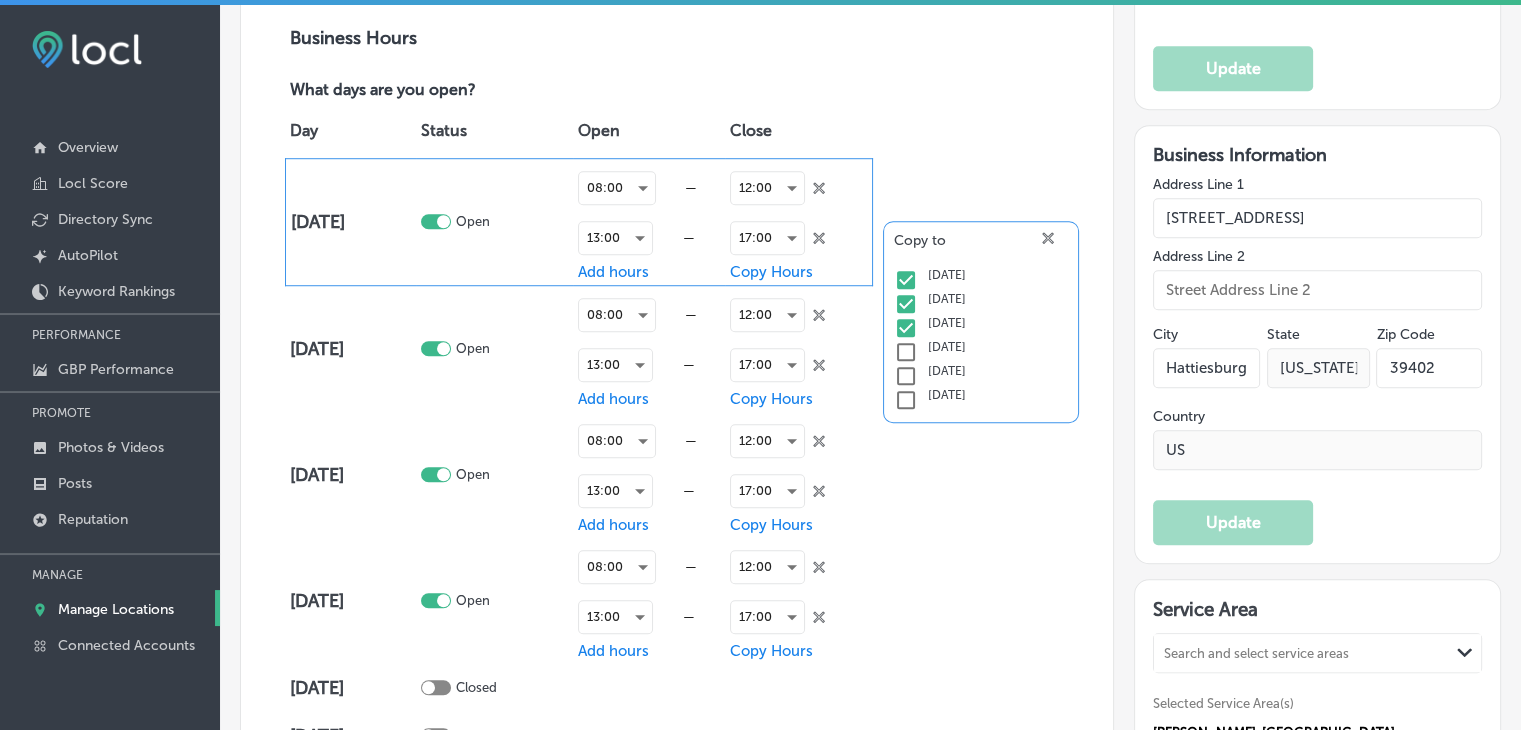 click on "close
Created with Sketch." at bounding box center [1129, 239] 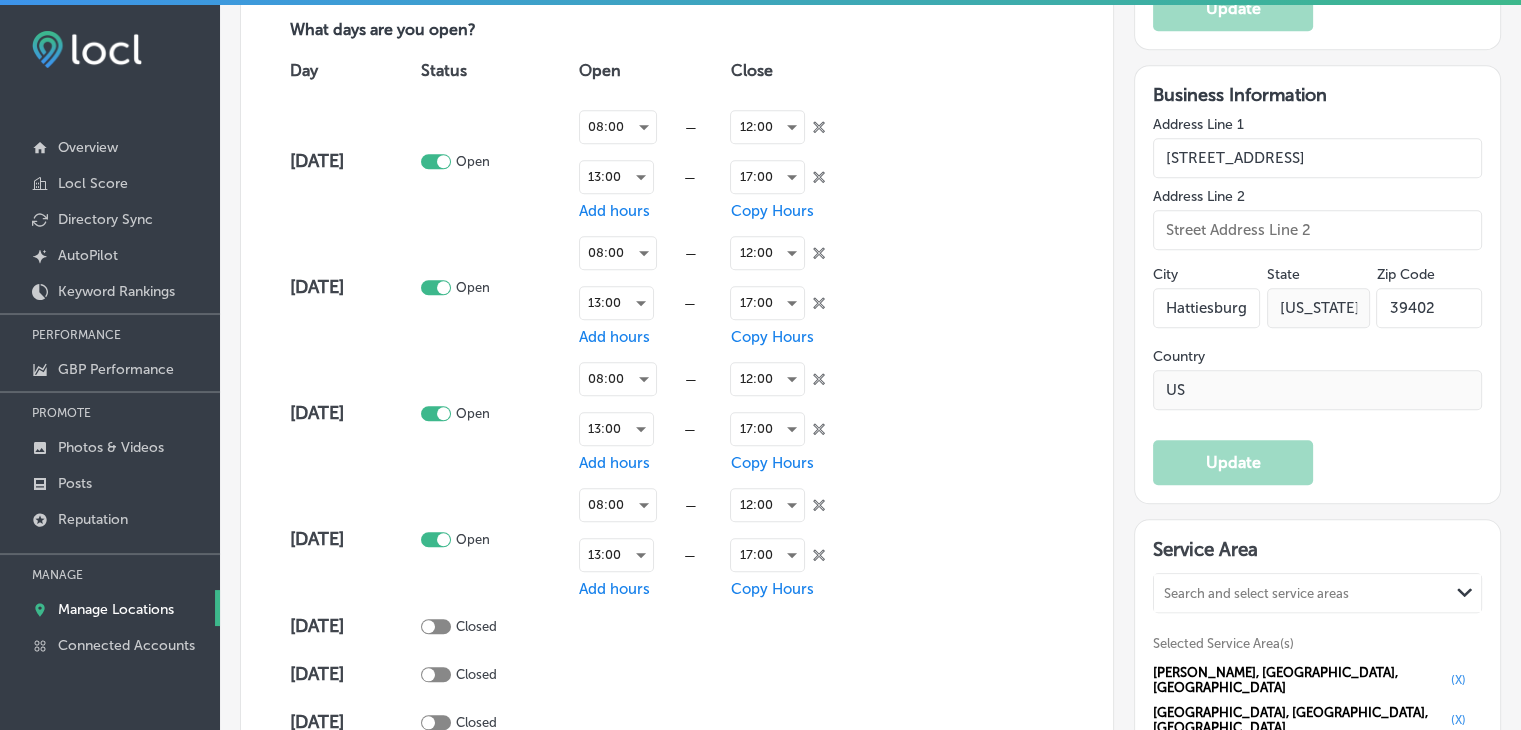 scroll, scrollTop: 1600, scrollLeft: 0, axis: vertical 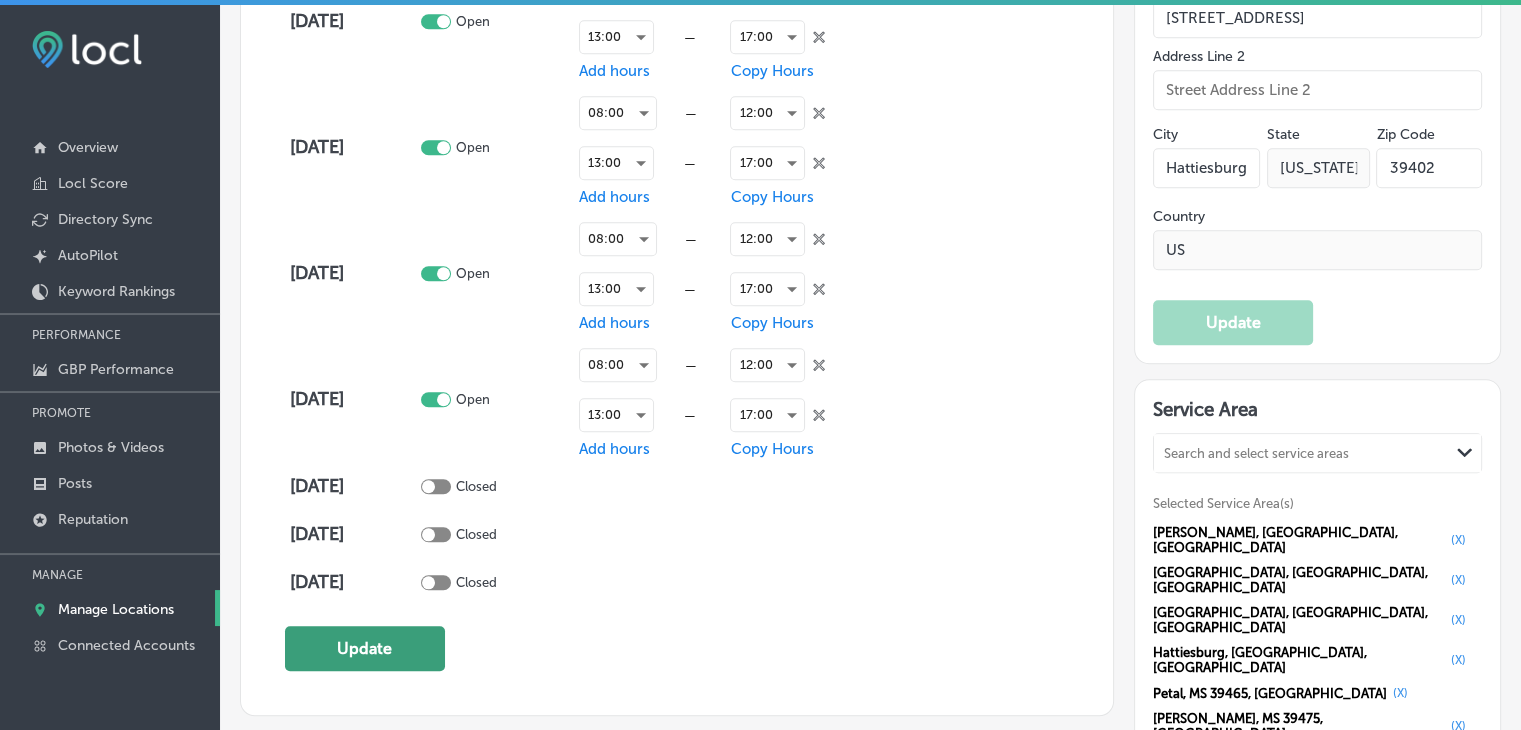 click on "Update" 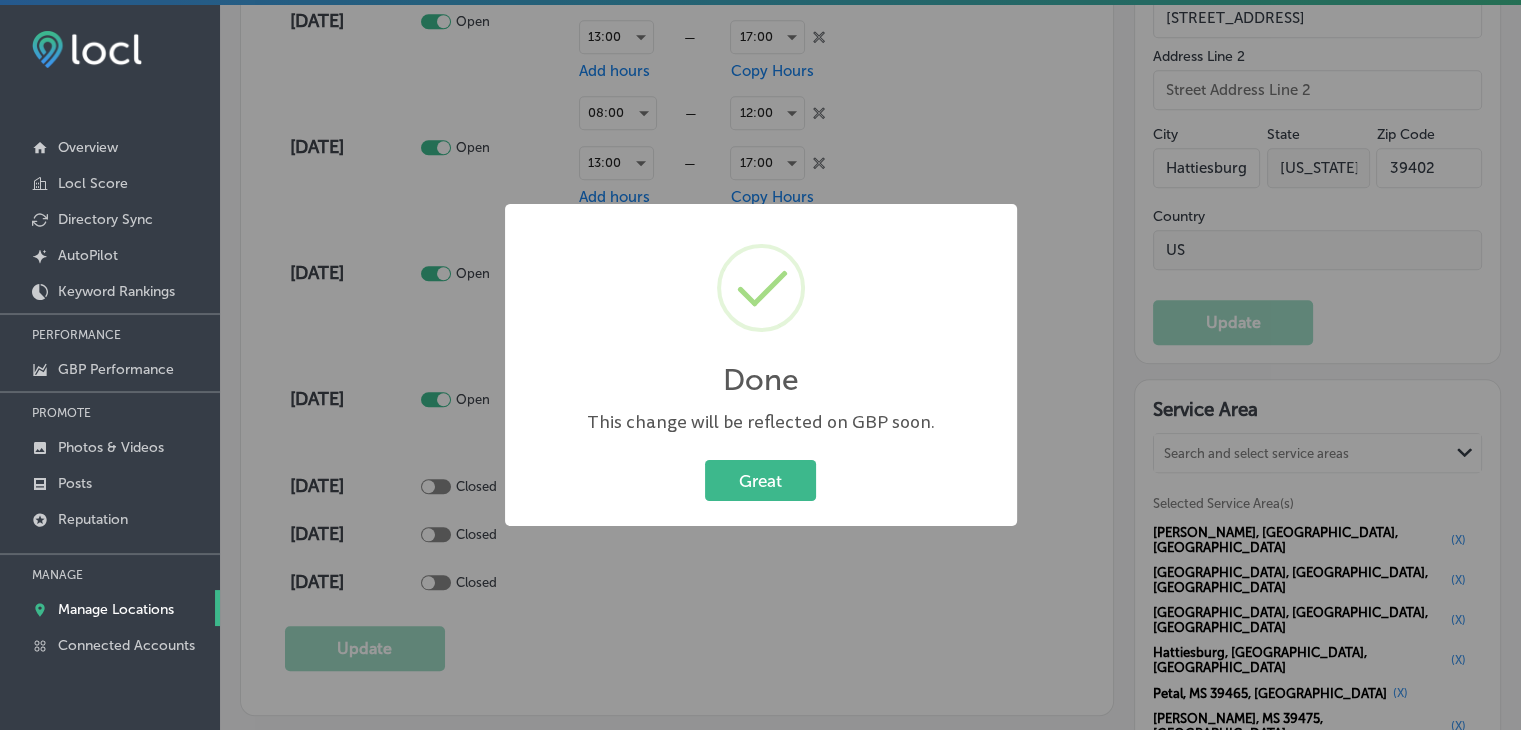 scroll, scrollTop: 1603, scrollLeft: 0, axis: vertical 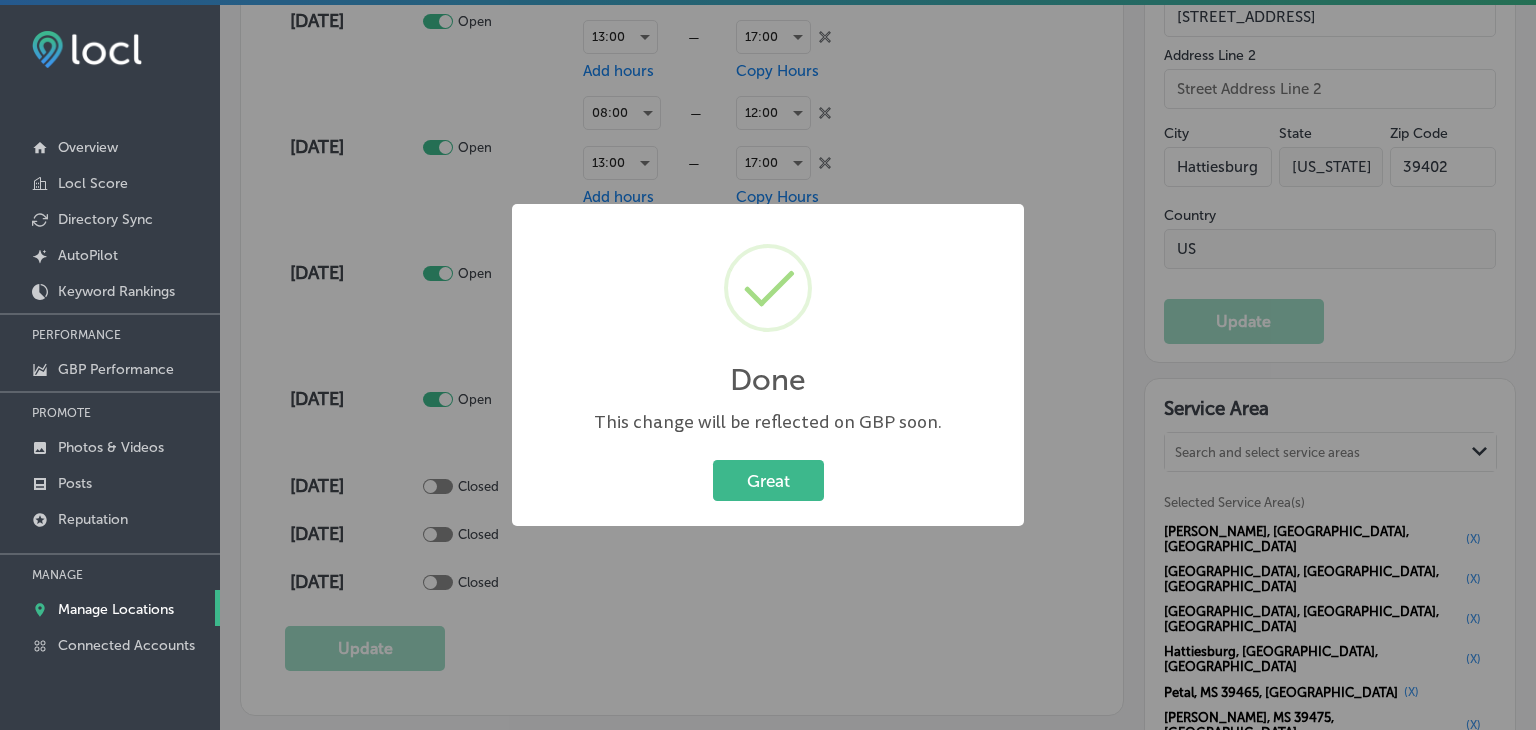 click on "Great Cancel" at bounding box center (768, 481) 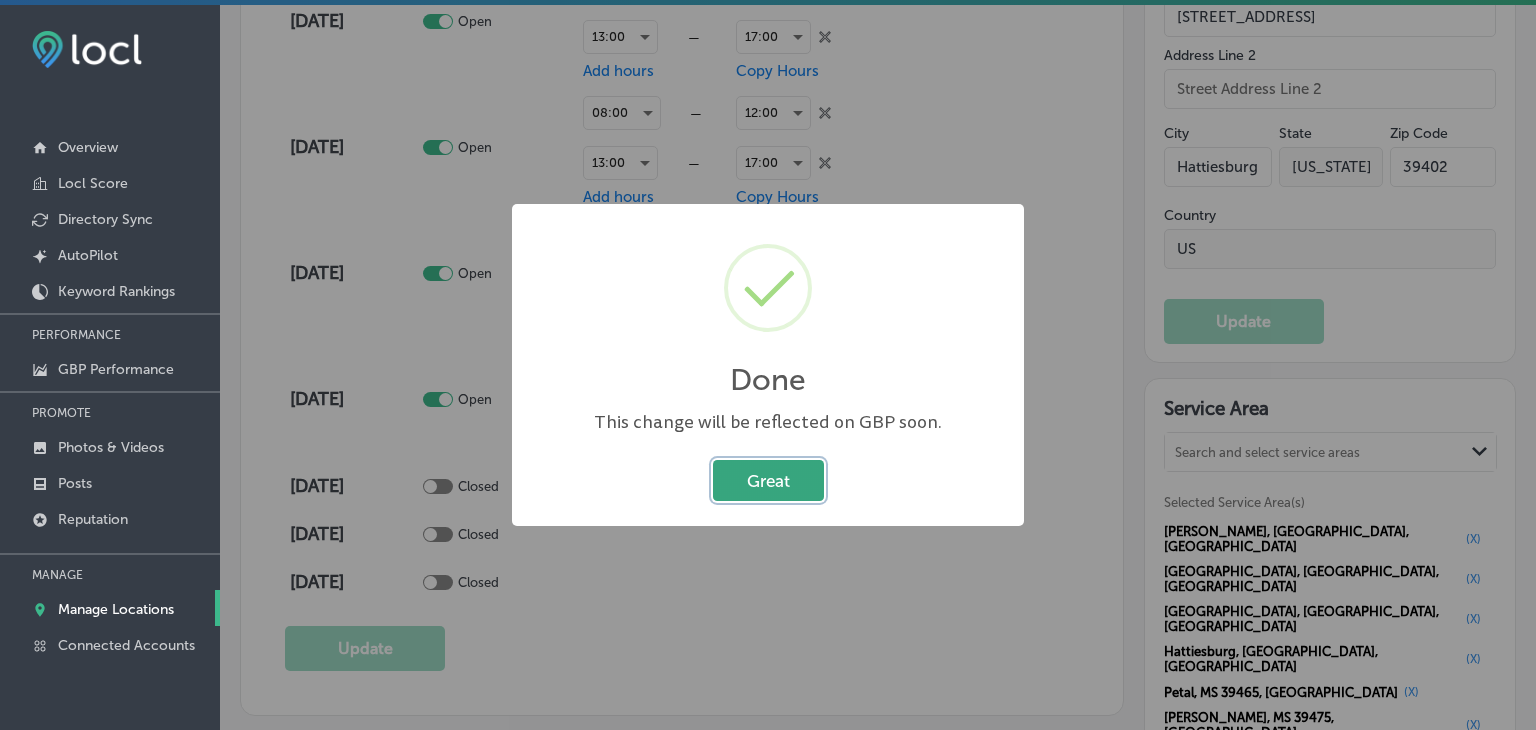click on "Great" at bounding box center [768, 480] 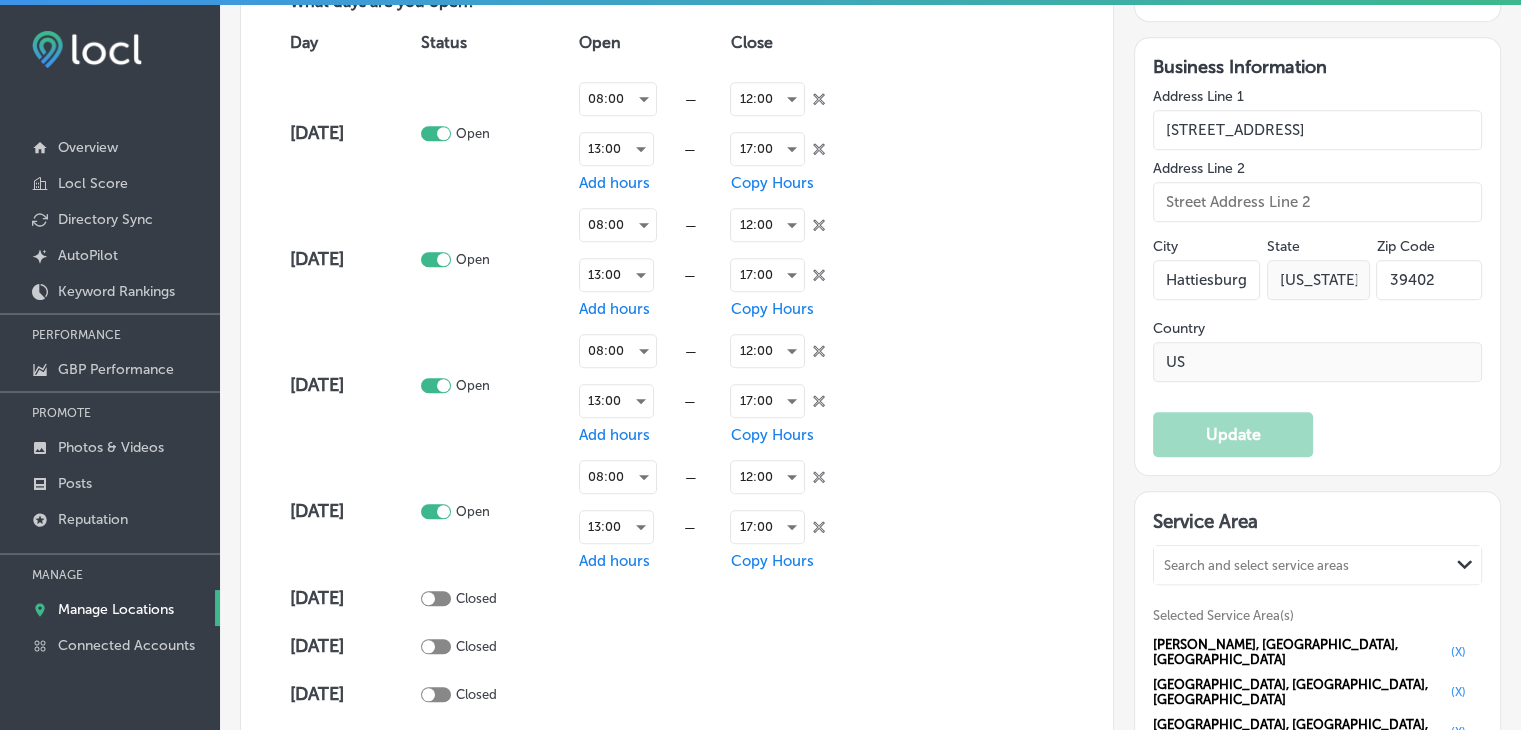scroll, scrollTop: 1488, scrollLeft: 0, axis: vertical 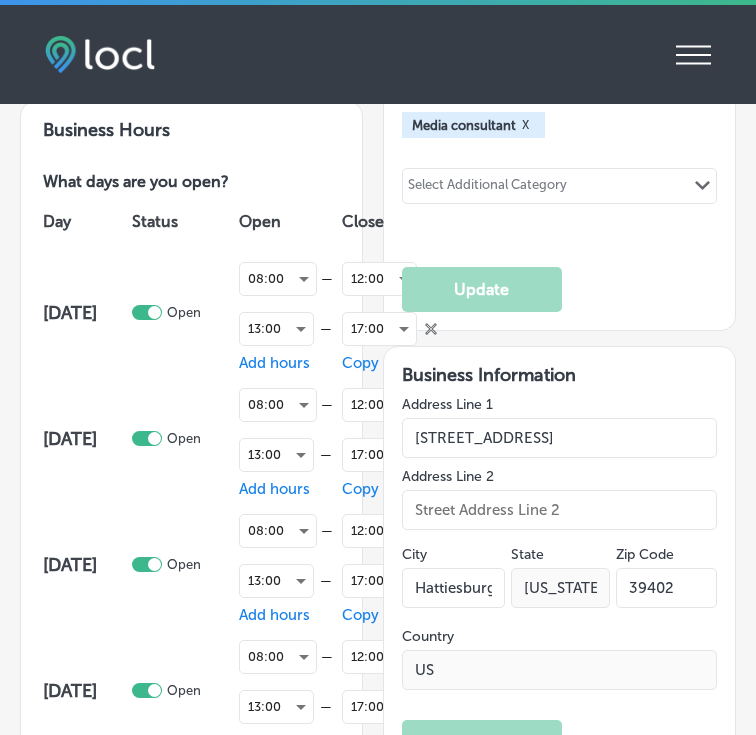 select on "US" 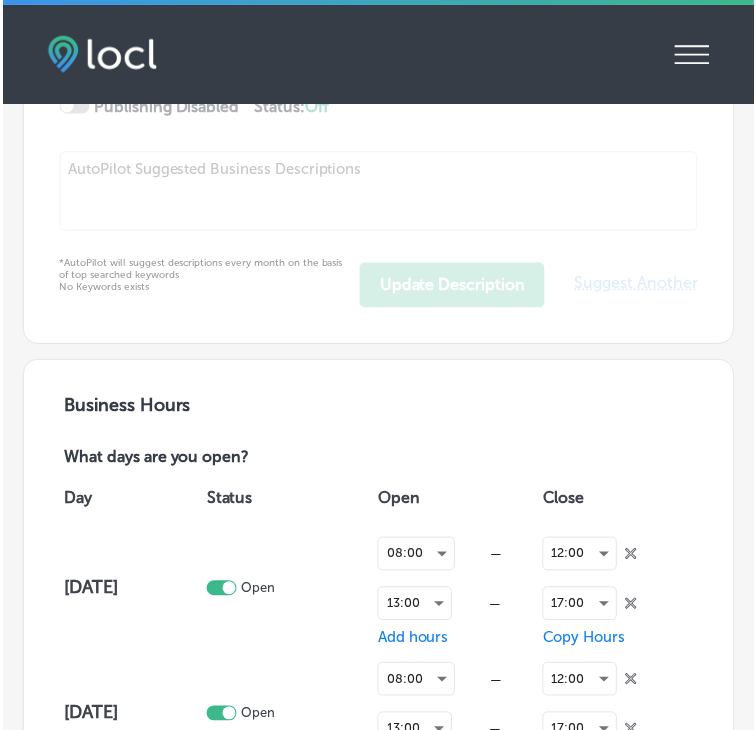 scroll, scrollTop: 1386, scrollLeft: 0, axis: vertical 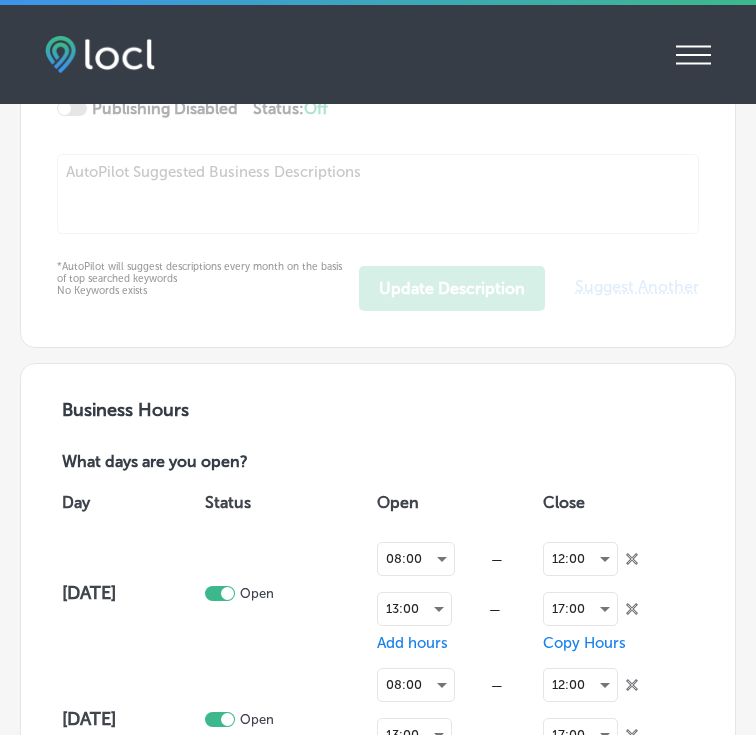 type on "[STREET_ADDRESS]" 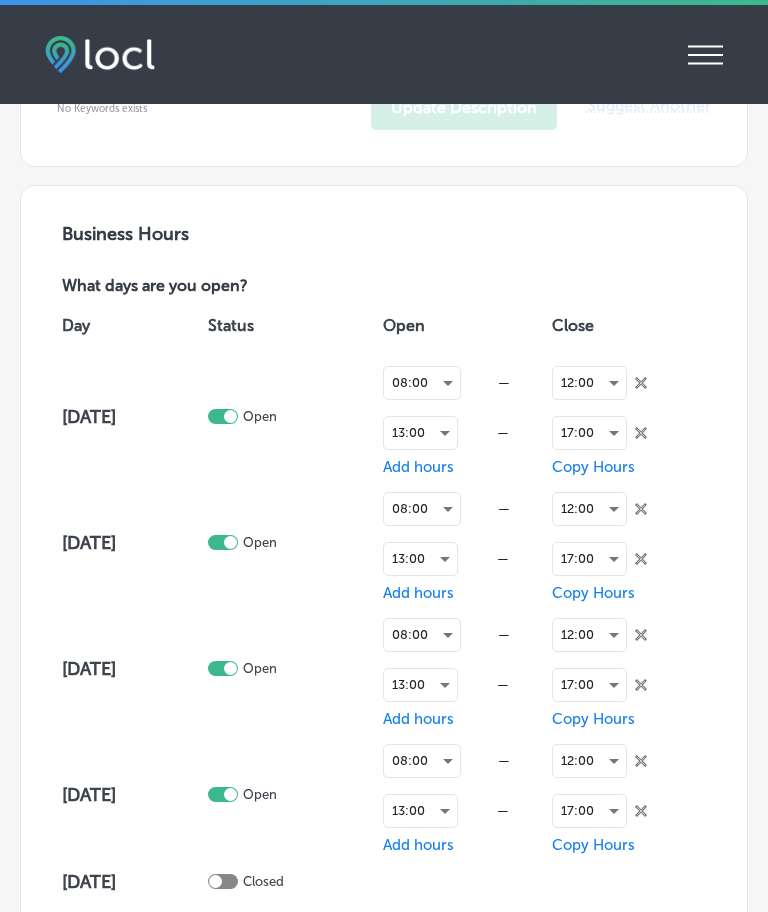 scroll, scrollTop: 1531, scrollLeft: 0, axis: vertical 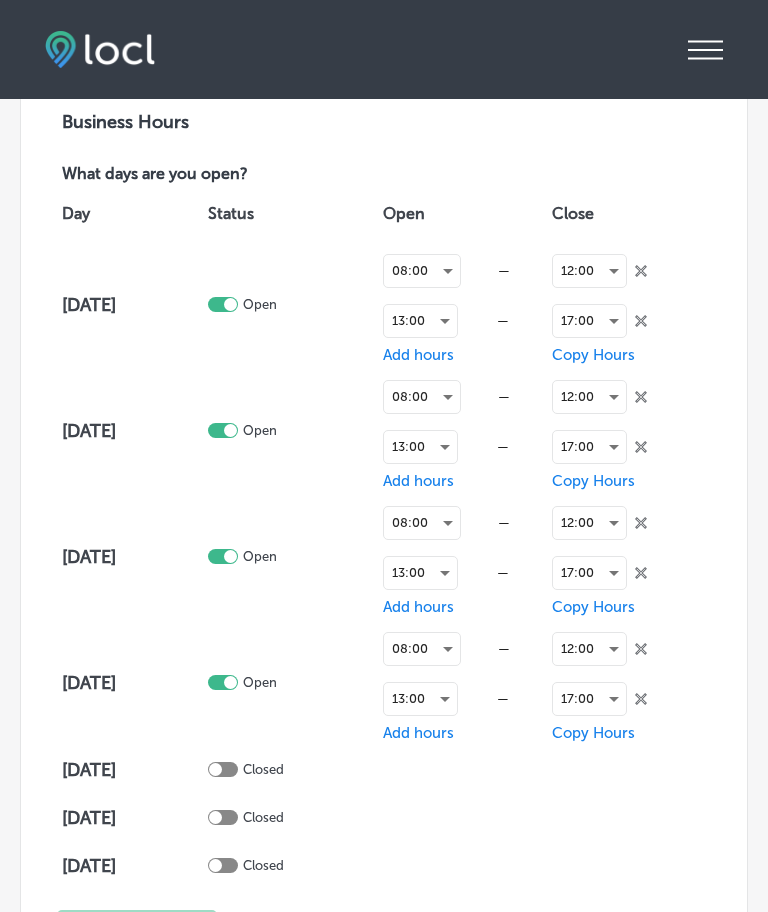 select on "US" 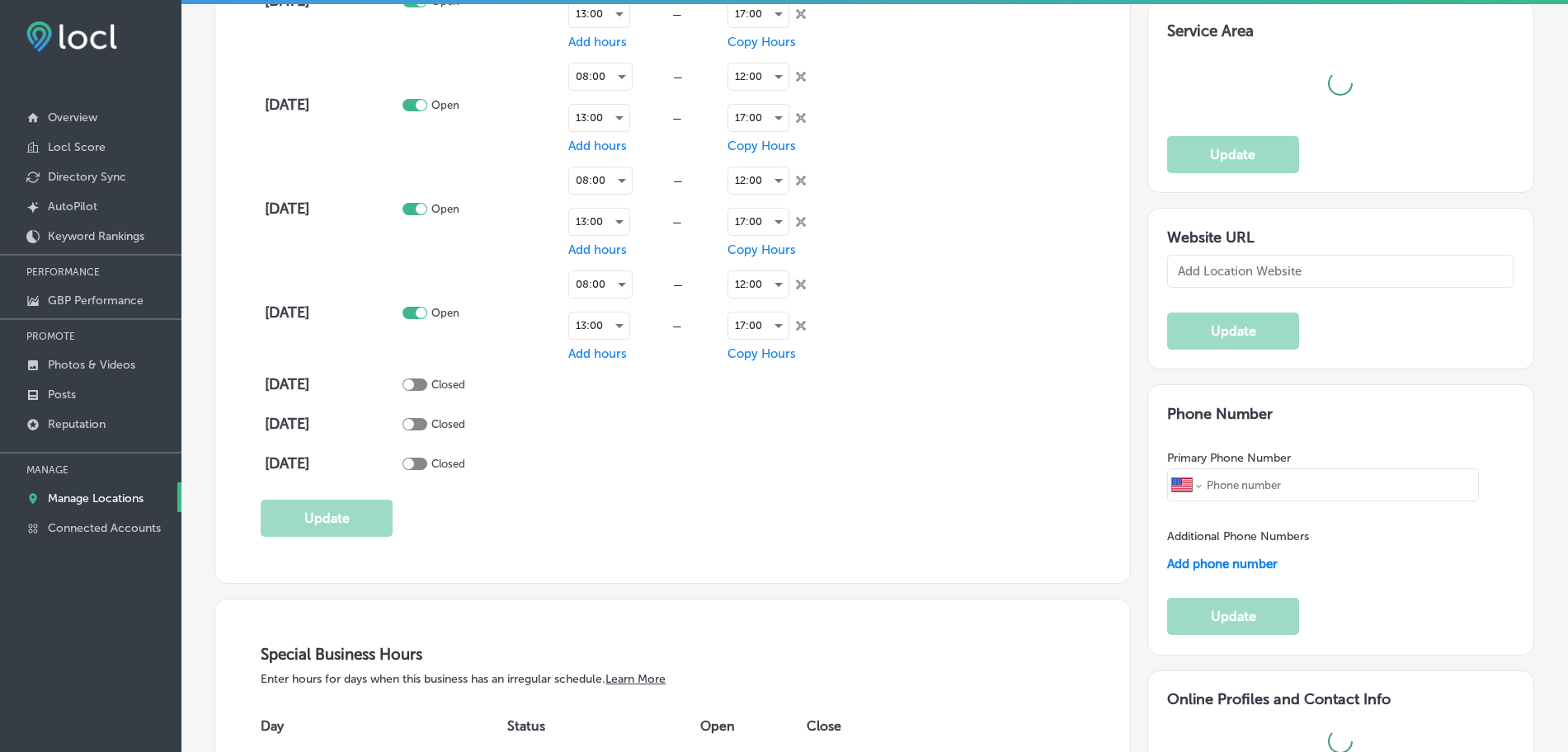 scroll, scrollTop: 1183, scrollLeft: 0, axis: vertical 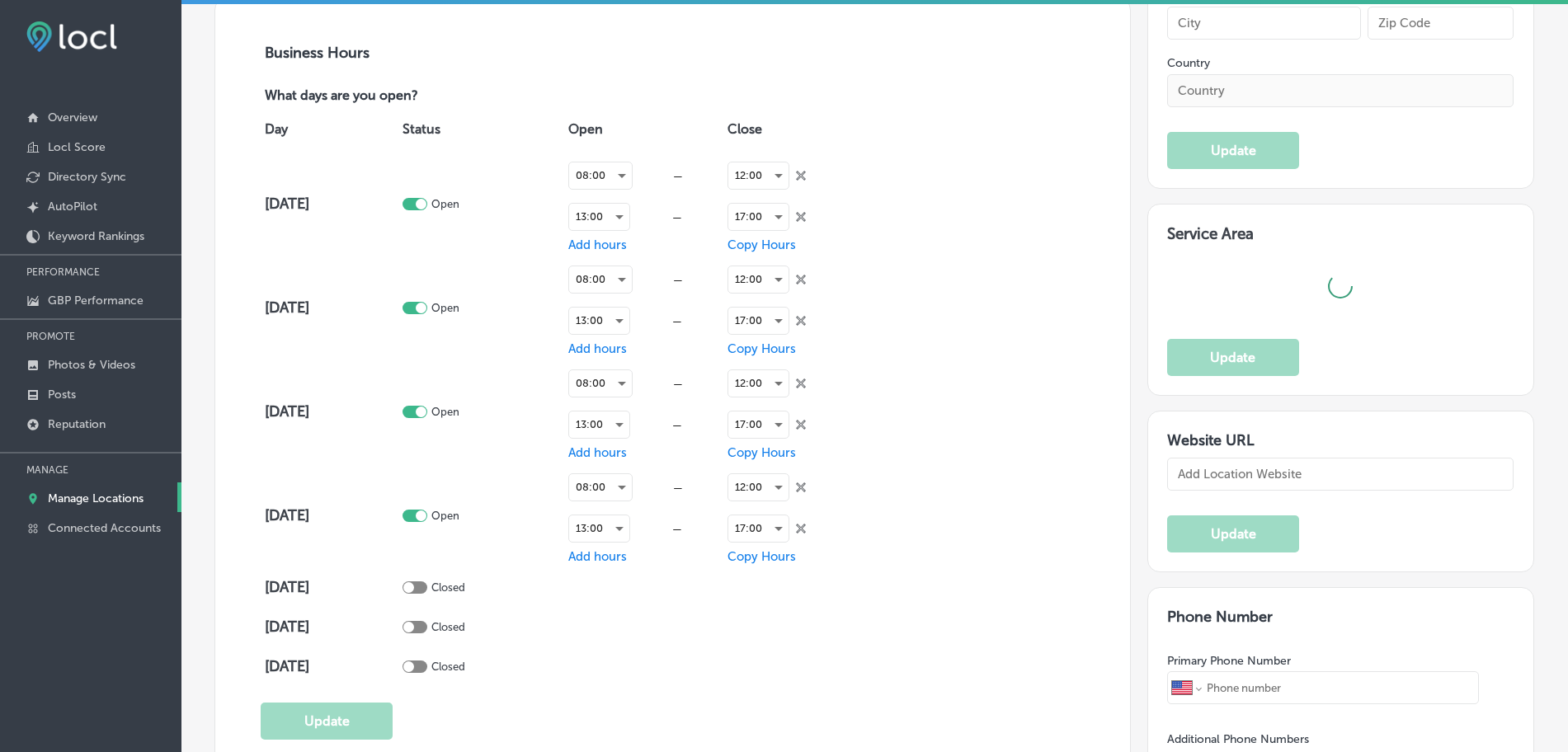 type on "[STREET_ADDRESS]" 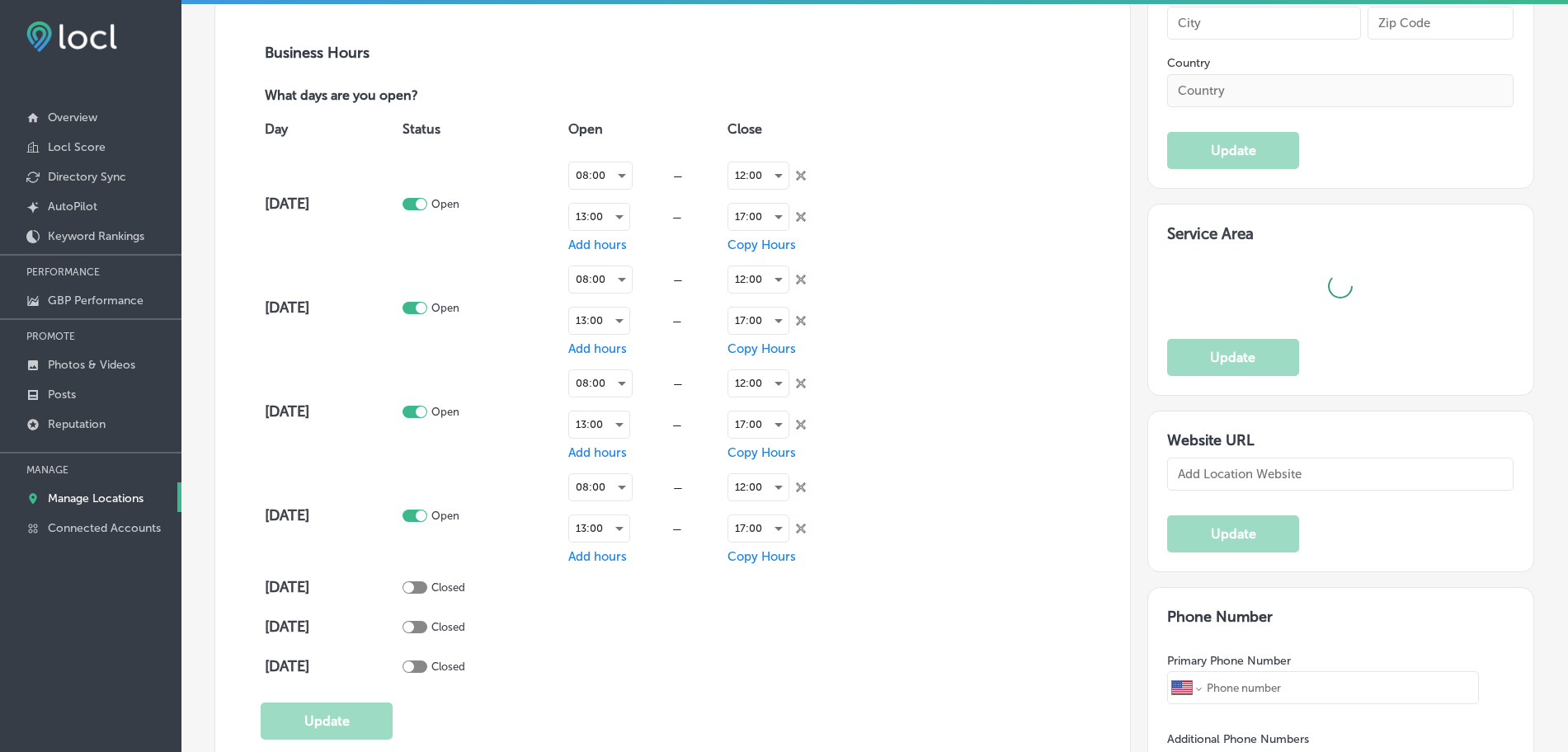 type on "Hattiesburg" 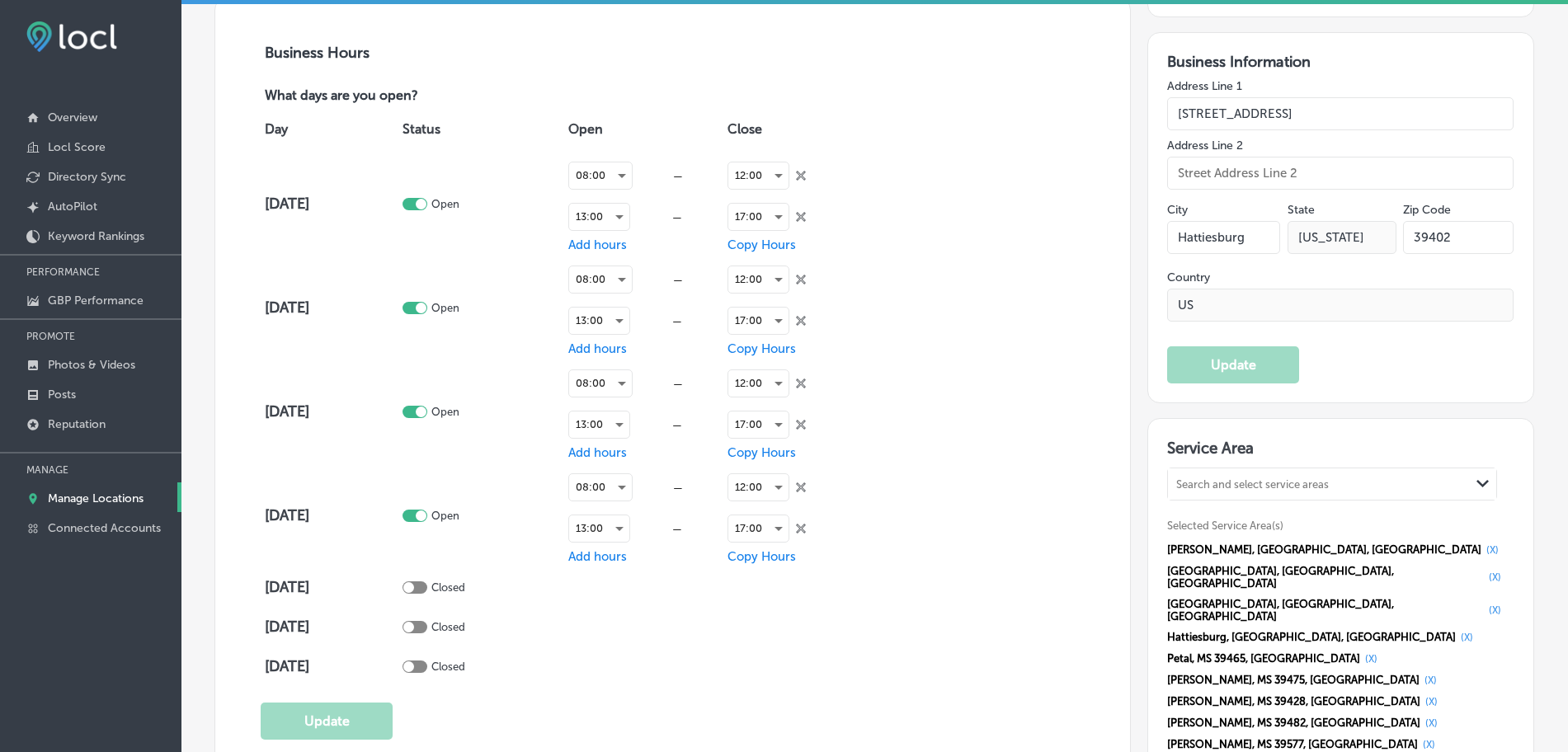 checkbox on "true" 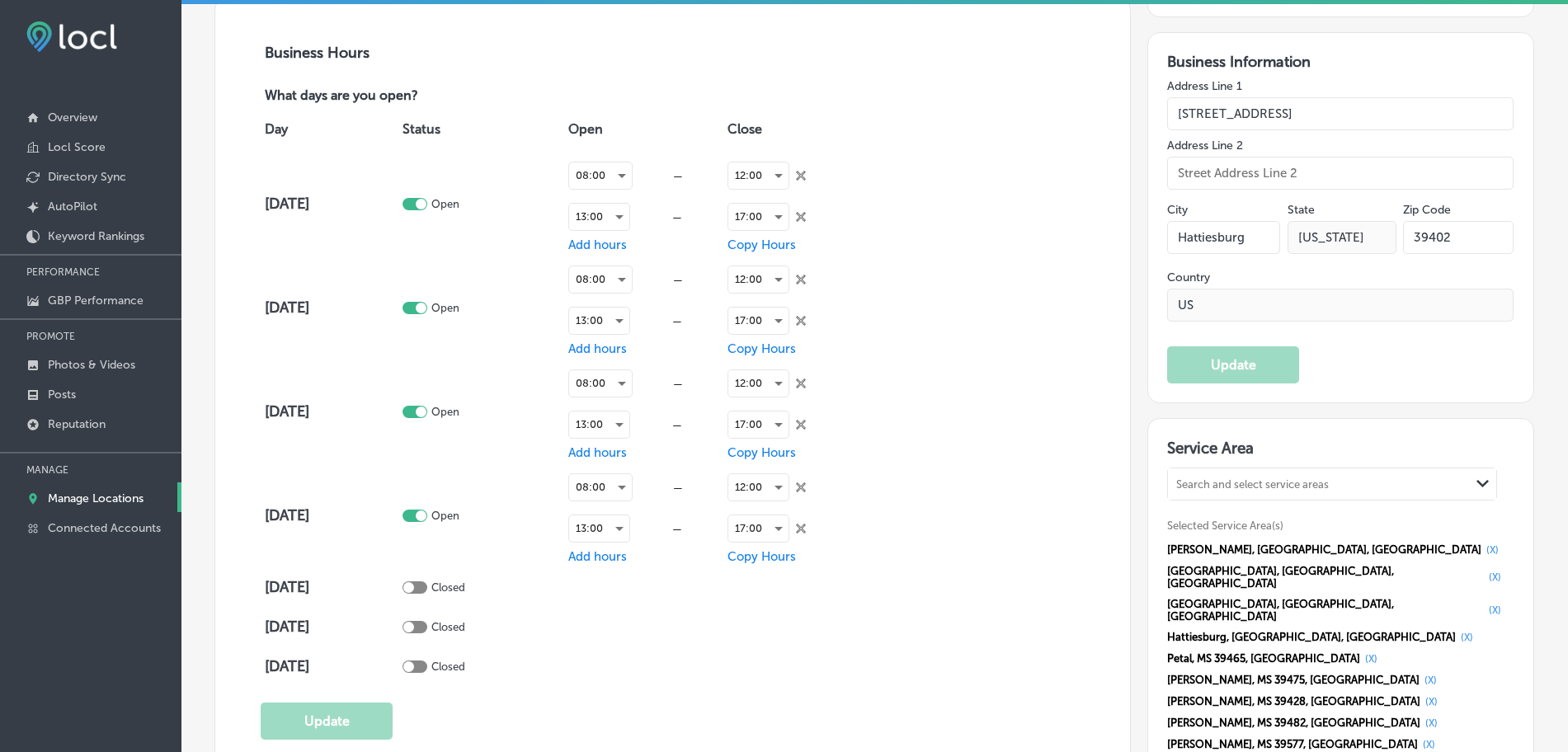 type on "+1 601 268 5051" 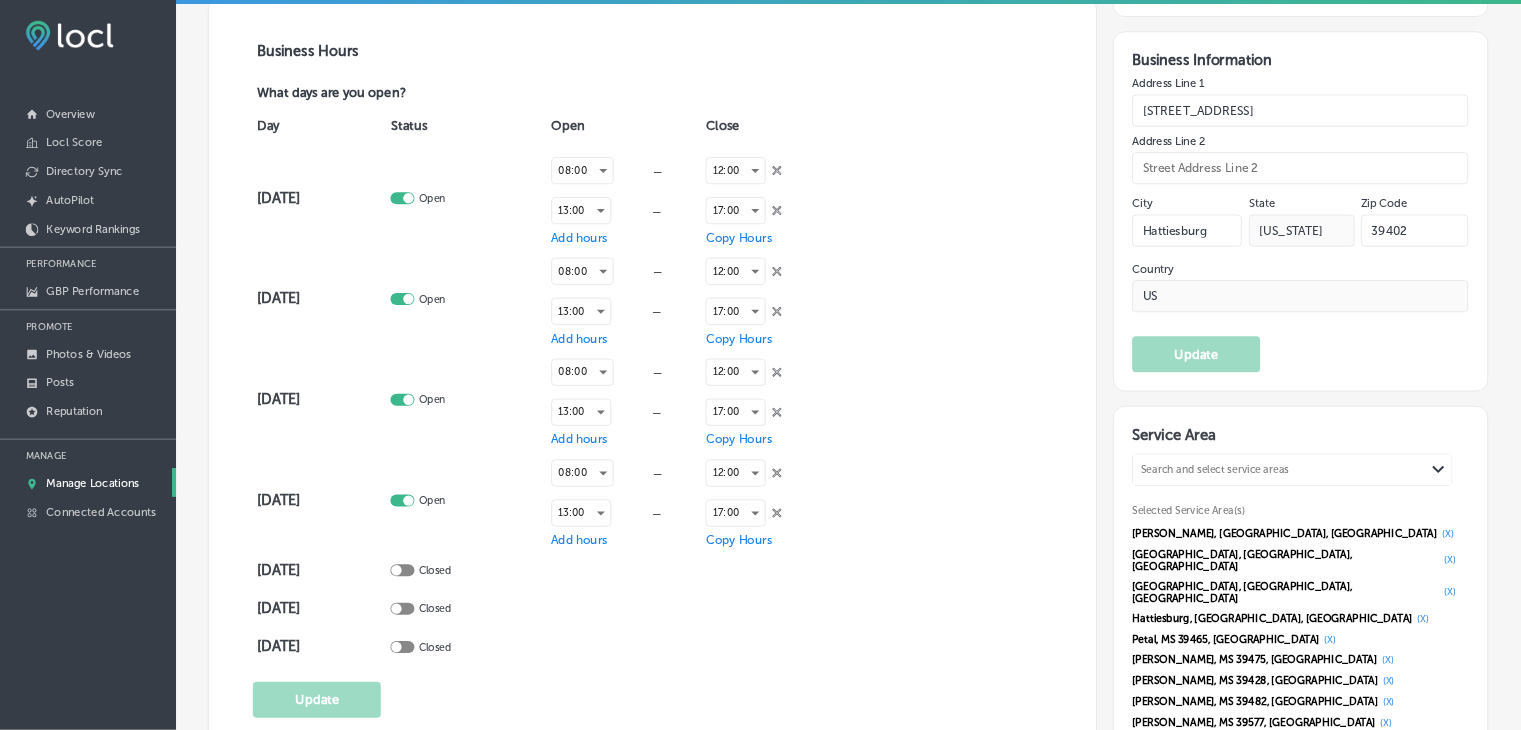 scroll, scrollTop: 4, scrollLeft: 0, axis: vertical 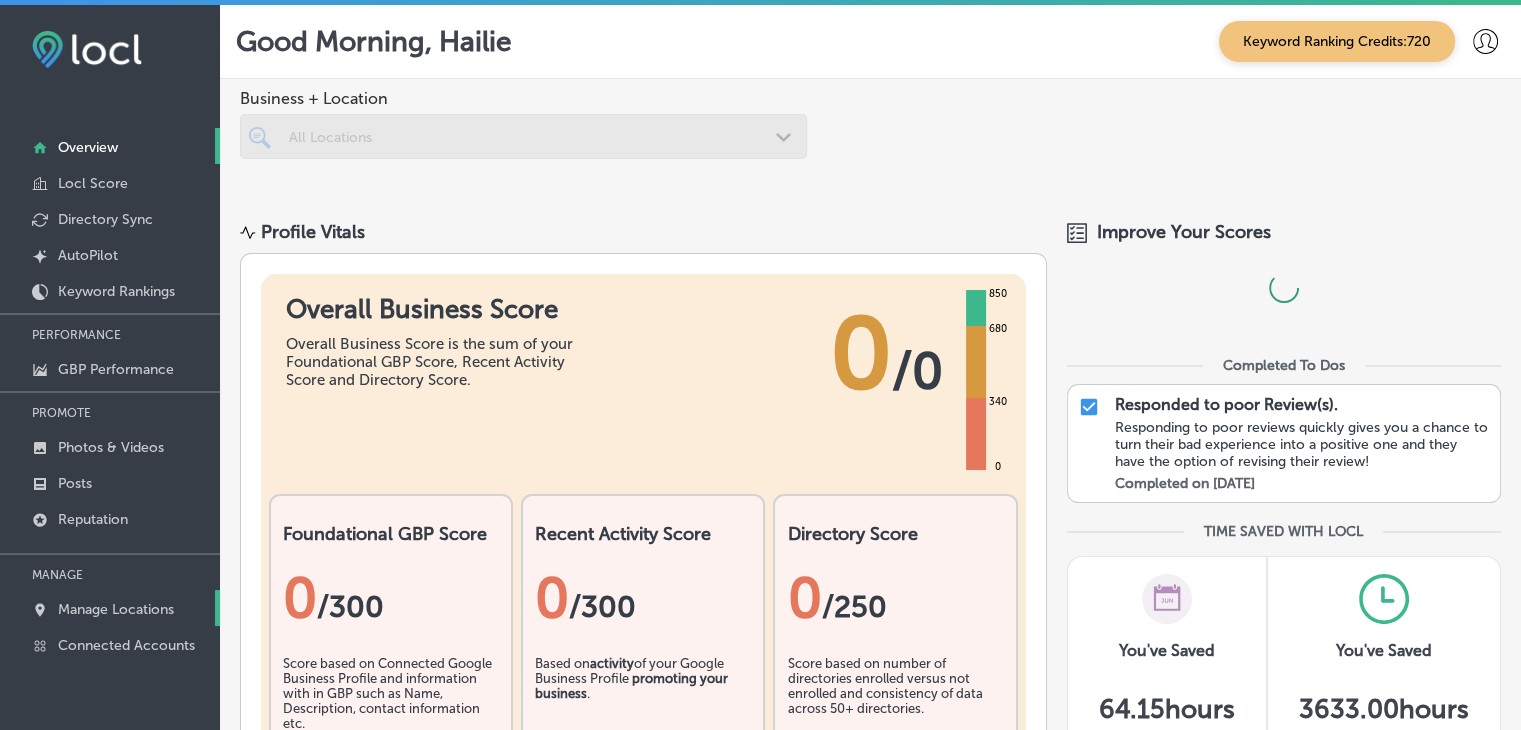 click on "Manage Locations" at bounding box center [110, 608] 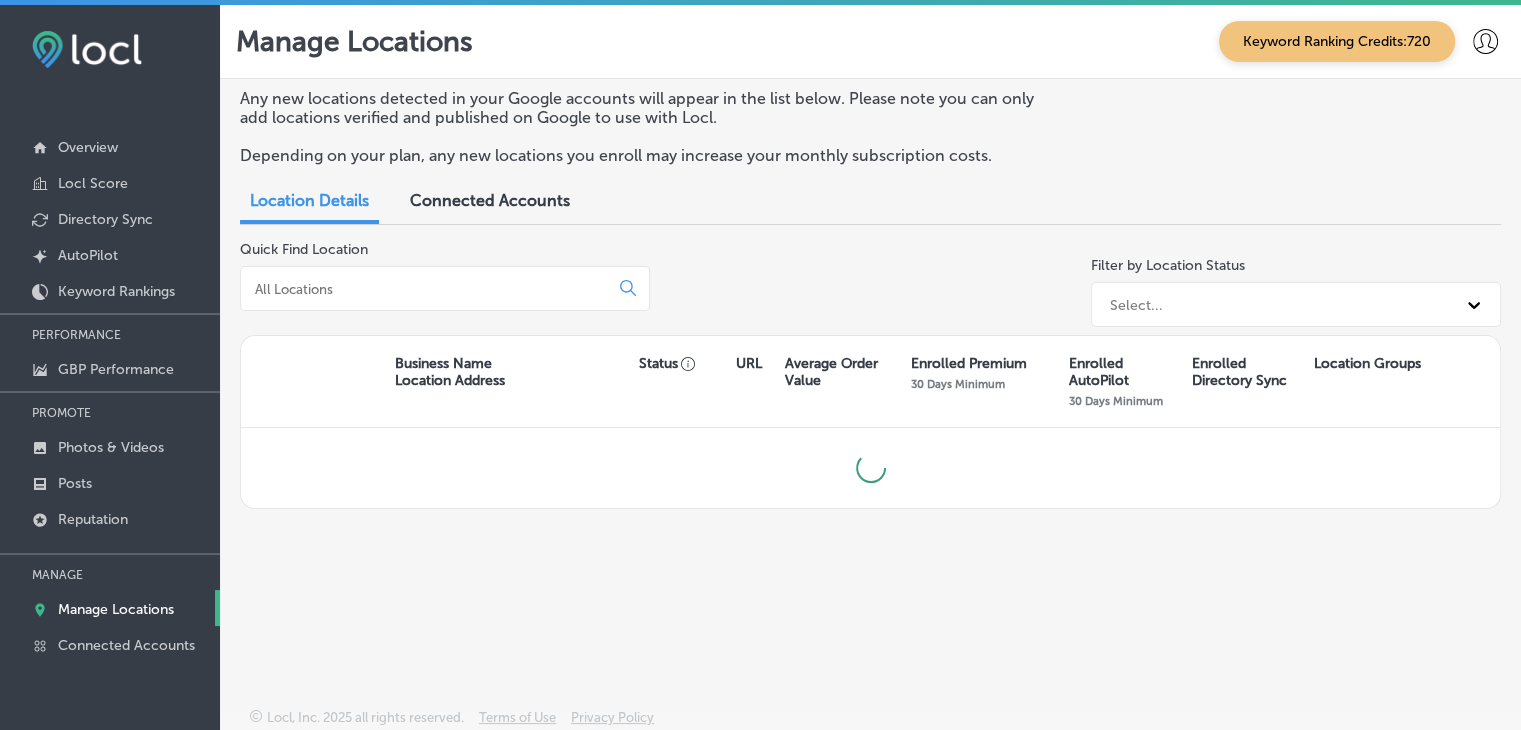 click at bounding box center (428, 289) 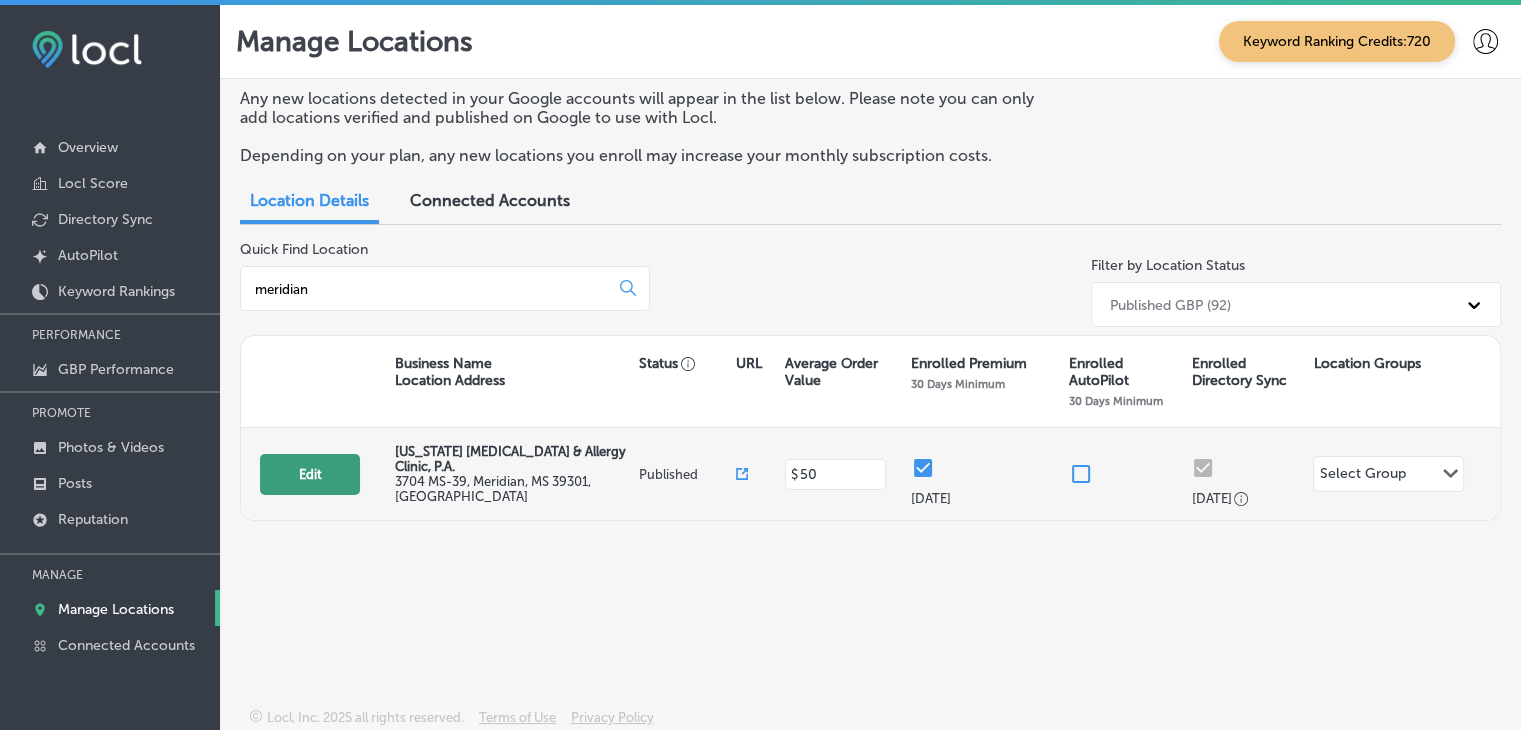 type on "meridian" 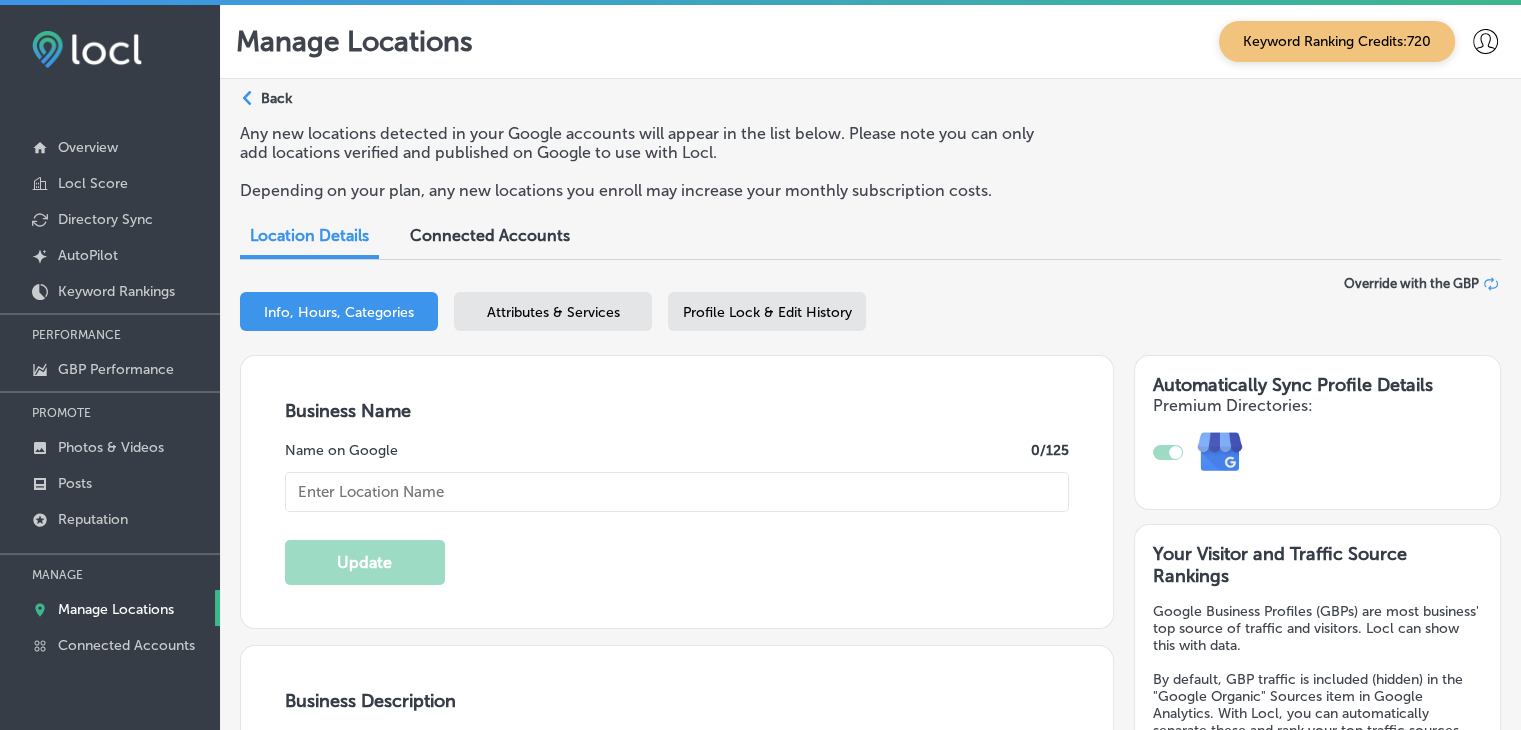 checkbox on "true" 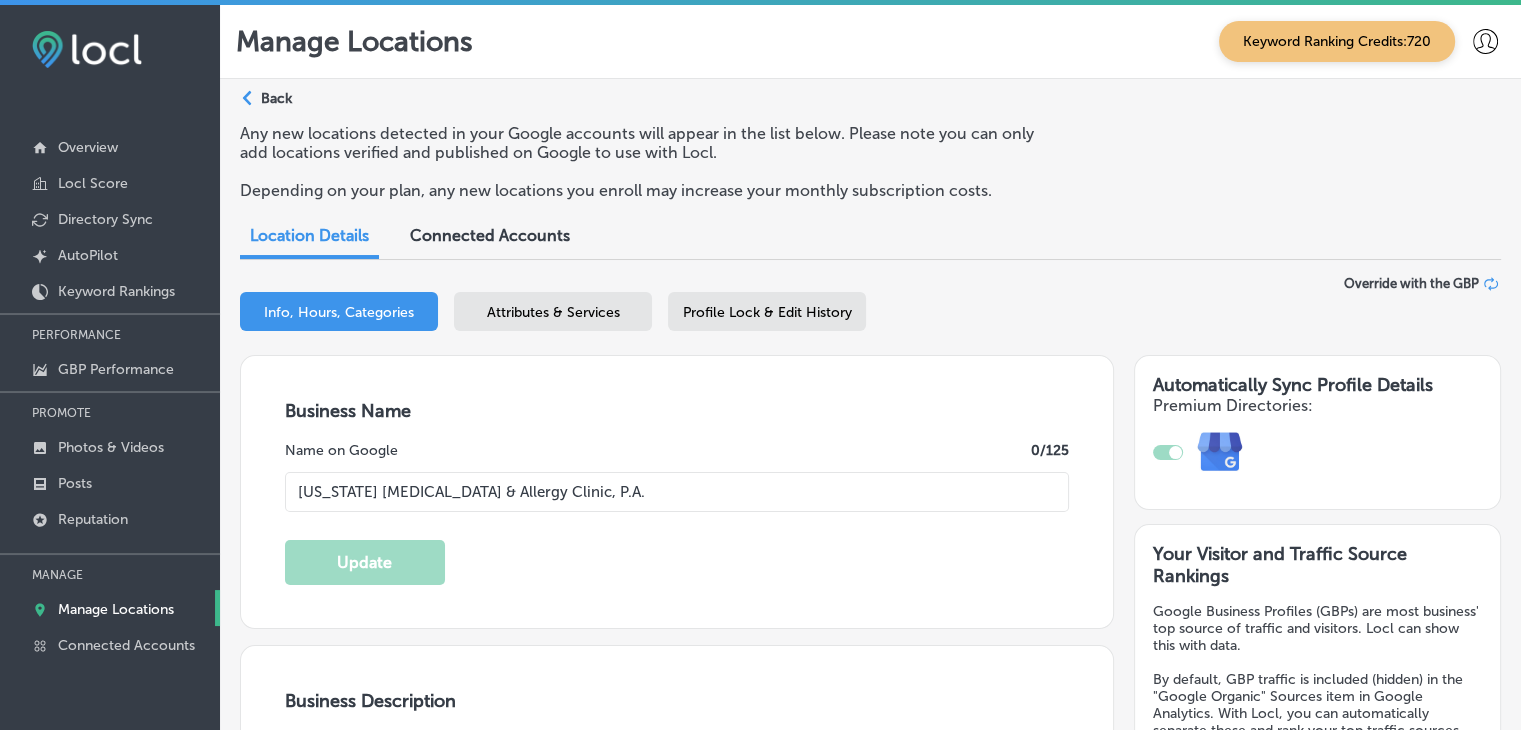 type on "3704 MS-39" 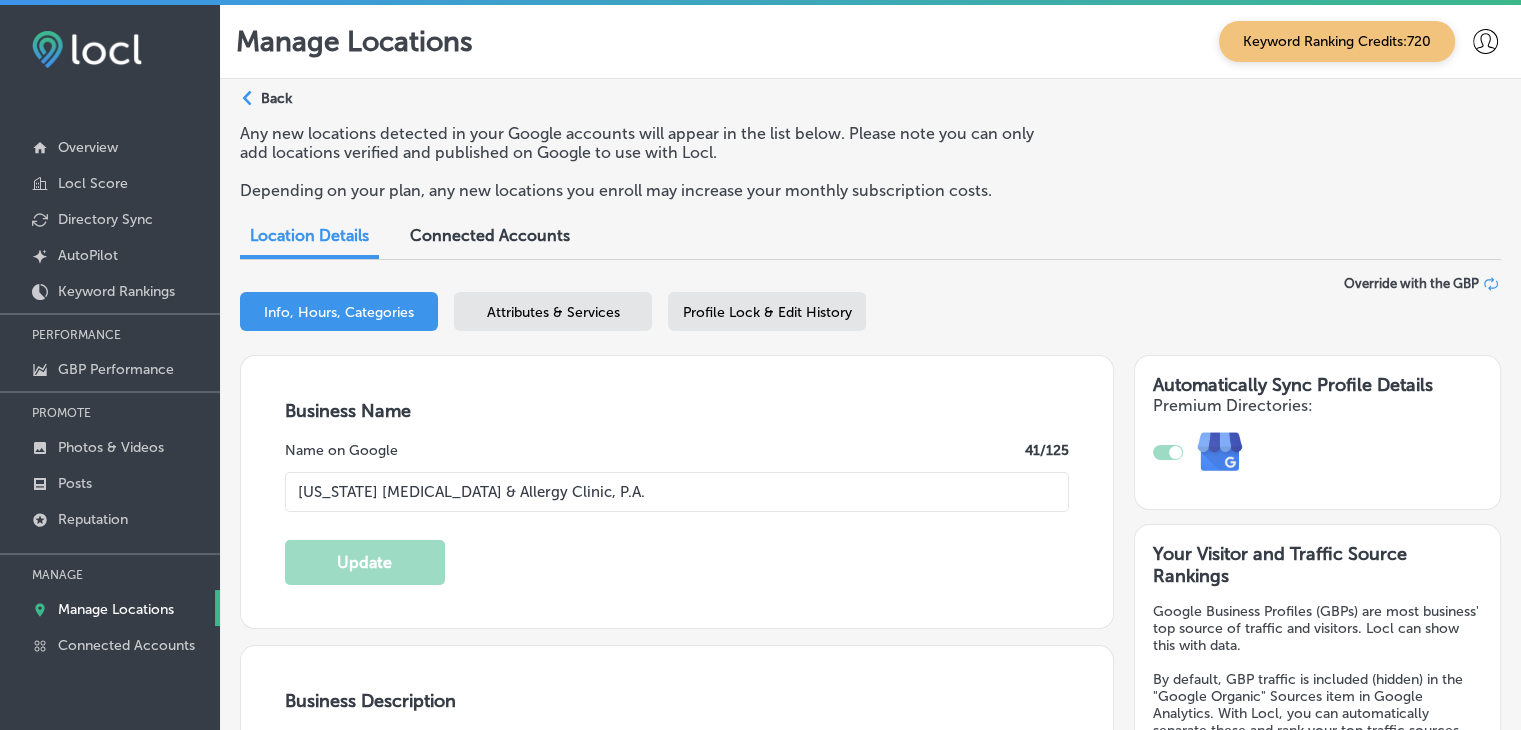type on "Mississippi Asthma & Allergy Clinic, P. A. provides trusted care for asthma, allergies, and related conditions in Meridian, MS, and surrounding areas. We offer comprehensive asthma treatment, allergy testing, seasonal allergy relief, and allergy shots, all tailored to your unique needs. Our experienced team, with eight convenient locations across Mississippi, is dedicated to helping you breathe easier and manage your symptoms effectively. Whether you're struggling with asthma, food allergies, or seasonal reactions, we are here to offer personalized care that makes a difference in your health and quality of life." 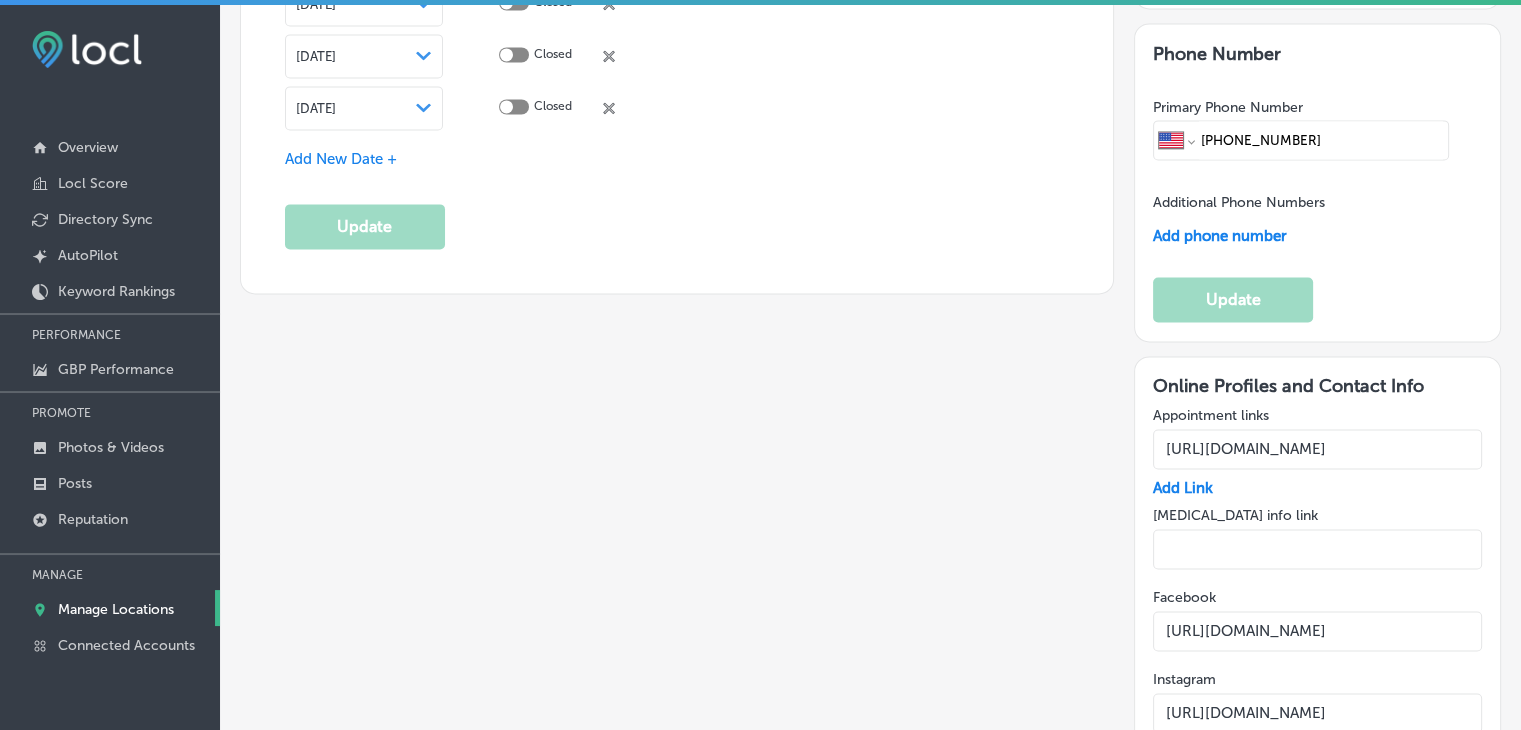 scroll, scrollTop: 3100, scrollLeft: 0, axis: vertical 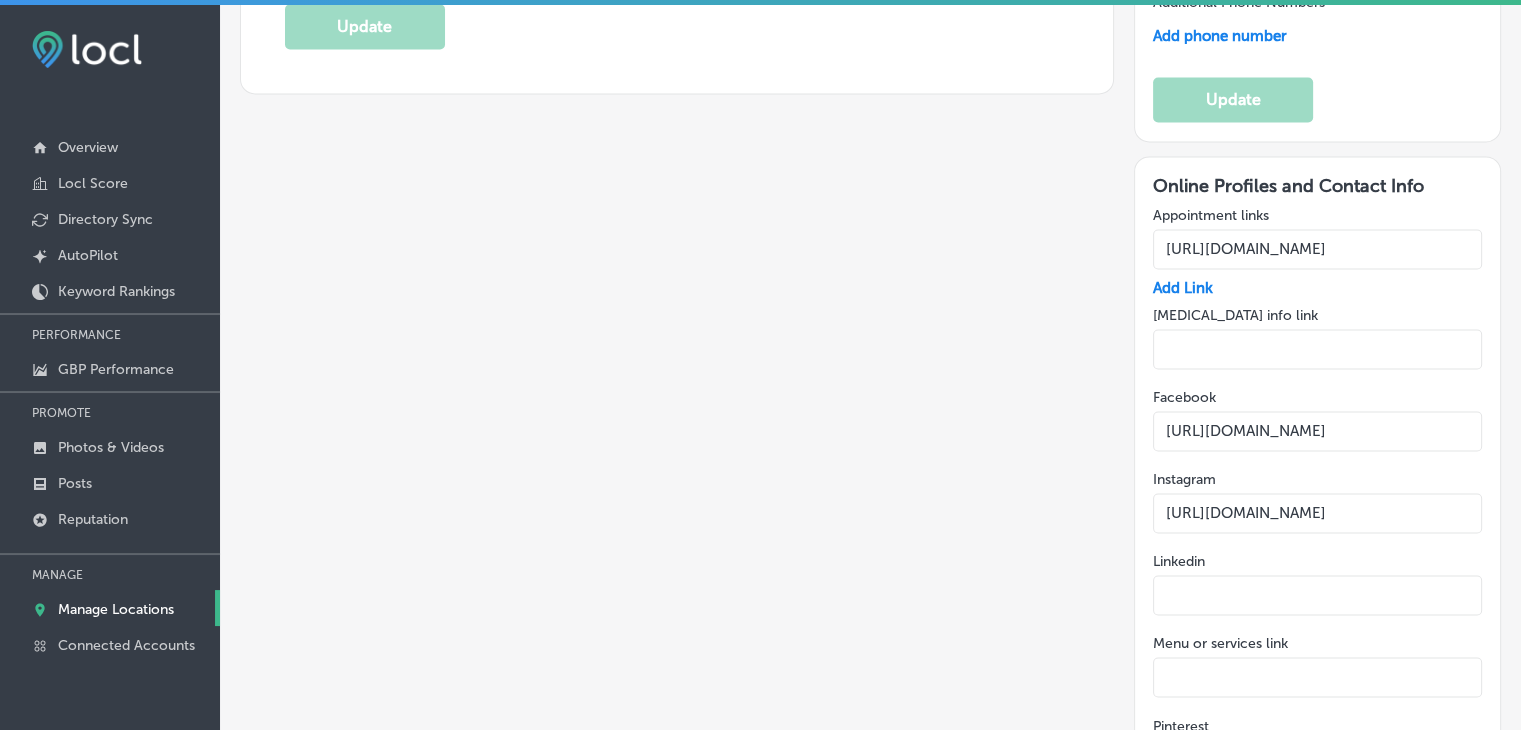 drag, startPoint x: 1328, startPoint y: 457, endPoint x: 1327, endPoint y: 481, distance: 24.020824 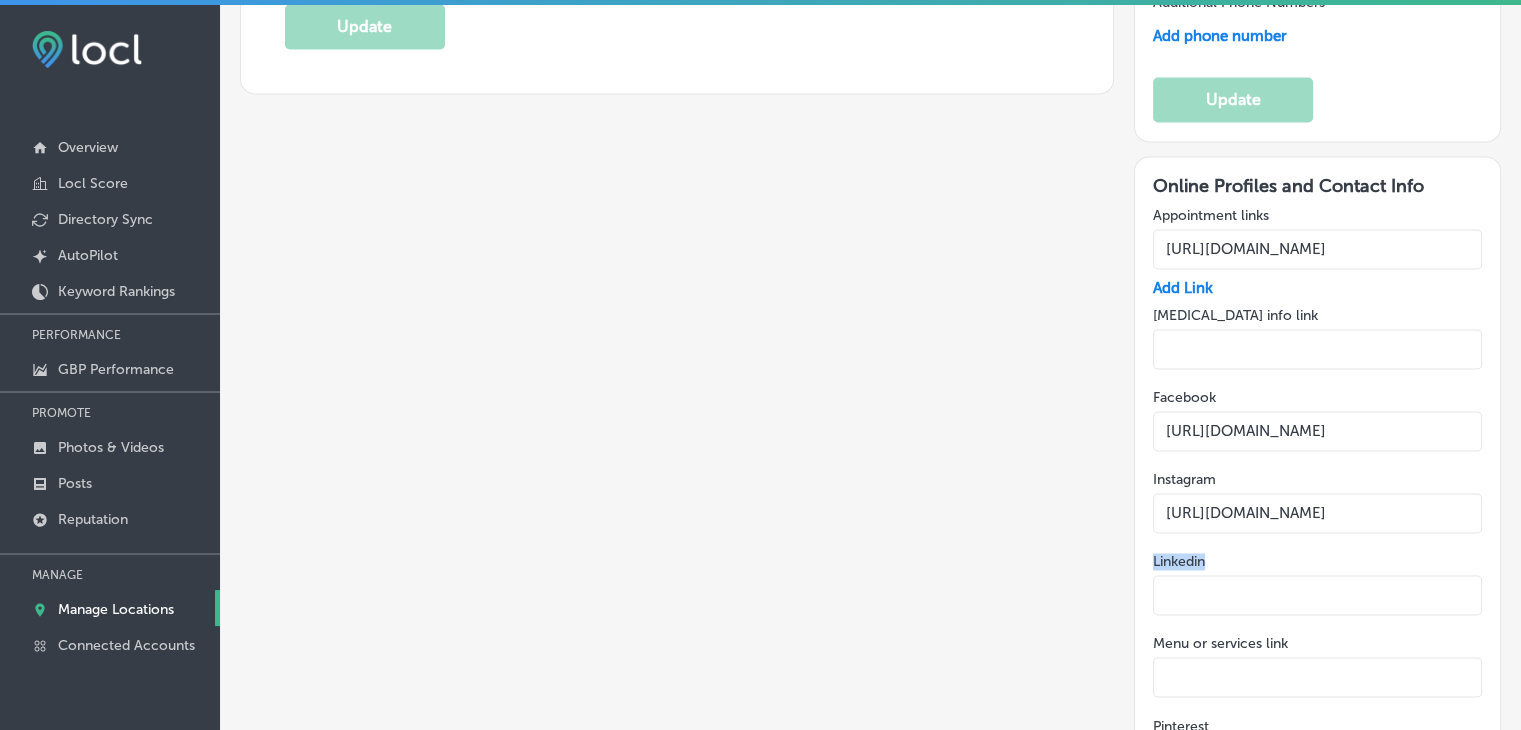 click on "Online Profiles and Contact Info Appointment links https://myhealthrecord.com/Portal/SSO Add Link COVID-19 info link Facebook https://www.facebook.com/MississippiAsthmaandAllergyClinicPA/ Instagram https://www.instagram.com/msasthmaallergy/ Linkedin Menu or services link Pinterest Texting number Tiktok Twitter https://x.com/msasthmaallergy WhatsApp Youtube" at bounding box center [1317, 687] 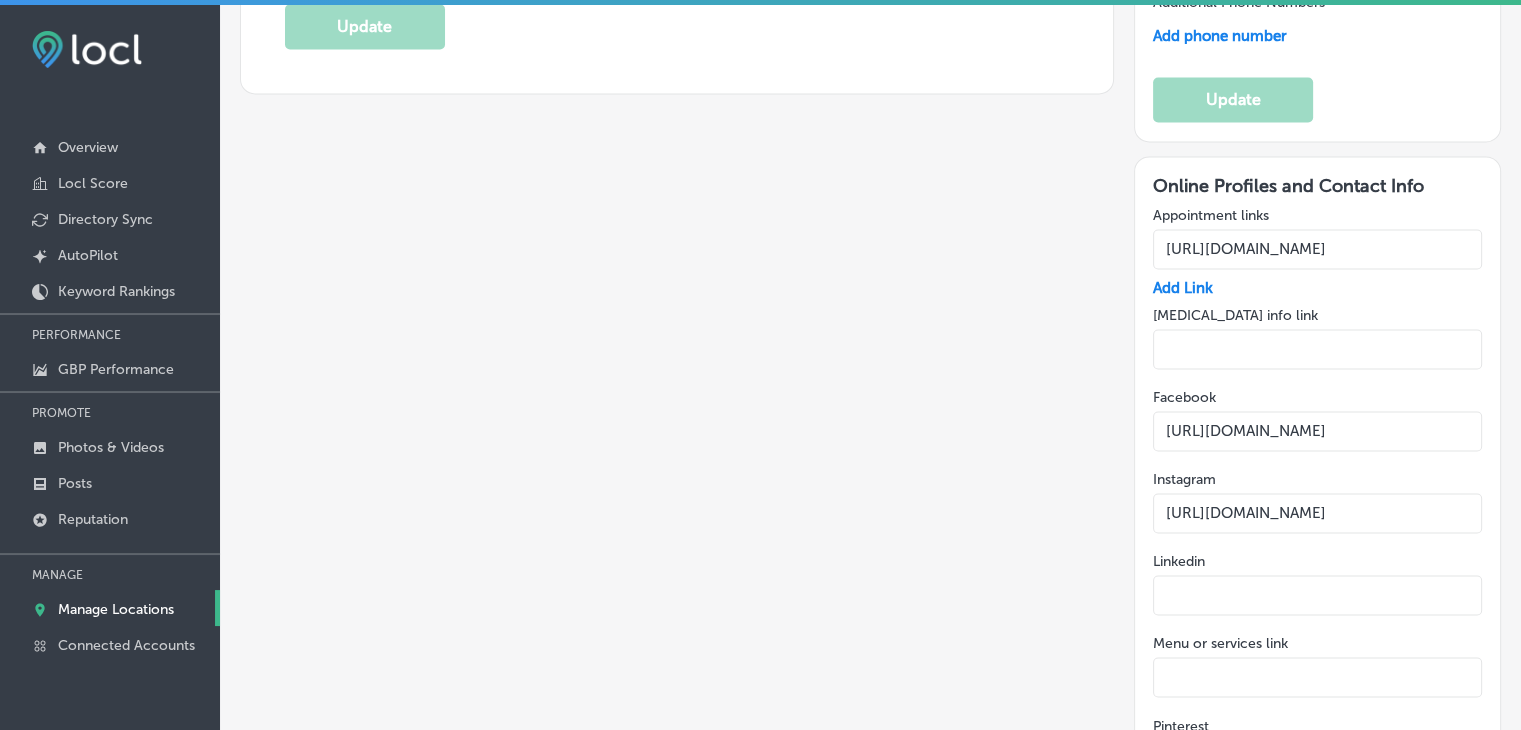 click on "Online Profiles and Contact Info Appointment links https://myhealthrecord.com/Portal/SSO Add Link COVID-19 info link Facebook https://www.facebook.com/MississippiAsthmaandAllergyClinicPA/ Instagram https://www.instagram.com/msasthmaallergy/ Linkedin Menu or services link Pinterest Texting number Tiktok Twitter https://x.com/msasthmaallergy WhatsApp Youtube" at bounding box center (1317, 687) 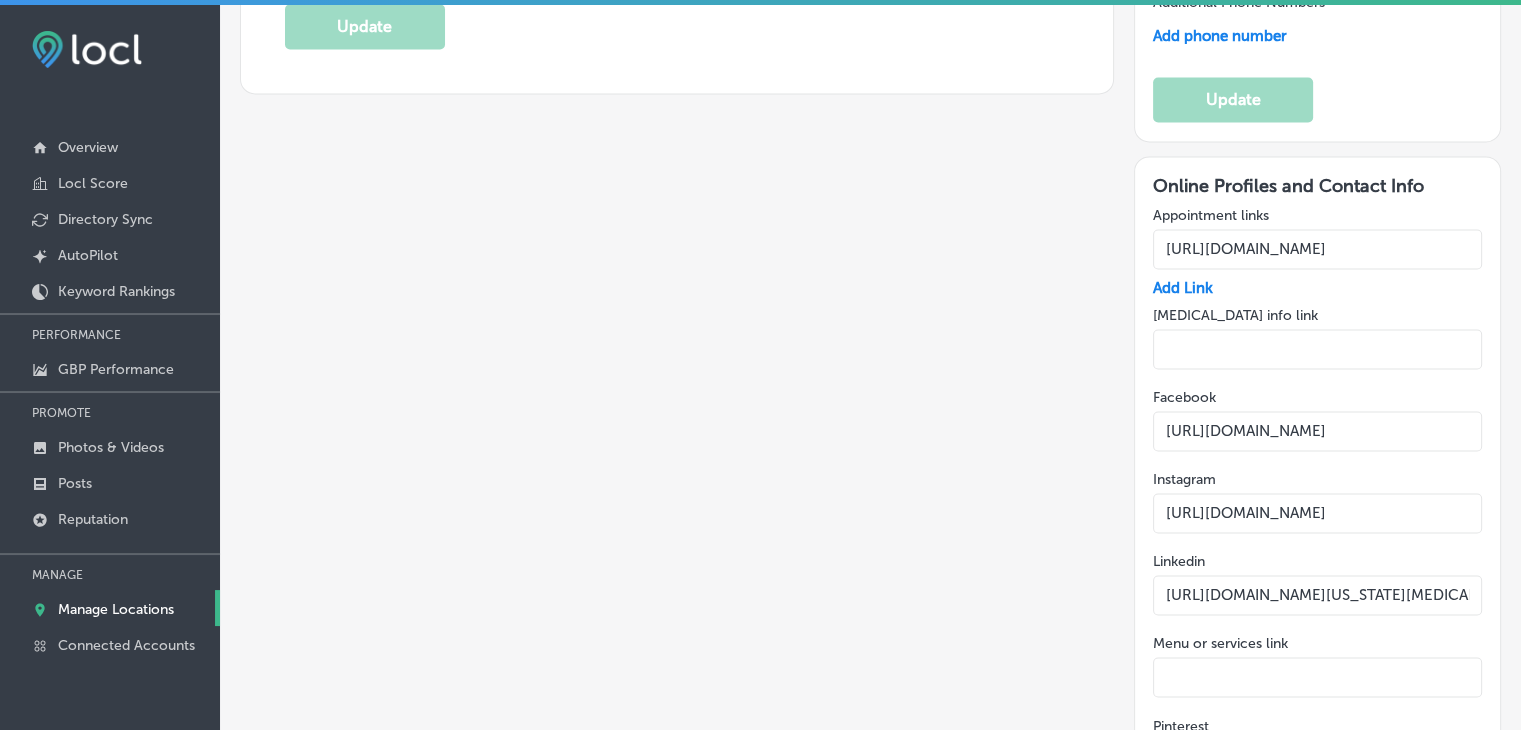 scroll, scrollTop: 0, scrollLeft: 251, axis: horizontal 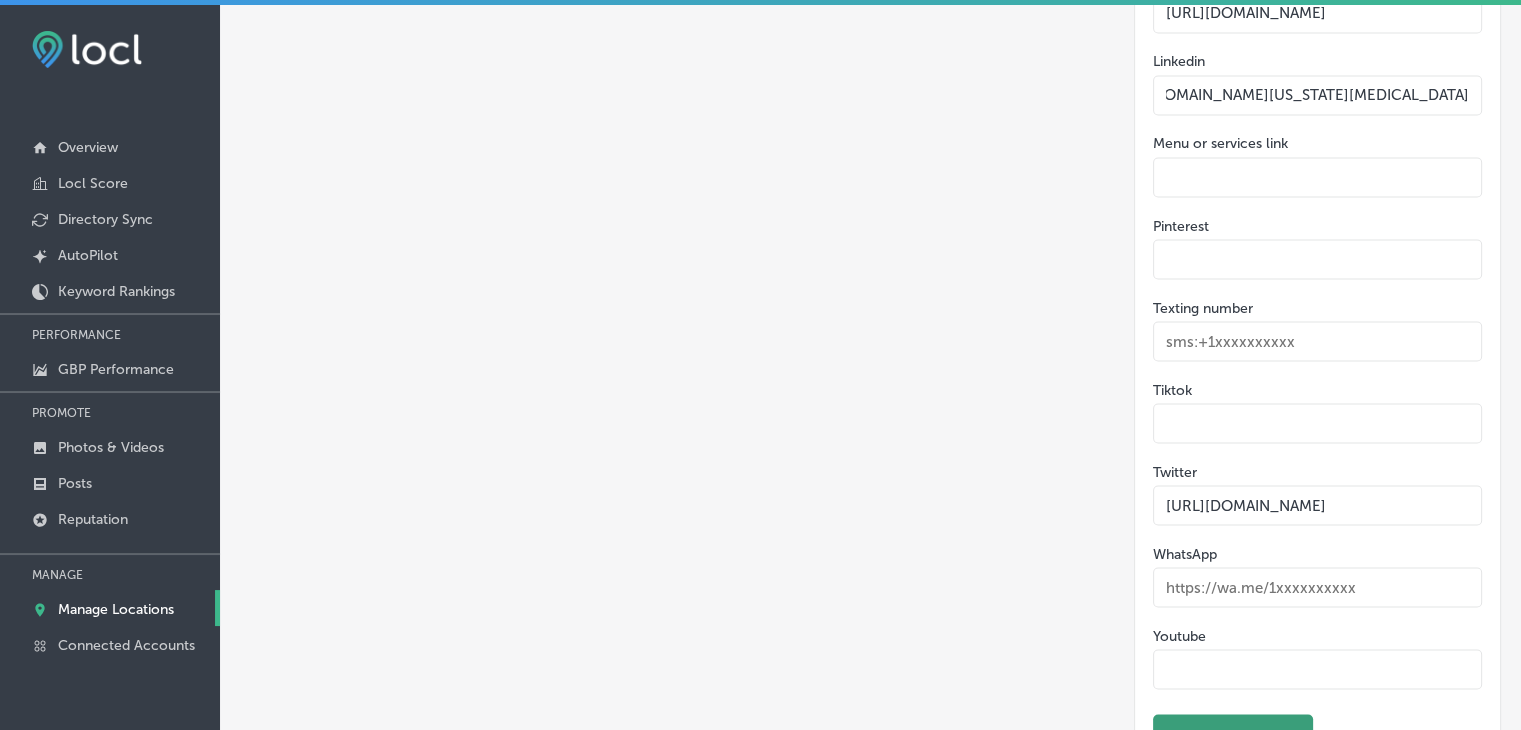 click on "Update" 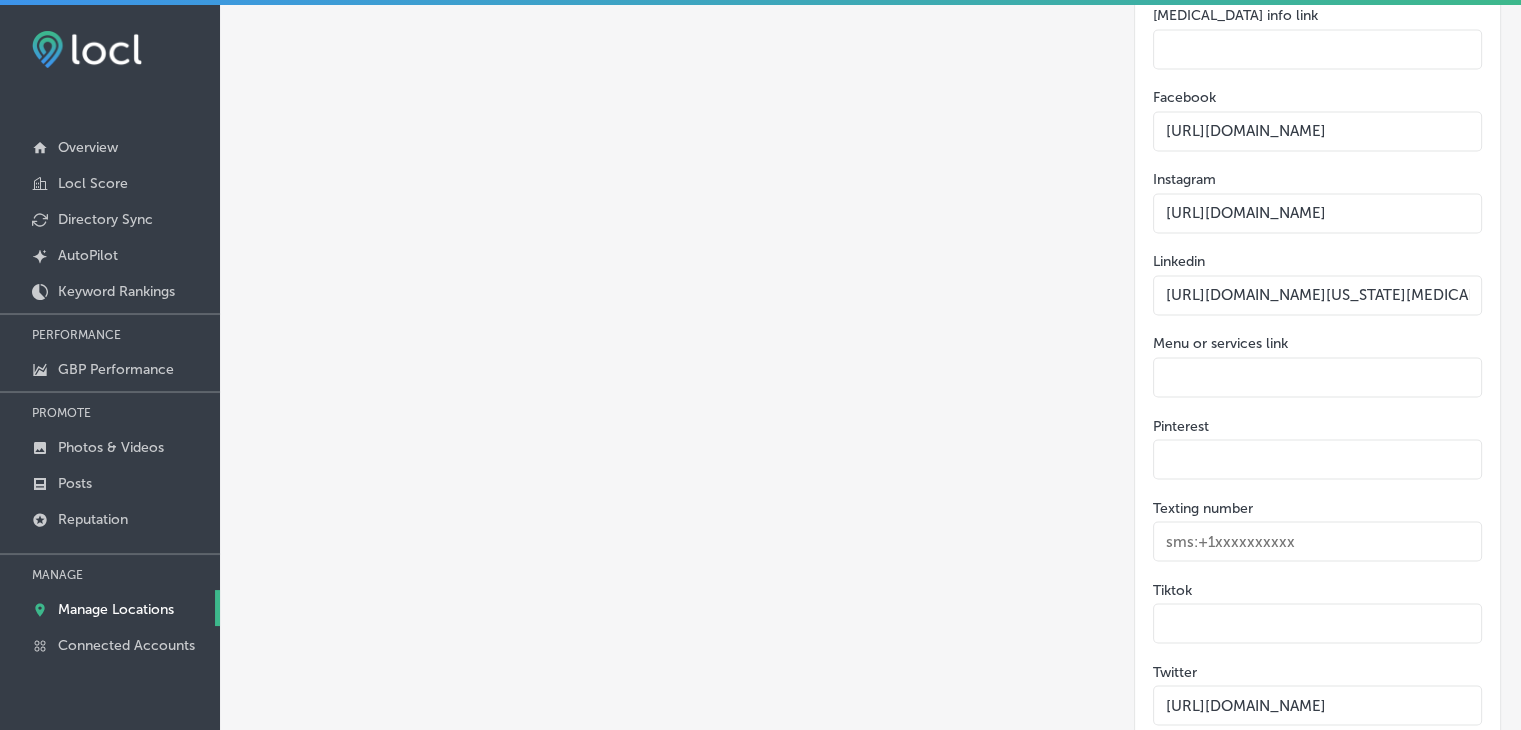 scroll, scrollTop: 3300, scrollLeft: 0, axis: vertical 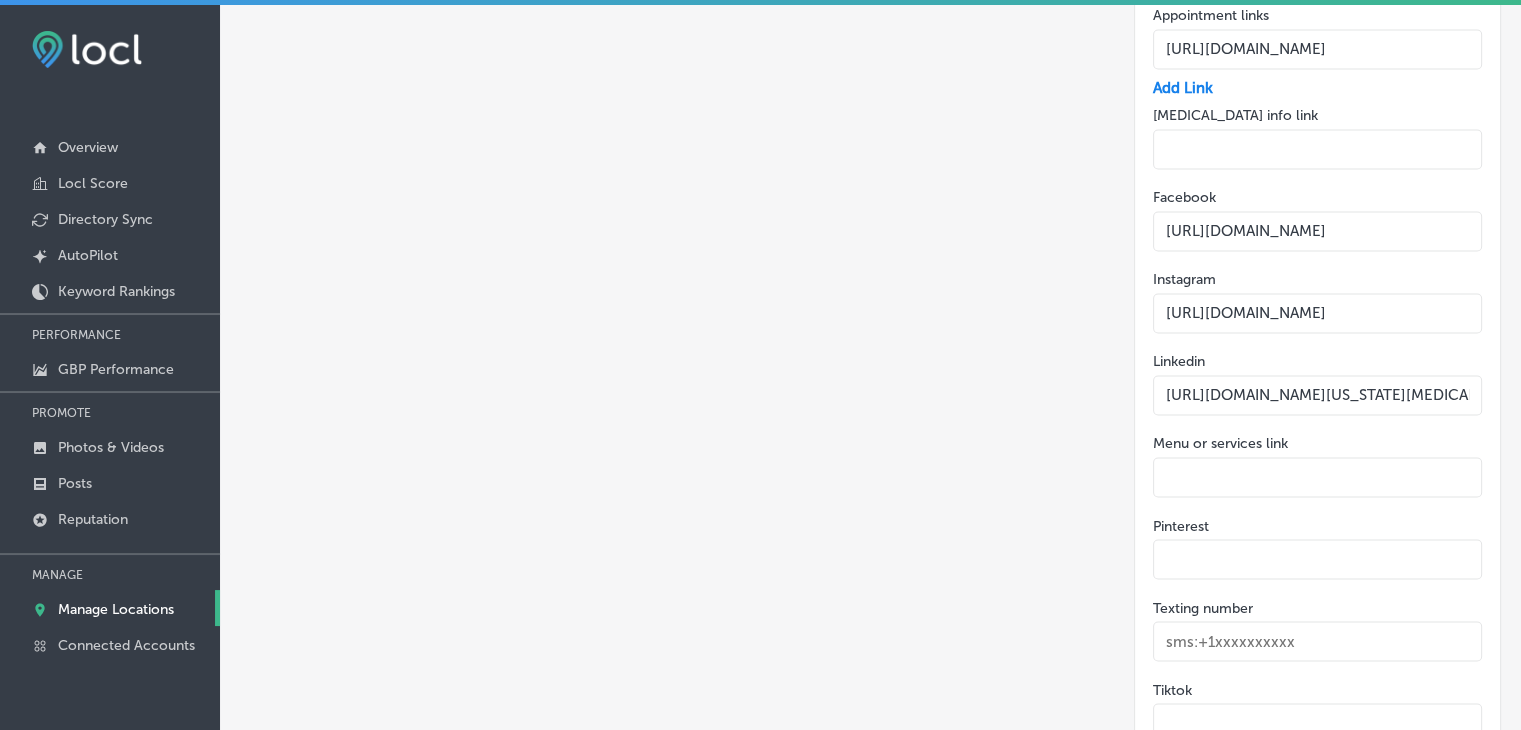 click on "https://www.linkedin.com/company/mississippi-asthma-&-allergy-clinic-p.a./" at bounding box center [1317, 395] 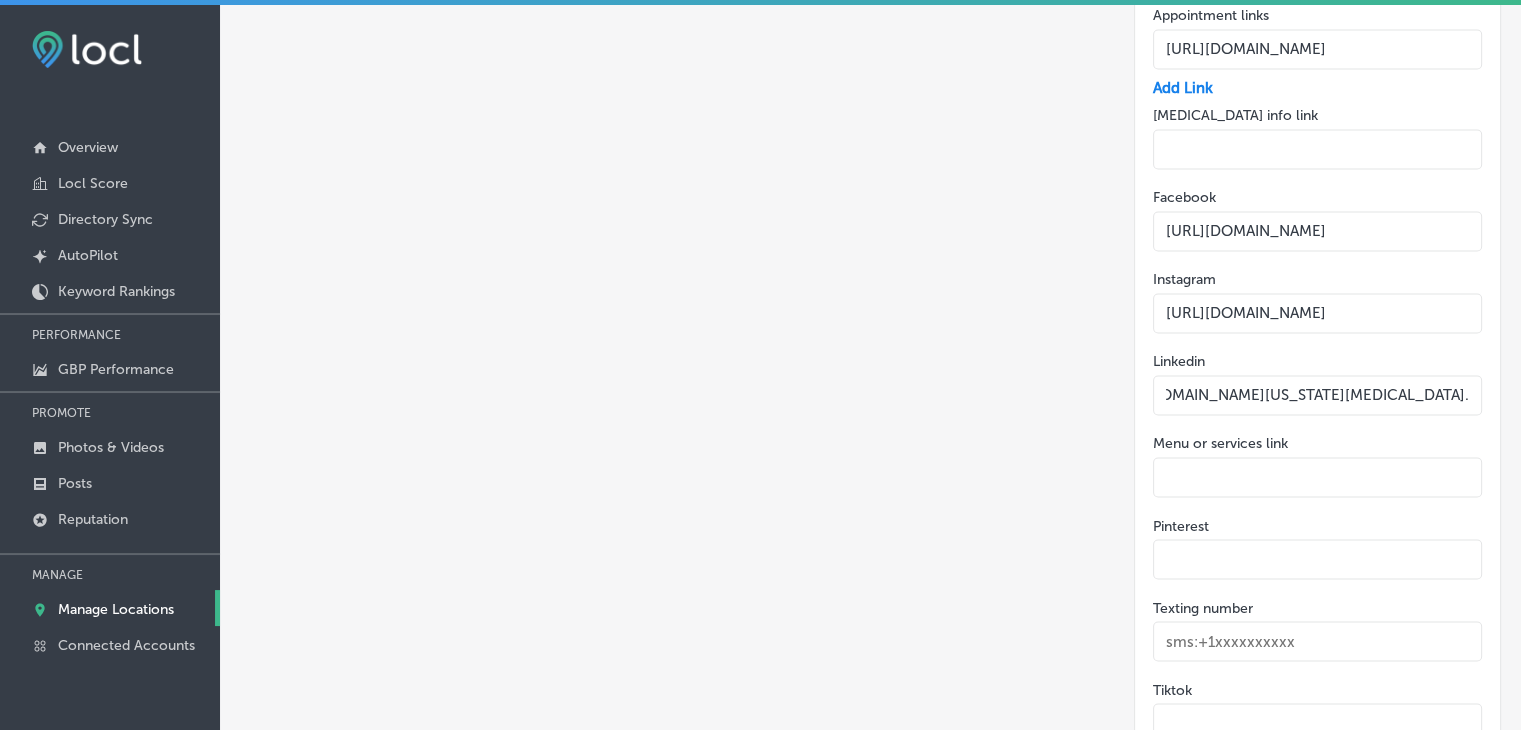 scroll, scrollTop: 0, scrollLeft: 240, axis: horizontal 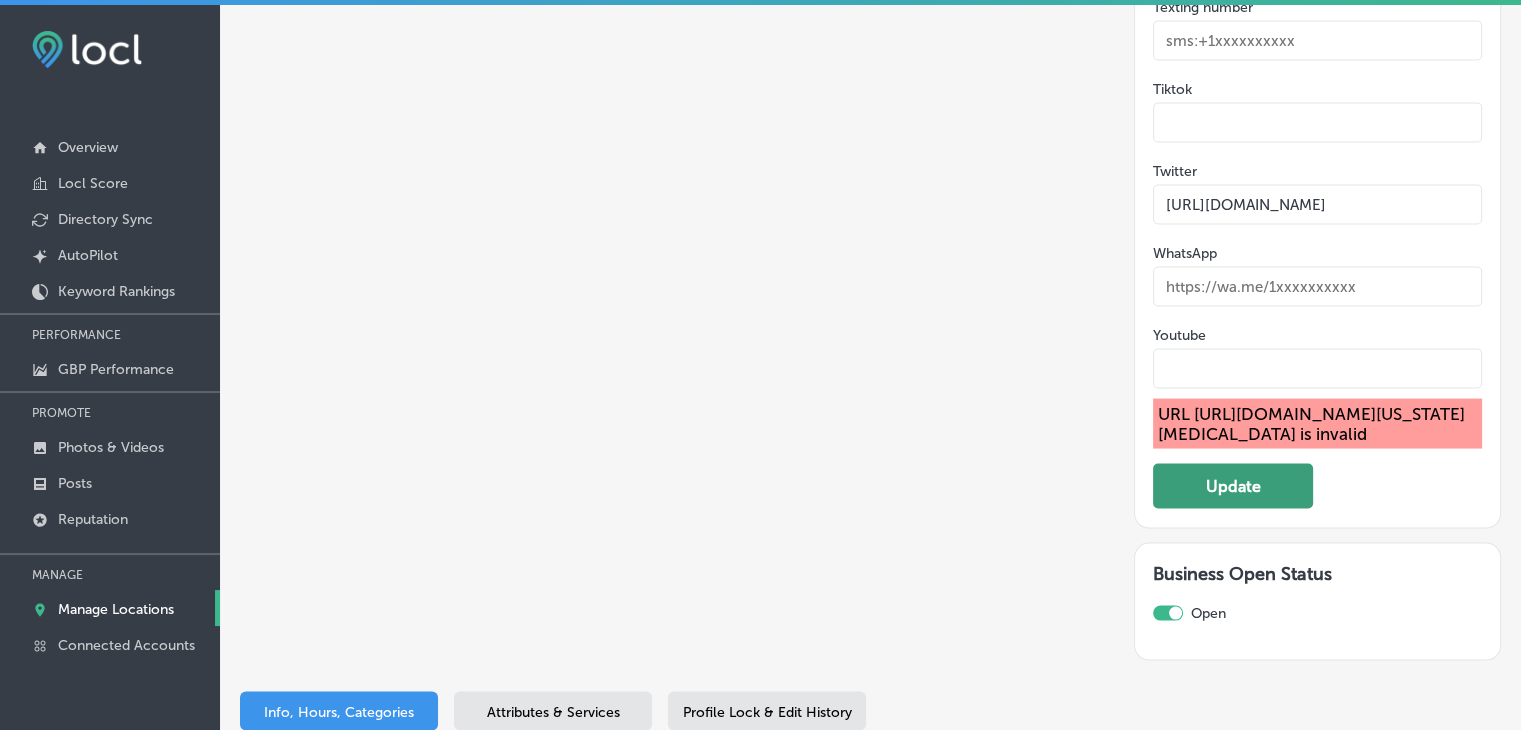 click on "Update" 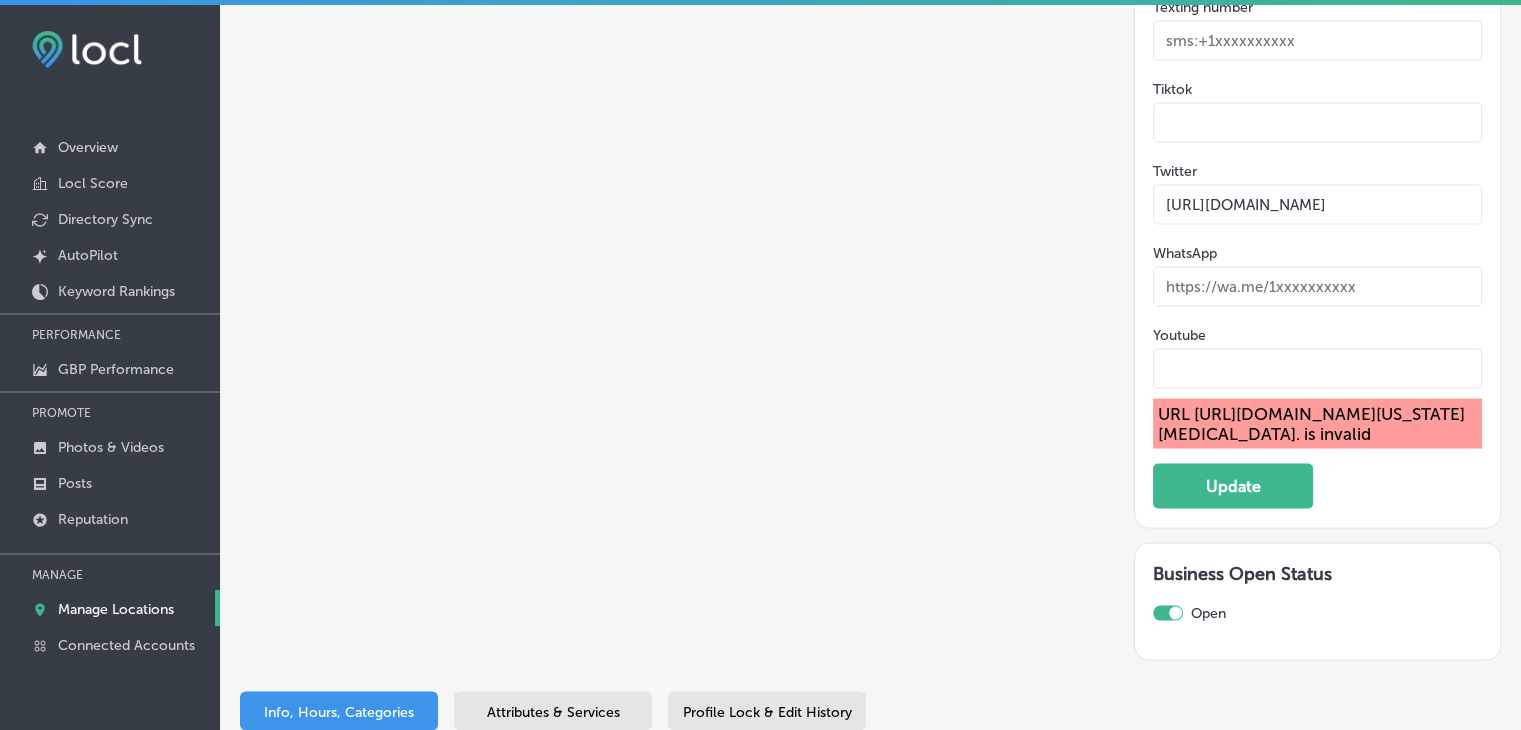 click on "Online Profiles and Contact Info Appointment links https://myhealthrecord.com/Portal/SSO Add Link COVID-19 info link Facebook https://www.facebook.com/MississippiAsthmaandAllergyClinicPA/ Instagram https://www.instagram.com/msasthmaallergy/ Linkedin https://www.linkedin.com/company/mississippi-asthma-&-allergy-clinic-p.a. Menu or services link Pinterest Texting number Tiktok Twitter https://x.com/msasthmaallergy WhatsApp Youtube URL  https://www.linkedin.com/company/mississippi-asthma-&-allergy-clinic-p.a. is invalid Update" at bounding box center [1317, -58] 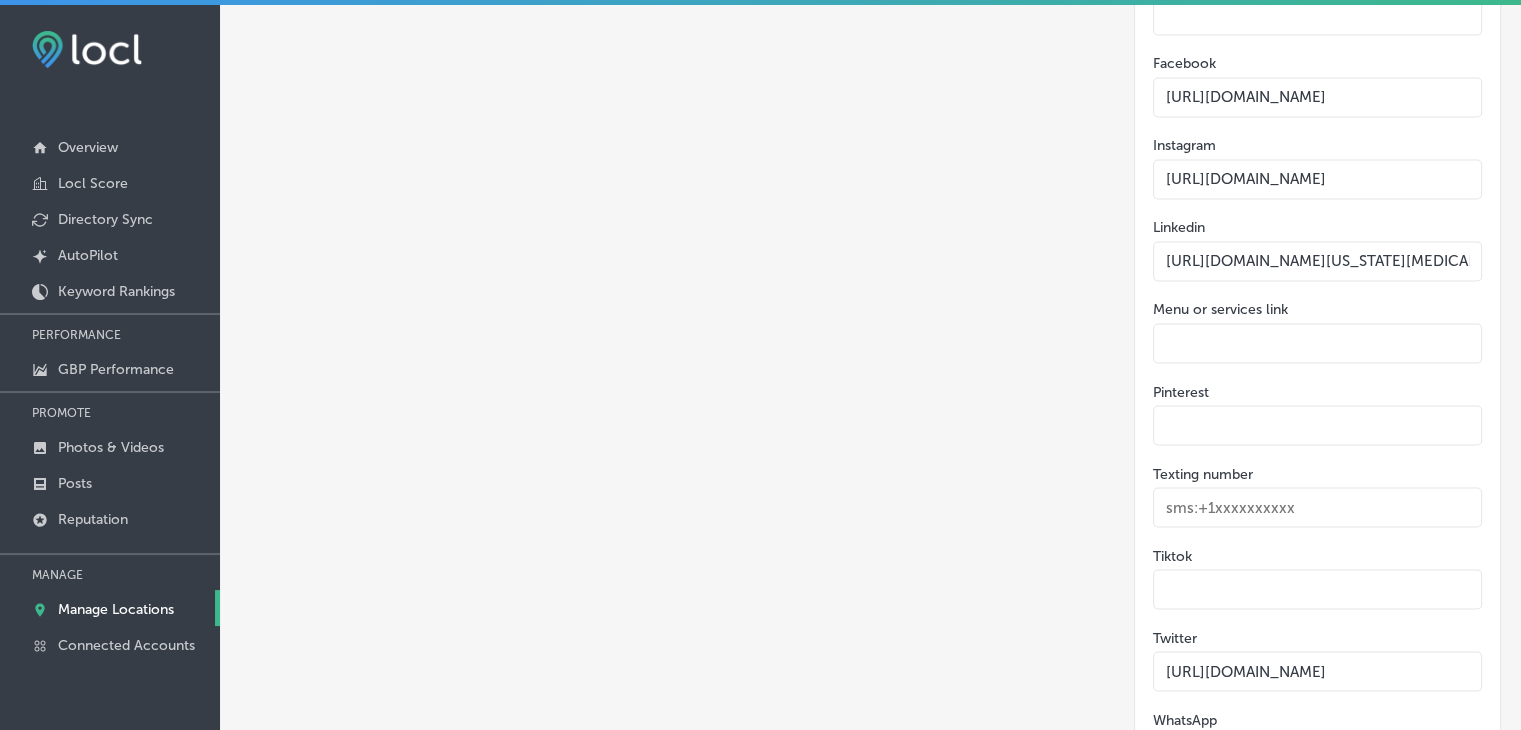 scroll, scrollTop: 3400, scrollLeft: 0, axis: vertical 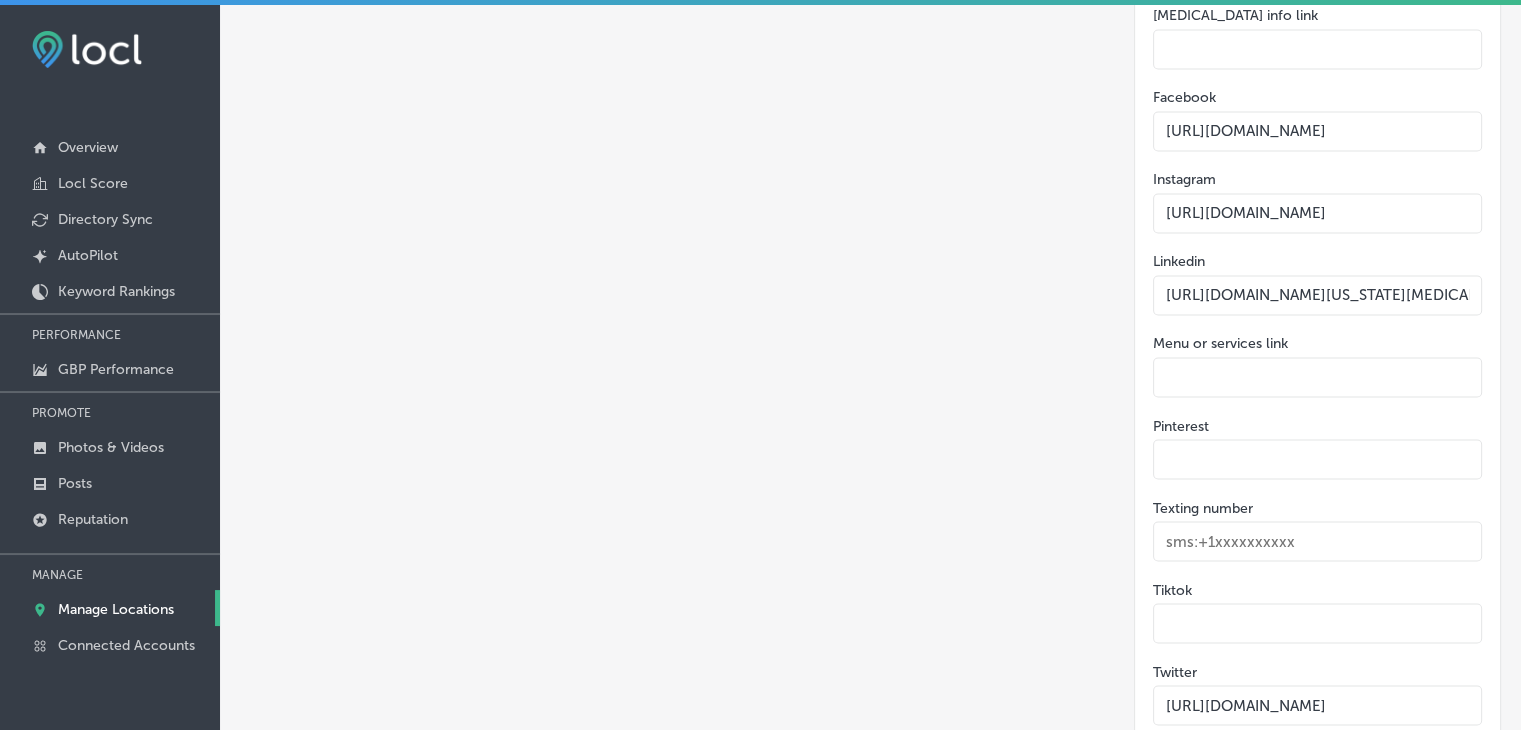 click on "https://www.linkedin.com/company/mississippi-asthma-&-allergy-clinic-p.a." at bounding box center [1317, 295] 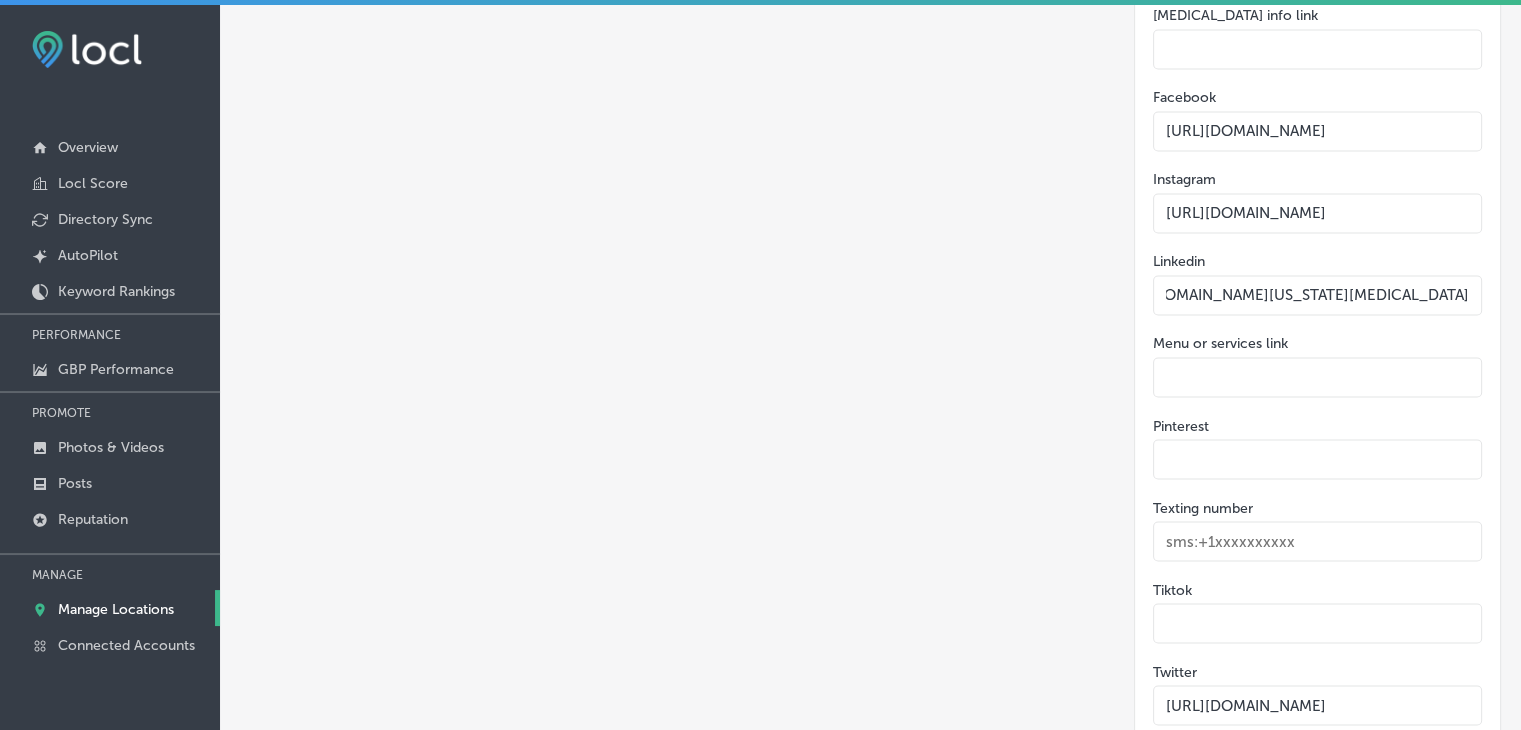scroll, scrollTop: 0, scrollLeft: 247, axis: horizontal 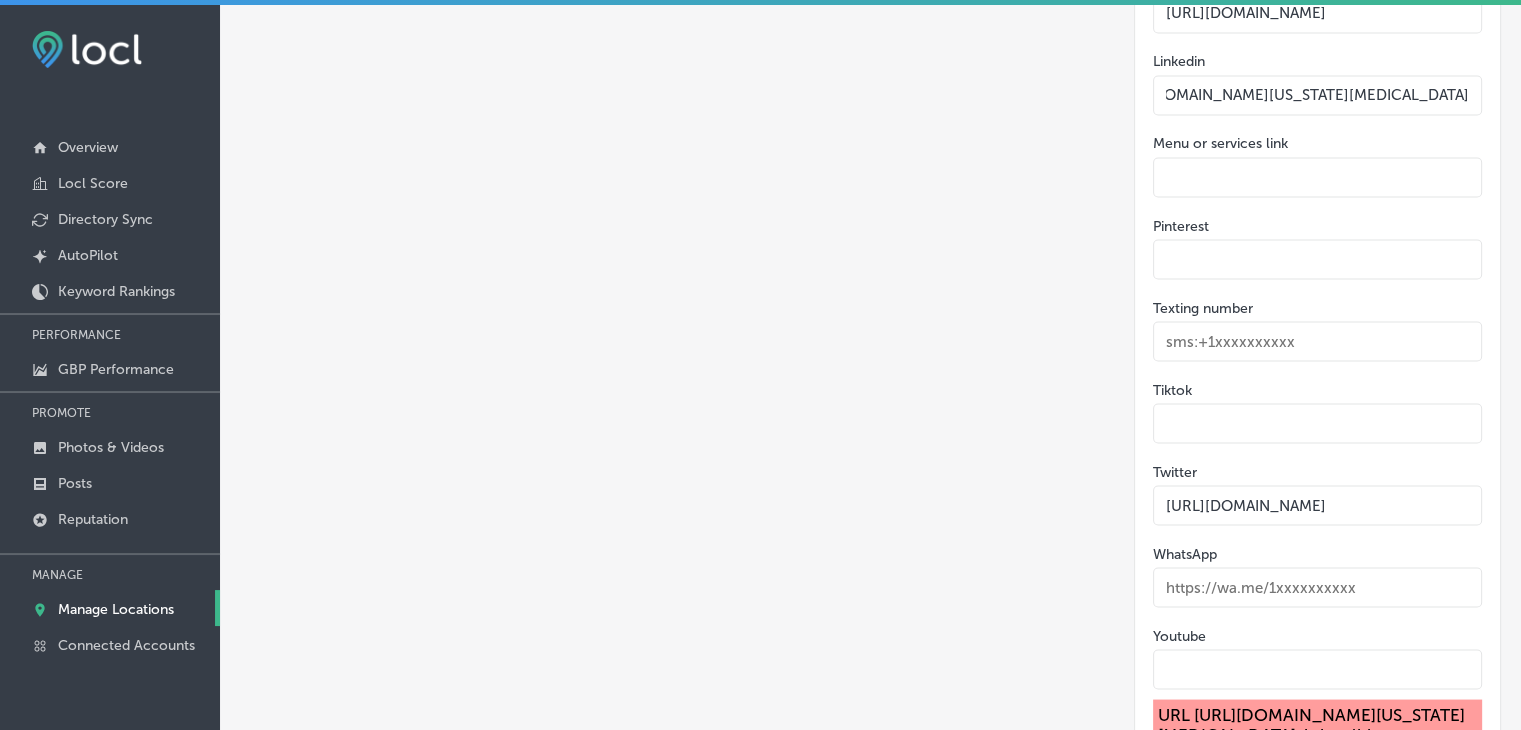 type on "https://www.linkedin.com/company/mississippi-asthma-&-allergy-clinic-p.a./" 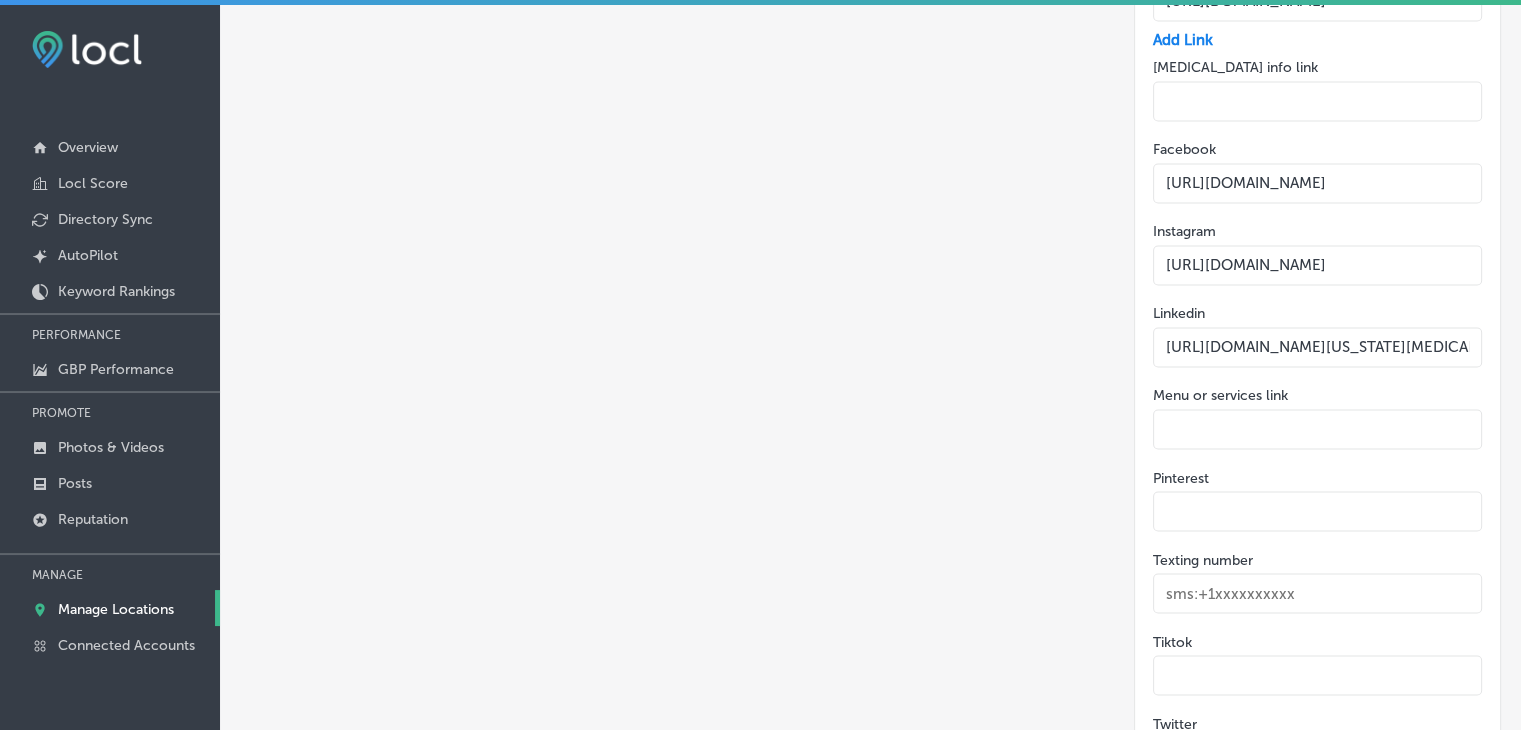 scroll, scrollTop: 3300, scrollLeft: 0, axis: vertical 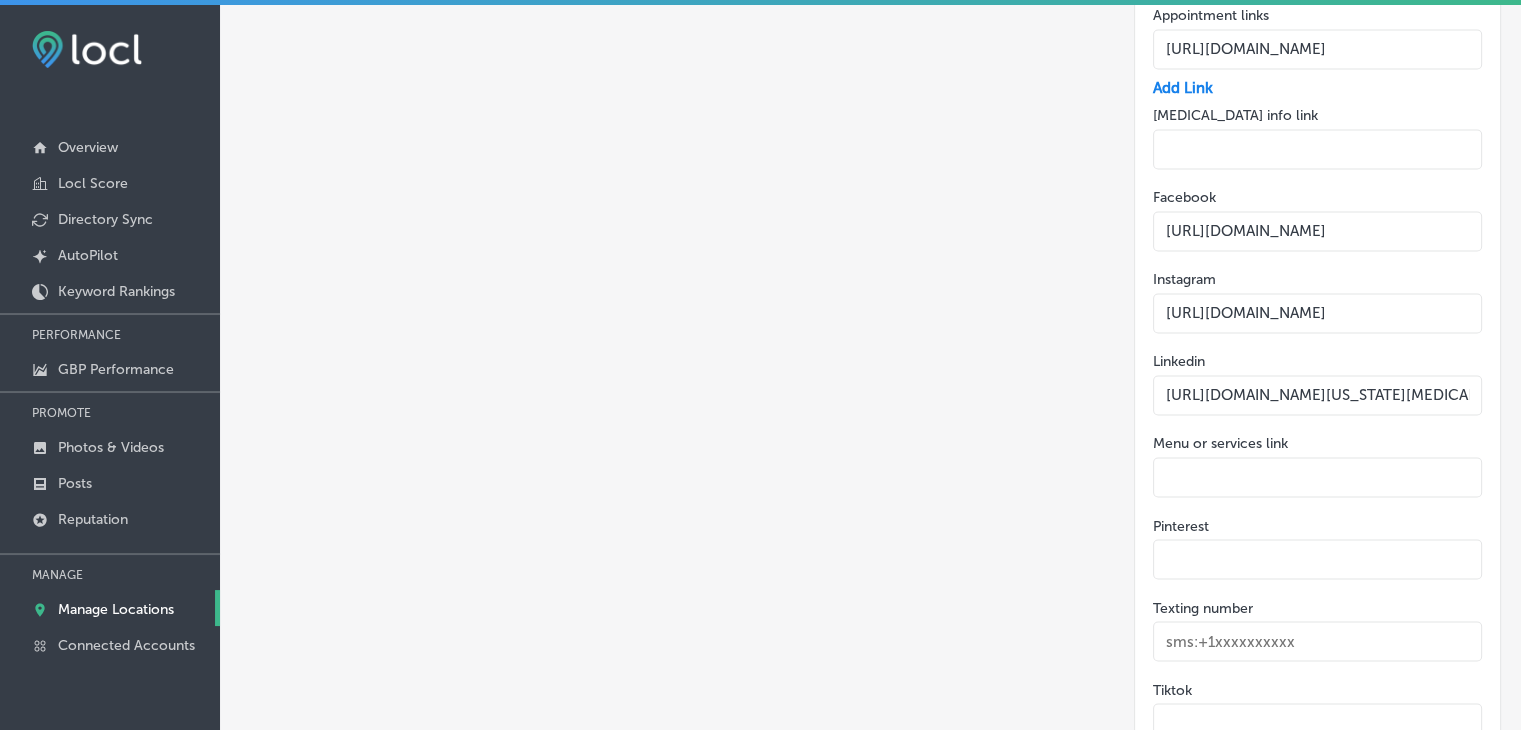 click on "https://www.instagram.com/msasthmaallergy/" at bounding box center [1317, 313] 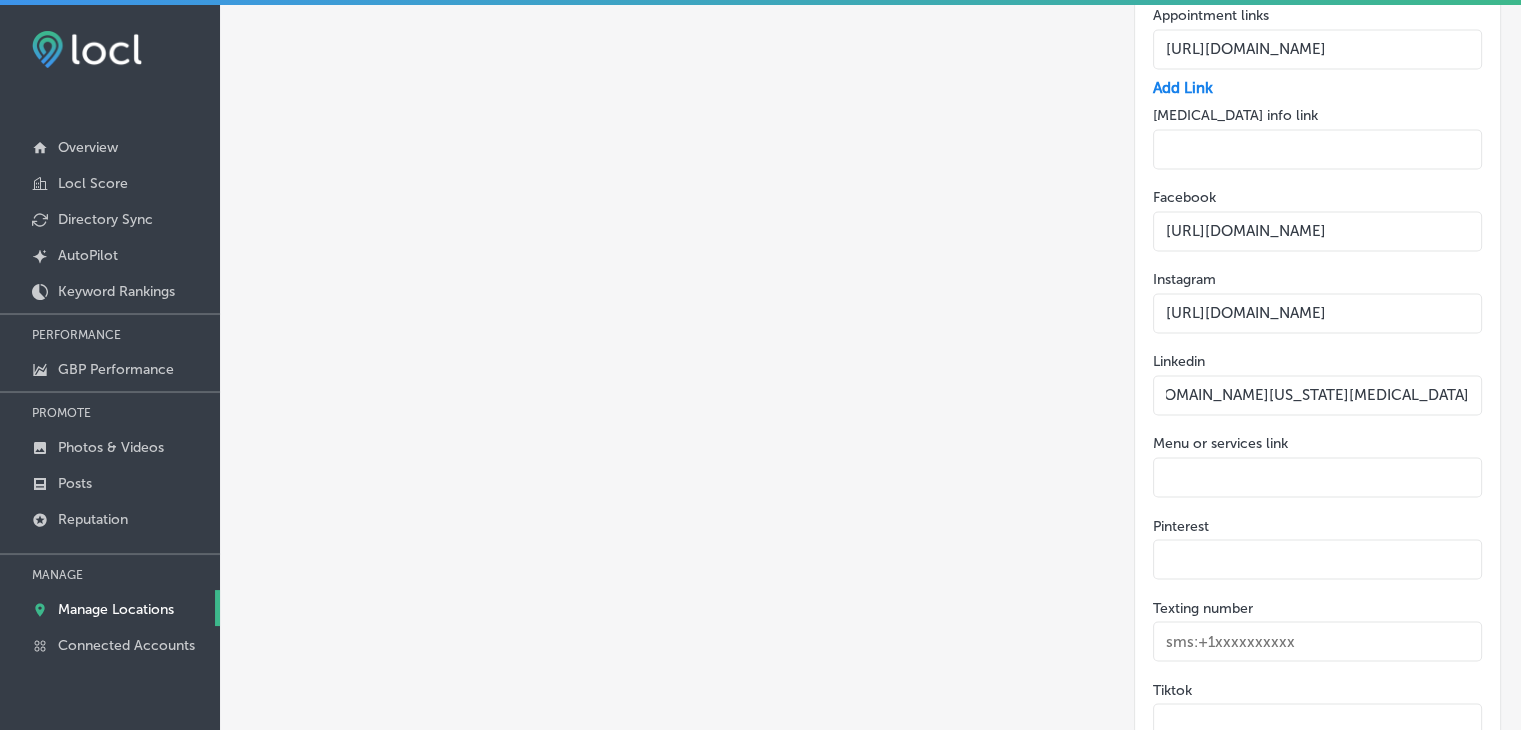 scroll, scrollTop: 0, scrollLeft: 0, axis: both 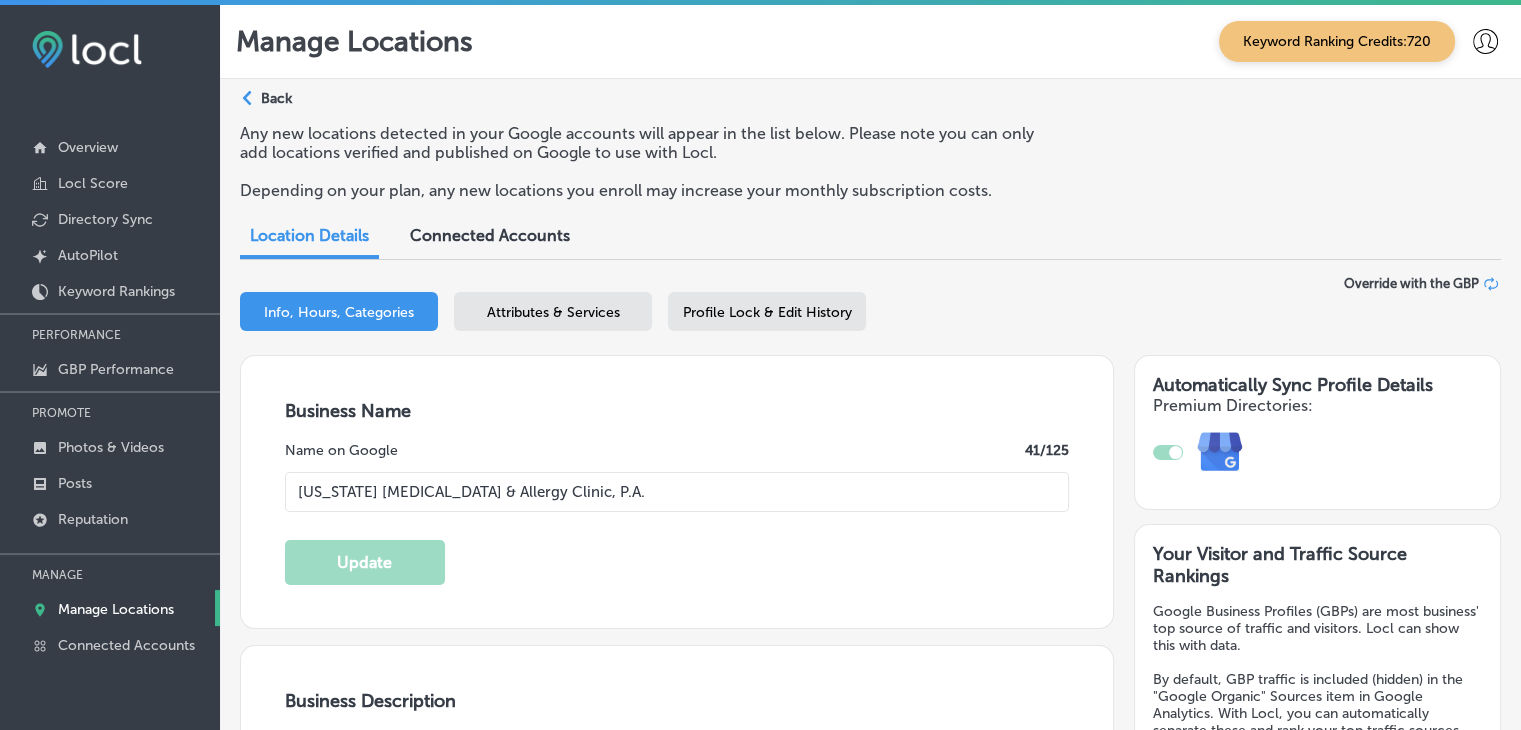 click on "Path
Created with Sketch.
Back" at bounding box center [266, 106] 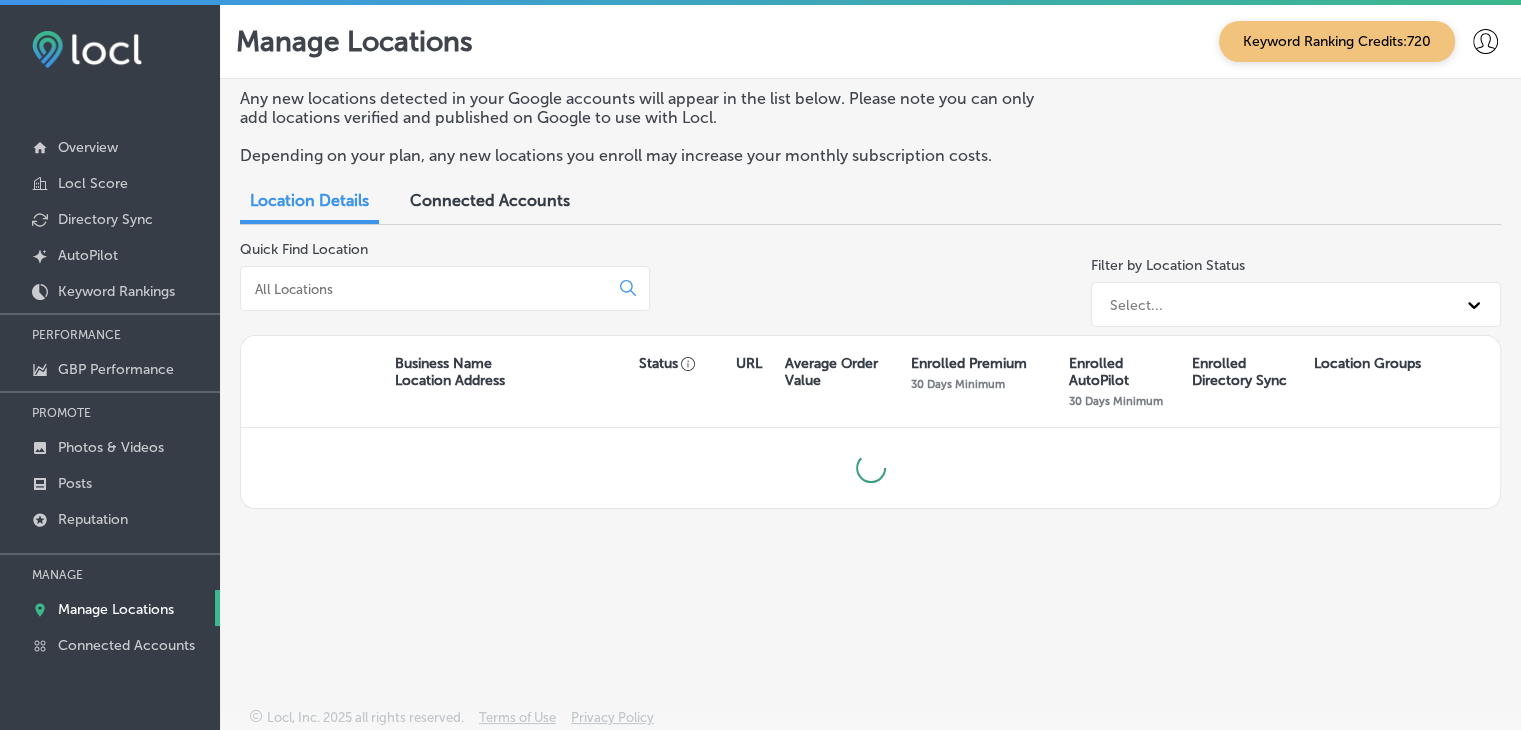 click at bounding box center (428, 289) 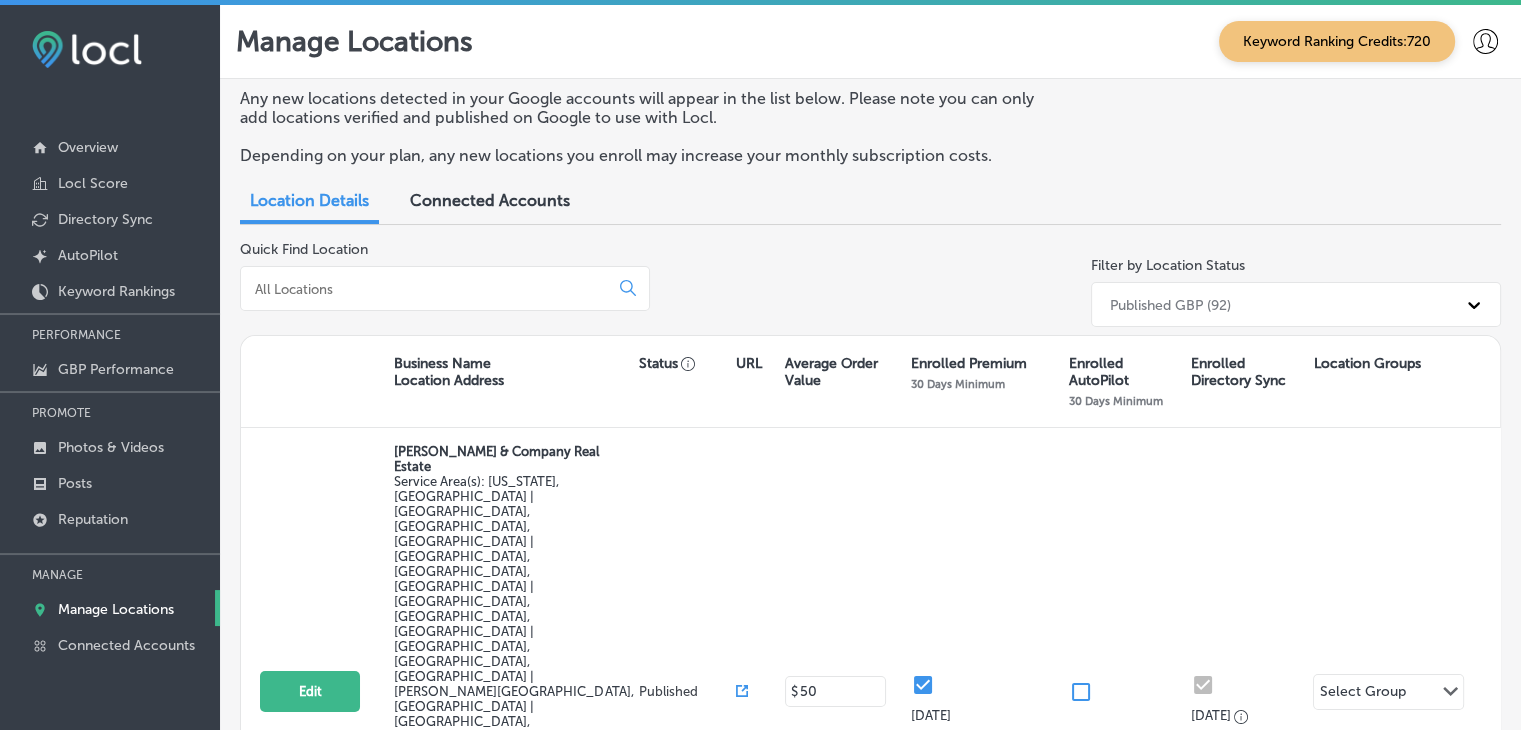 click at bounding box center (428, 289) 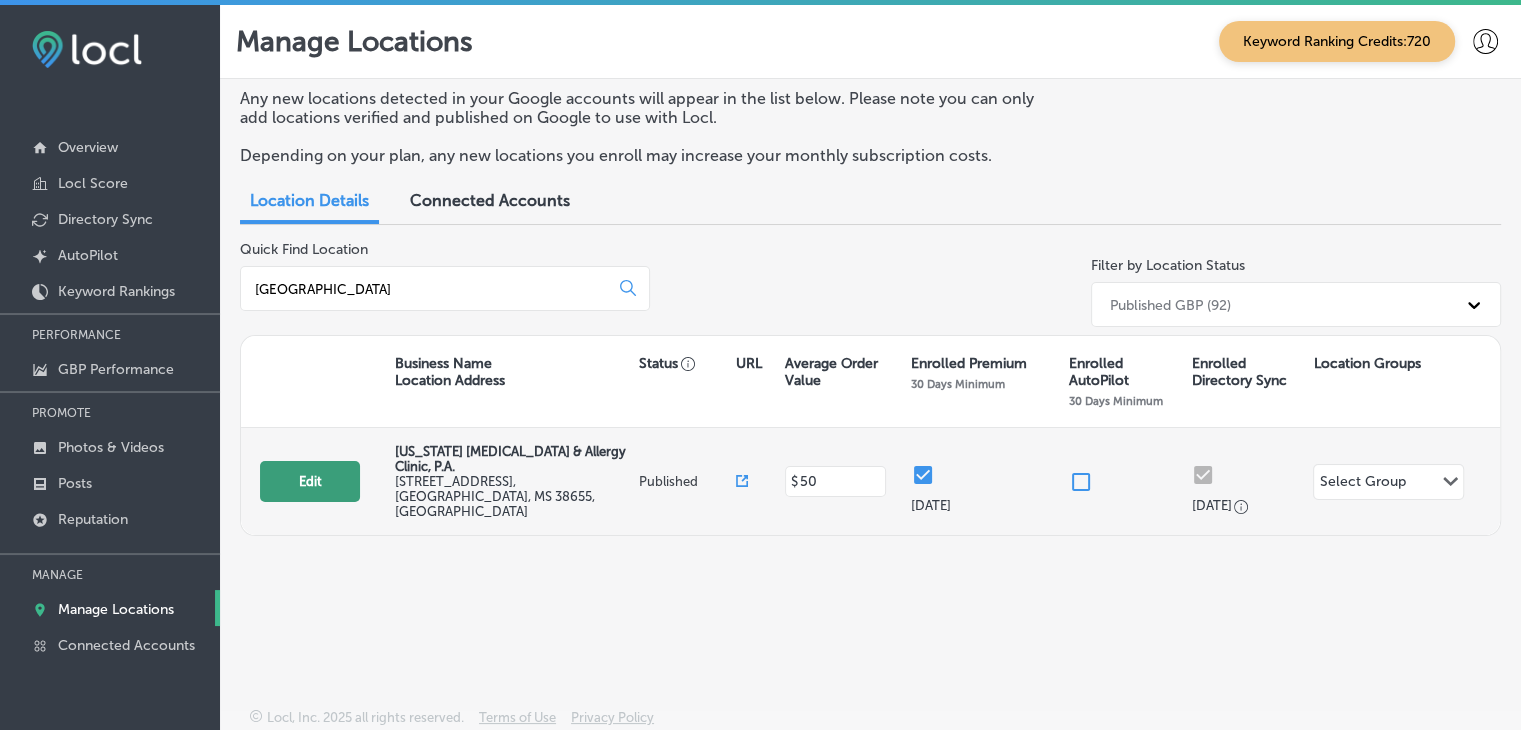 type on "oxford" 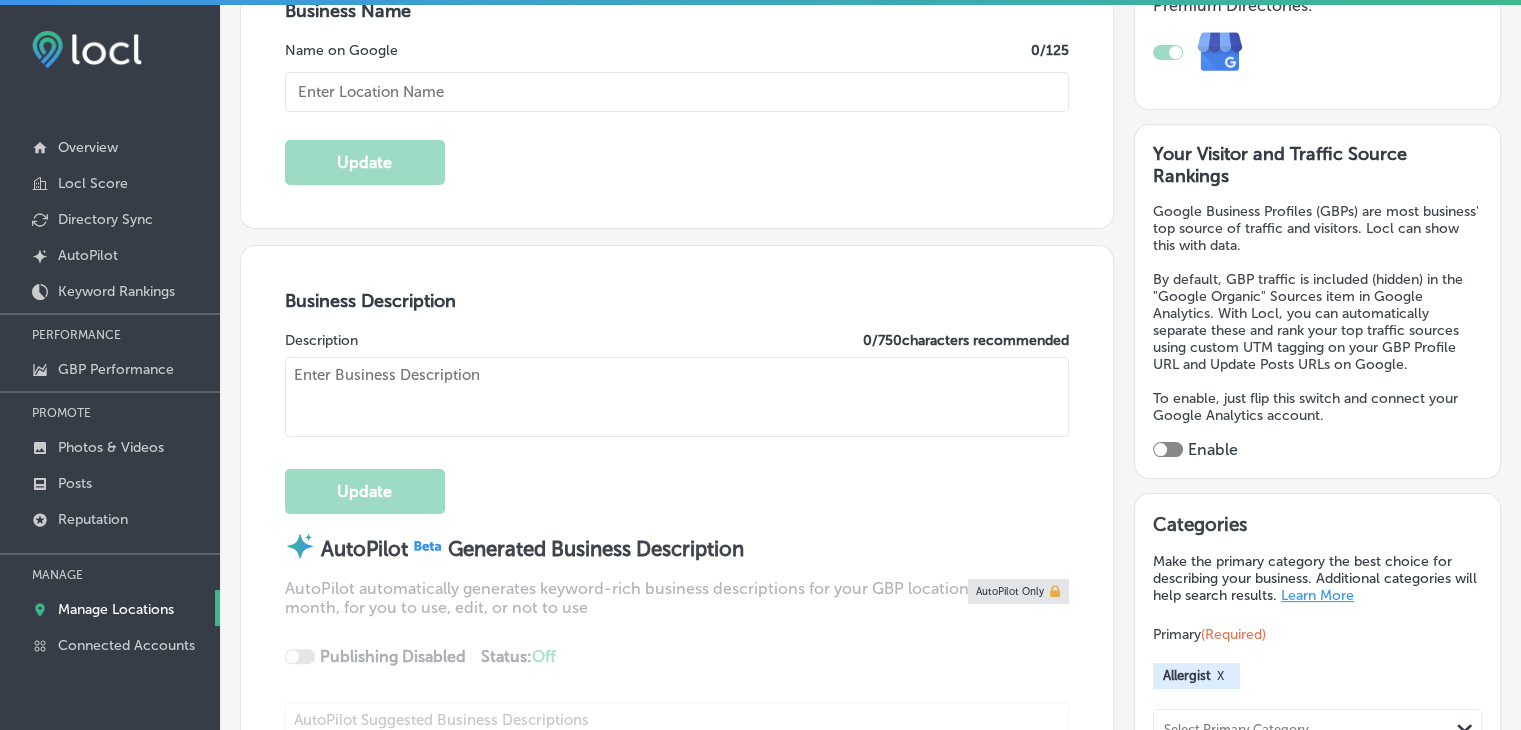 checkbox on "true" 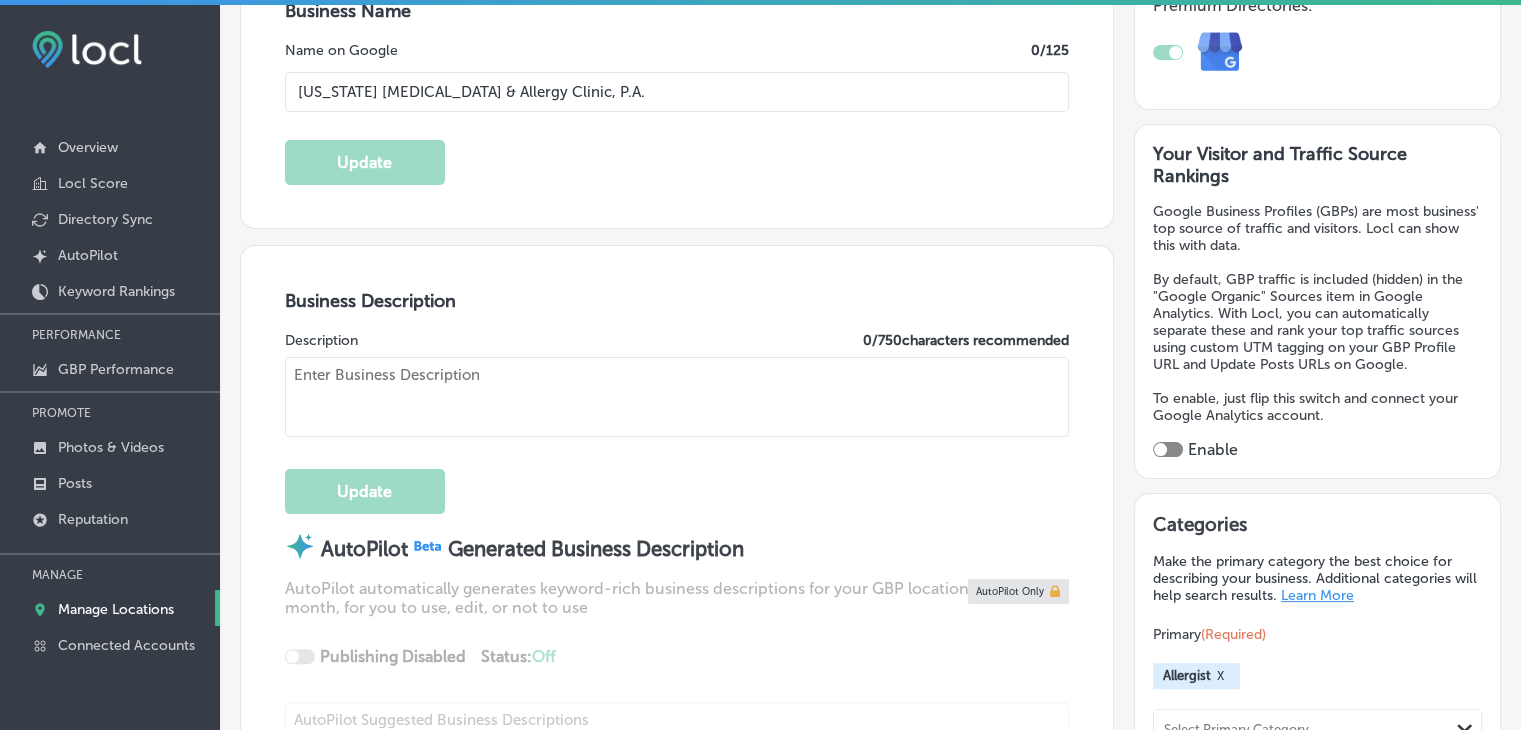 type on "[STREET_ADDRESS]" 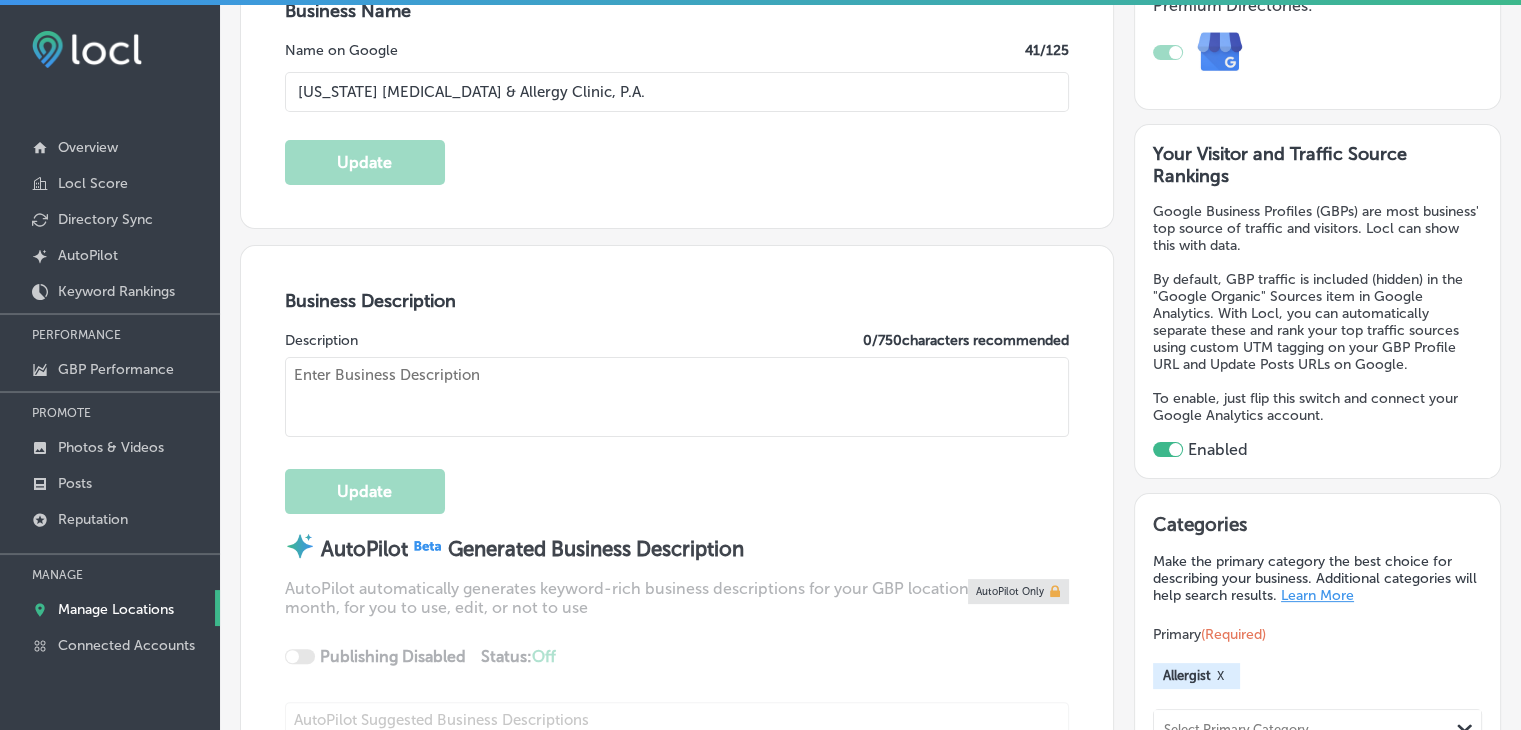 type on "At Mississippi Asthma & Allergy Clinic, P. A. , we provide expert asthma and allergy care in Oxford, MS, and surrounding areas. Our services include asthma diagnosis, allergy shots, skin testing, and personalized allergy care. We use advanced treatments like sublingual and subcutaneous immunotherapy to help patients breathe easier and live healthier lives. Whether dealing with seasonal allergies or chronic asthma, our professional team offers tailored care to meet your needs. Visit us today to find relief from your allergy and asthma symptoms!" 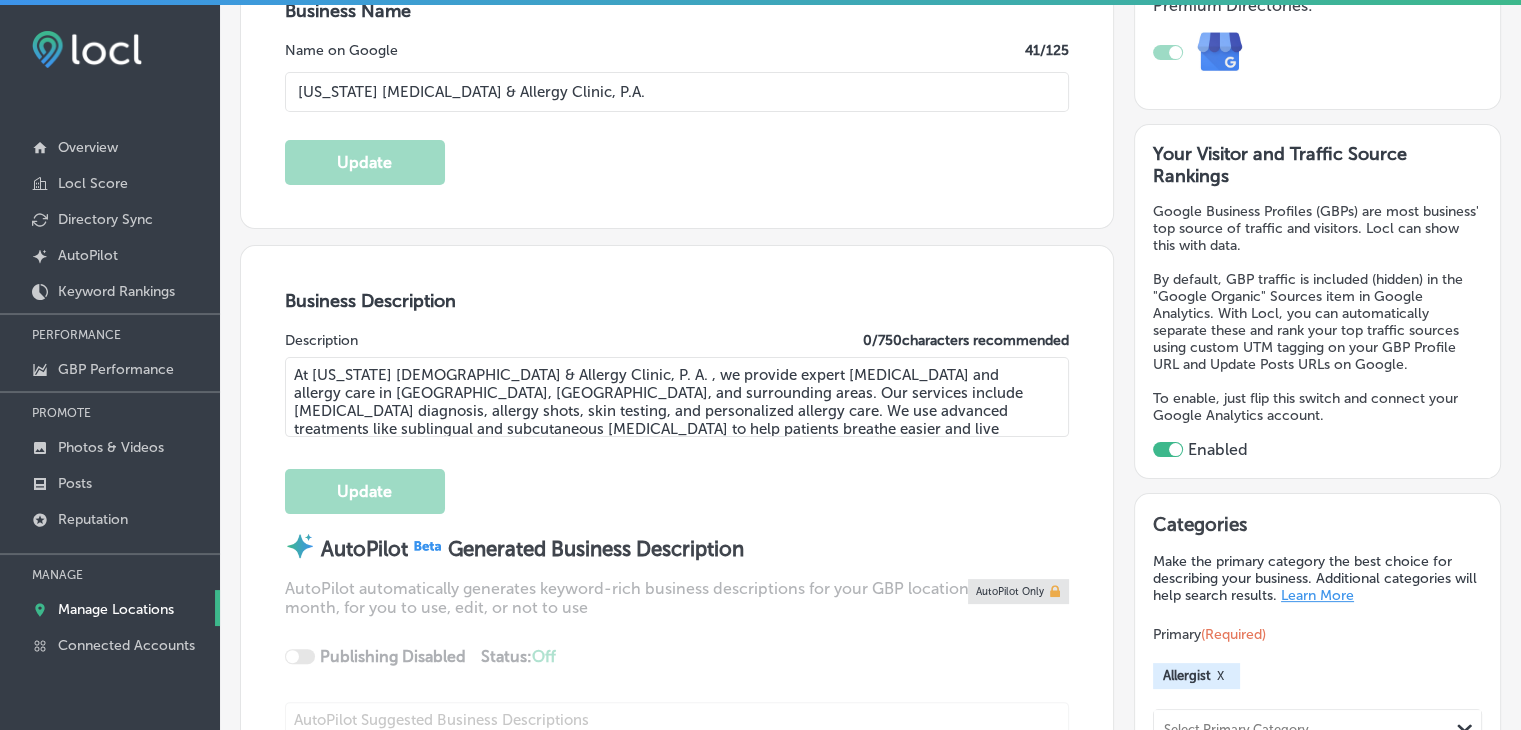 type on "+1 662 236 7522" 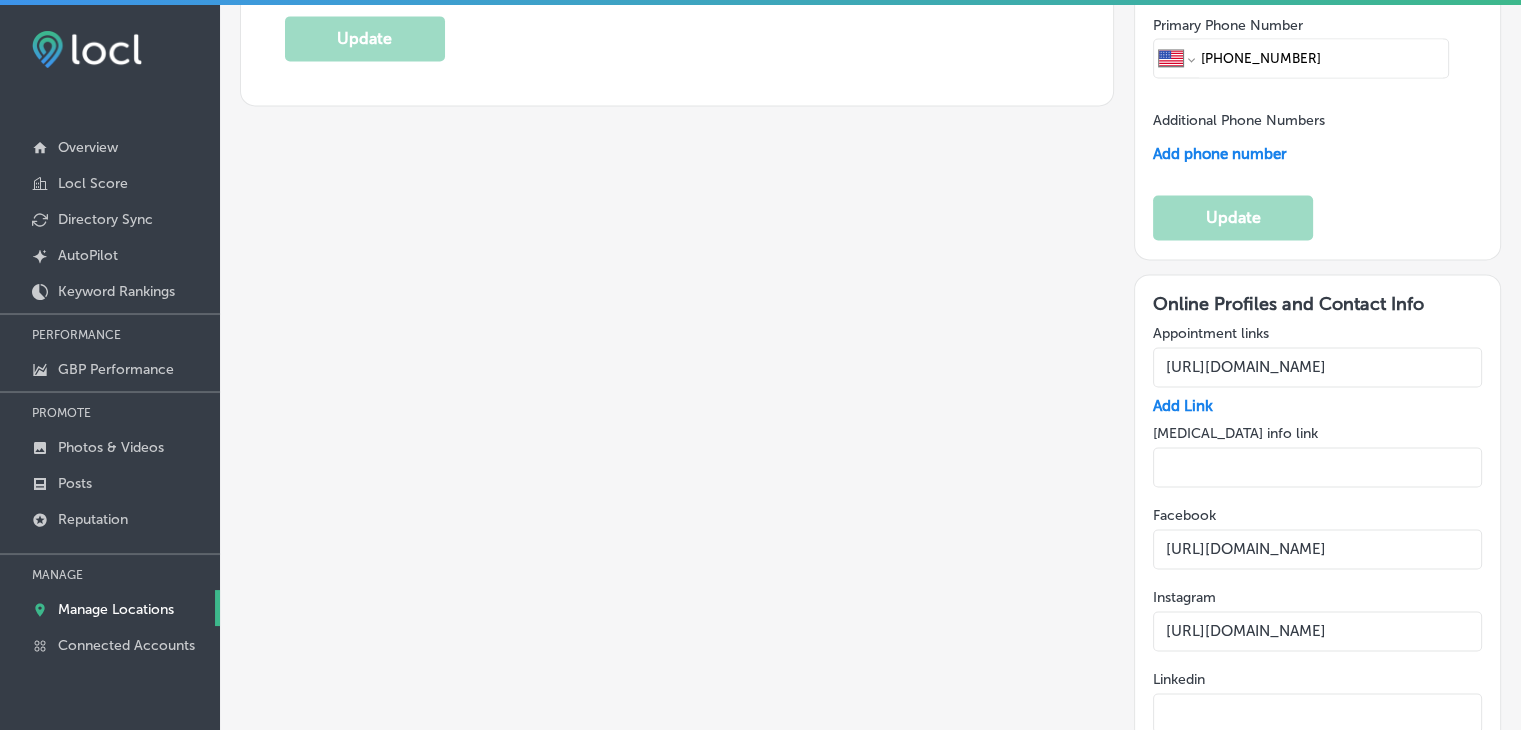 scroll, scrollTop: 3100, scrollLeft: 0, axis: vertical 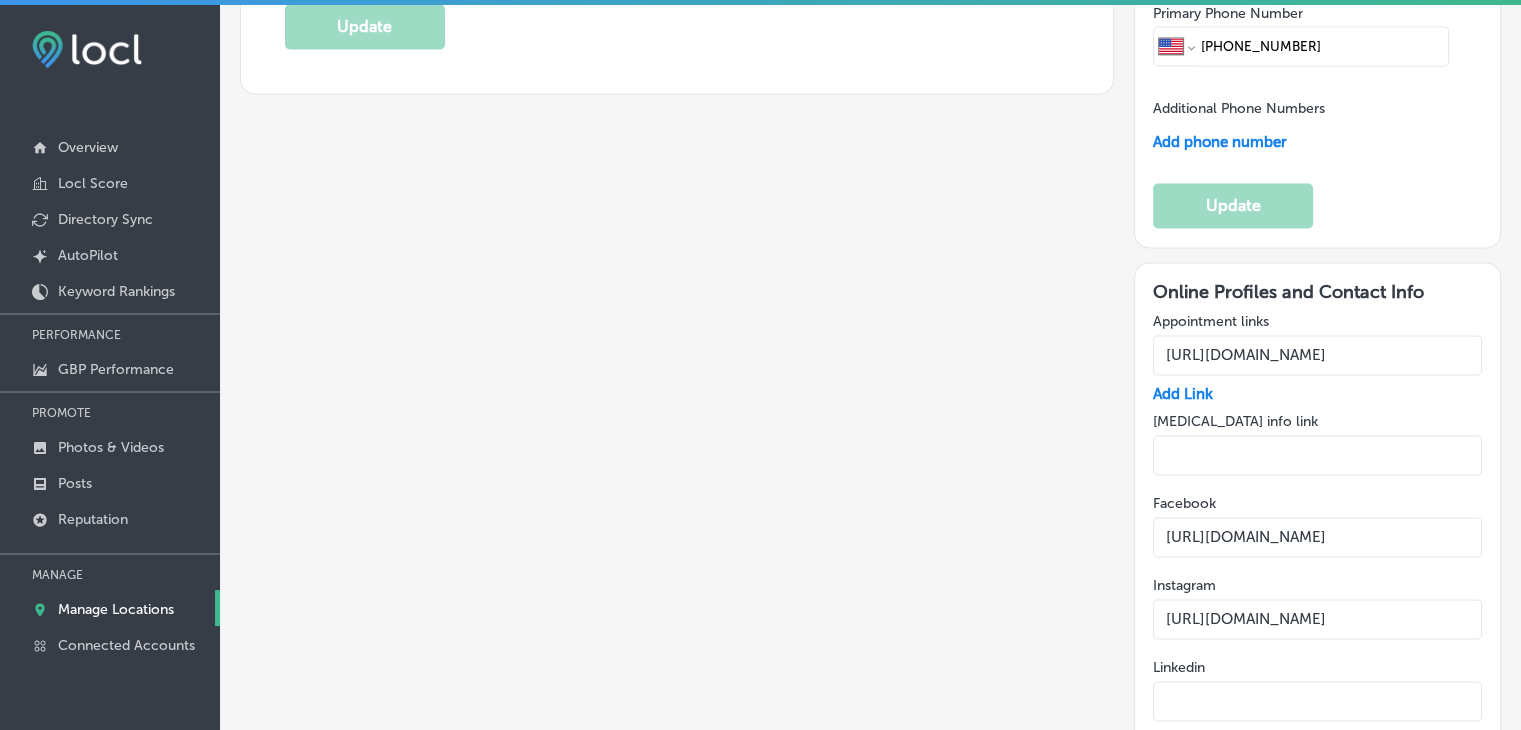 click at bounding box center (1317, 701) 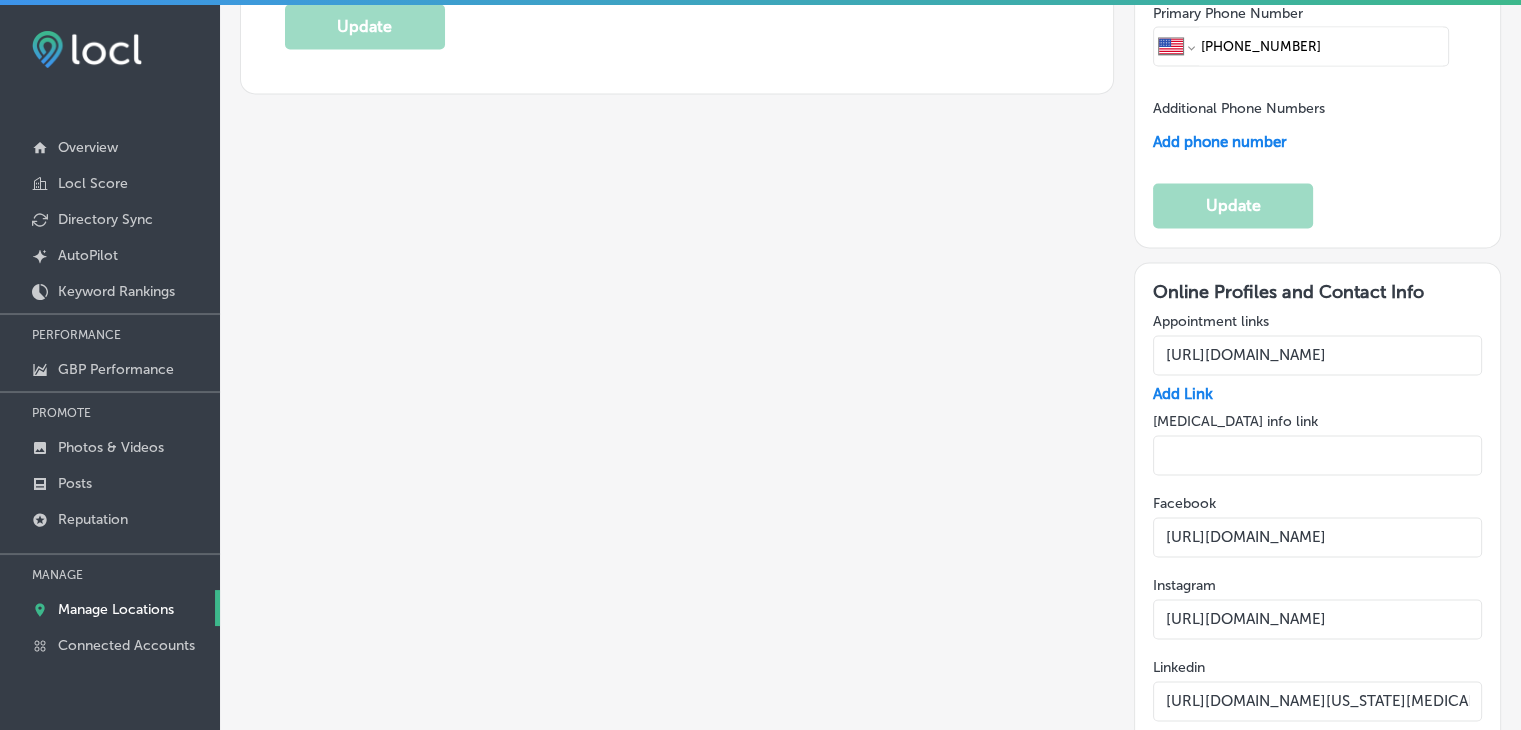 scroll, scrollTop: 0, scrollLeft: 243, axis: horizontal 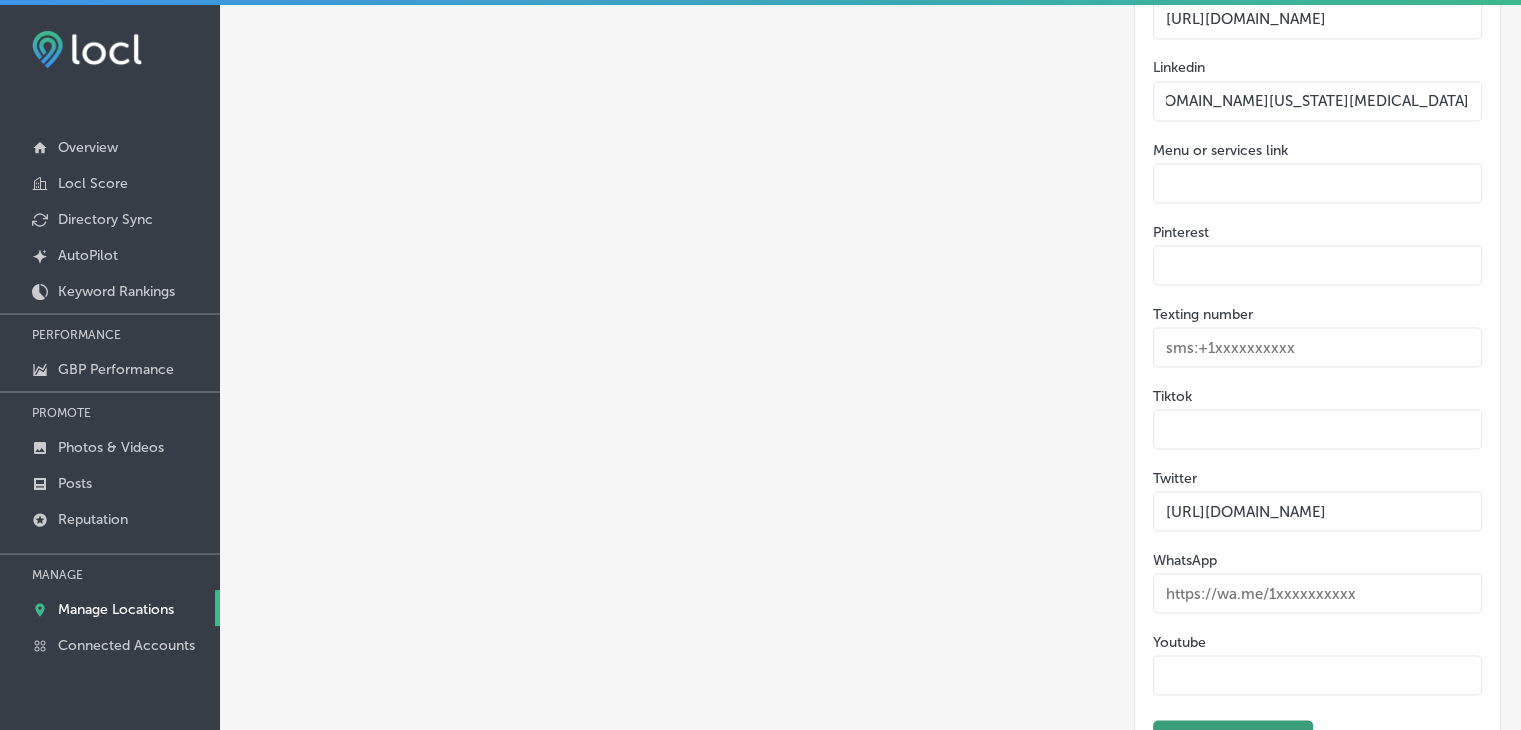 type on "https://www.linkedin.com/company/mississippi-asthma-&-allergy-clinic-p.a./" 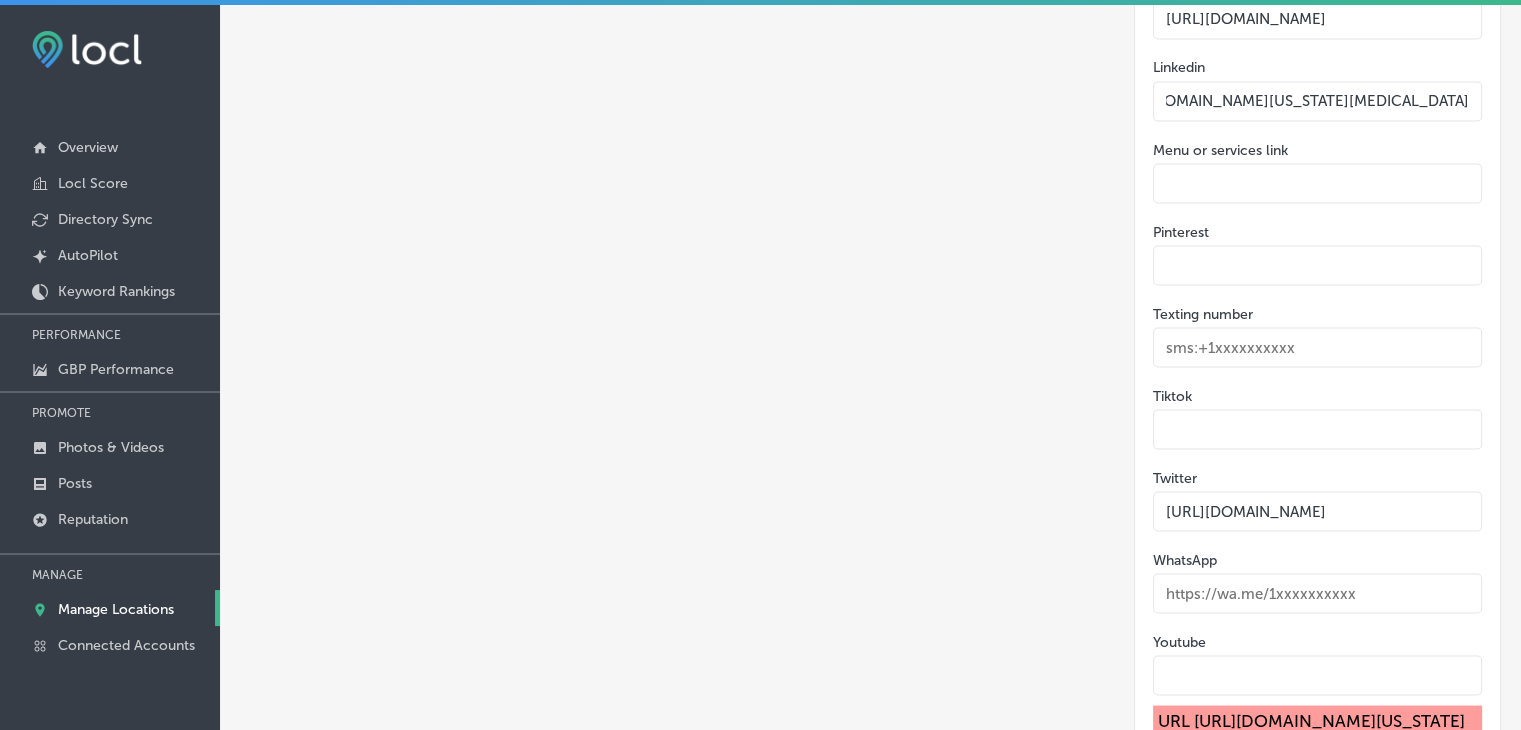 scroll, scrollTop: 0, scrollLeft: 0, axis: both 